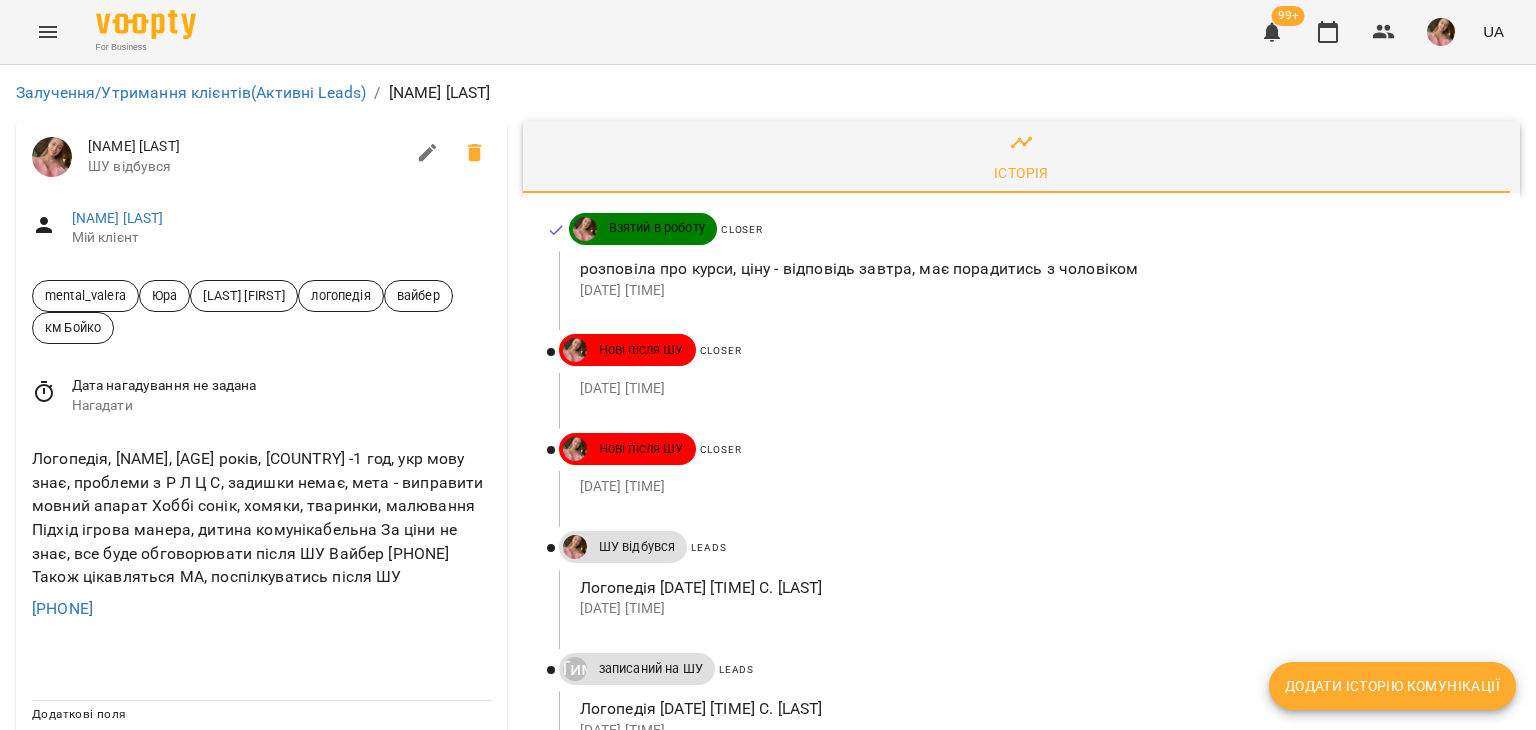 scroll, scrollTop: 0, scrollLeft: 0, axis: both 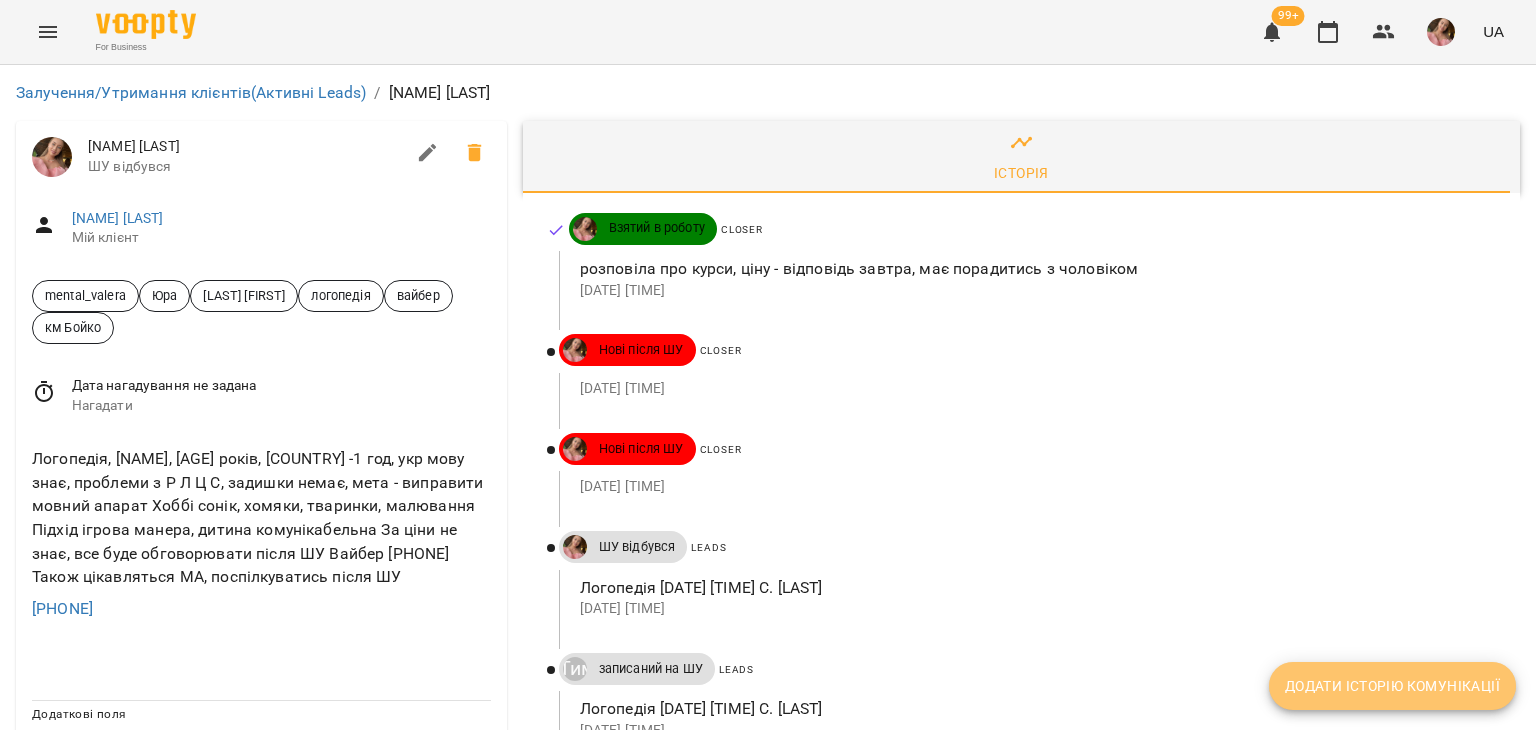 click on "Додати історію комунікації" at bounding box center [1392, 686] 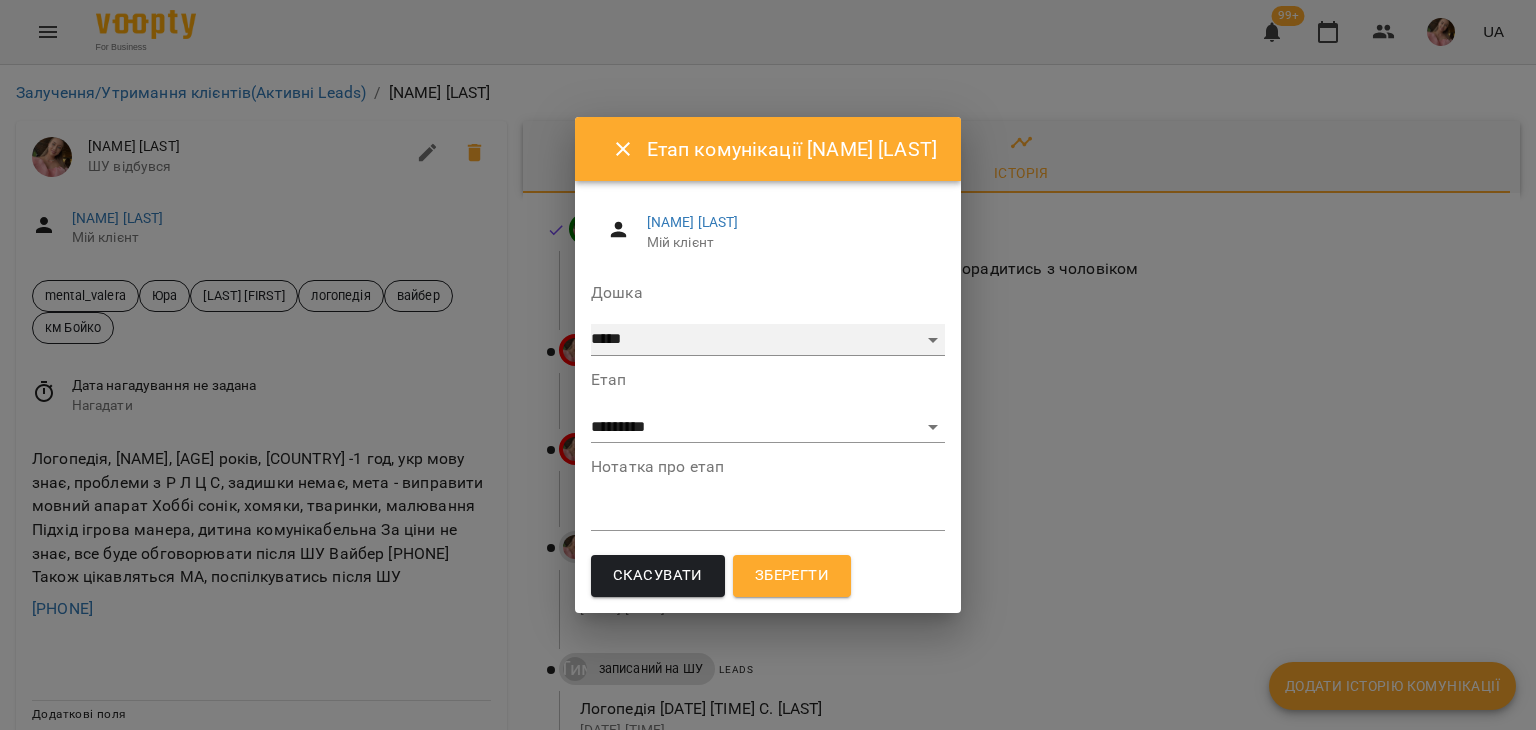 click on "***** ******** ****** ********" at bounding box center [768, 340] 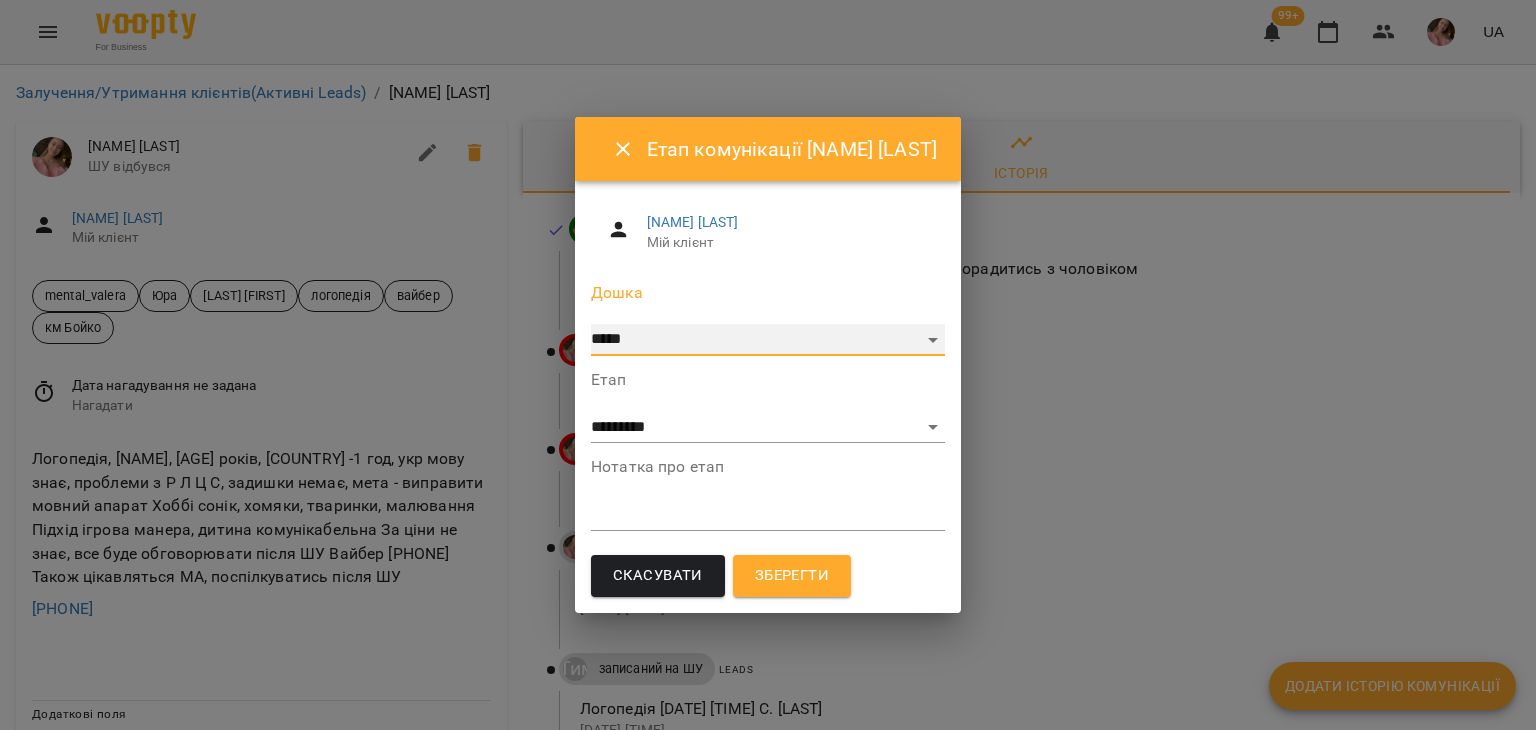 select on "**********" 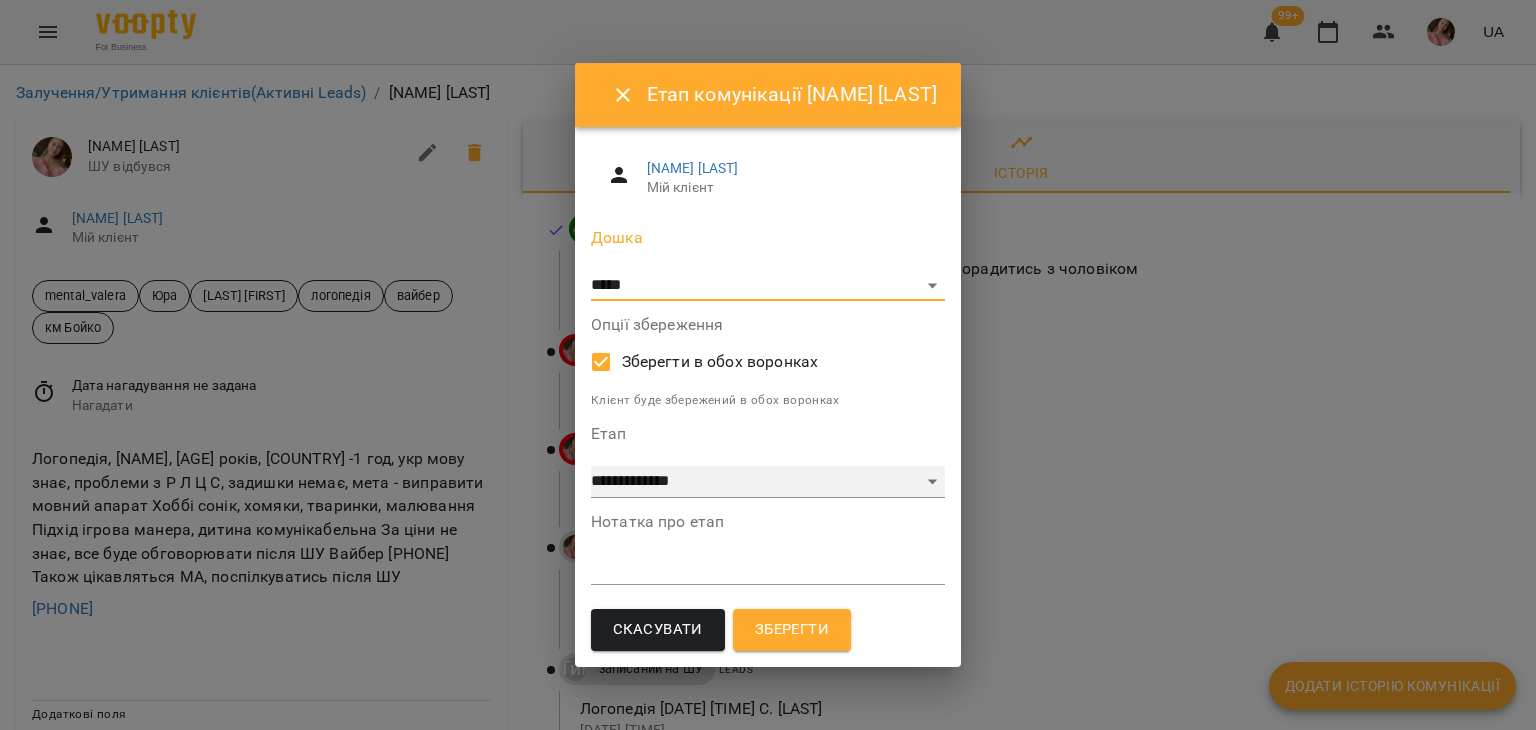 click on "**********" at bounding box center (768, 482) 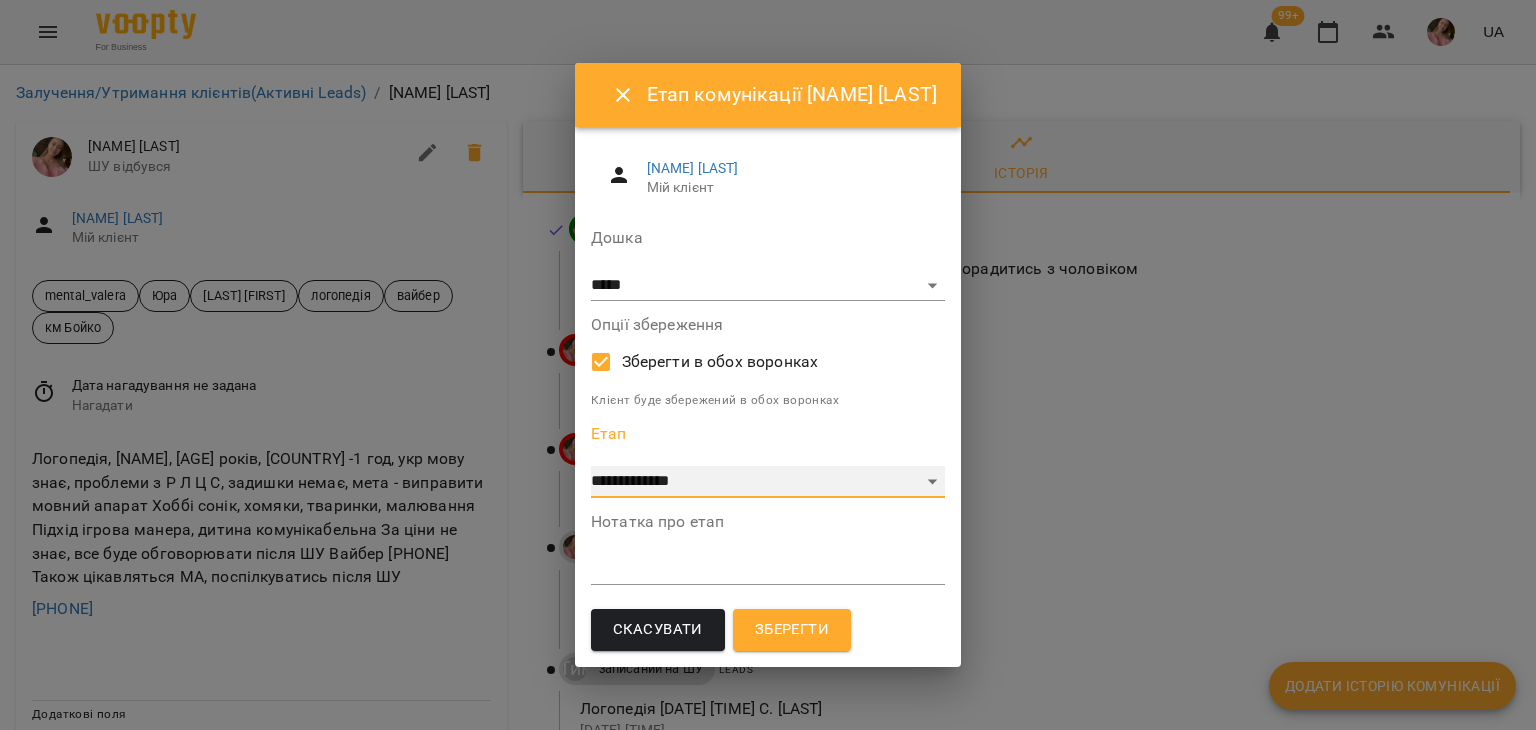 select on "**" 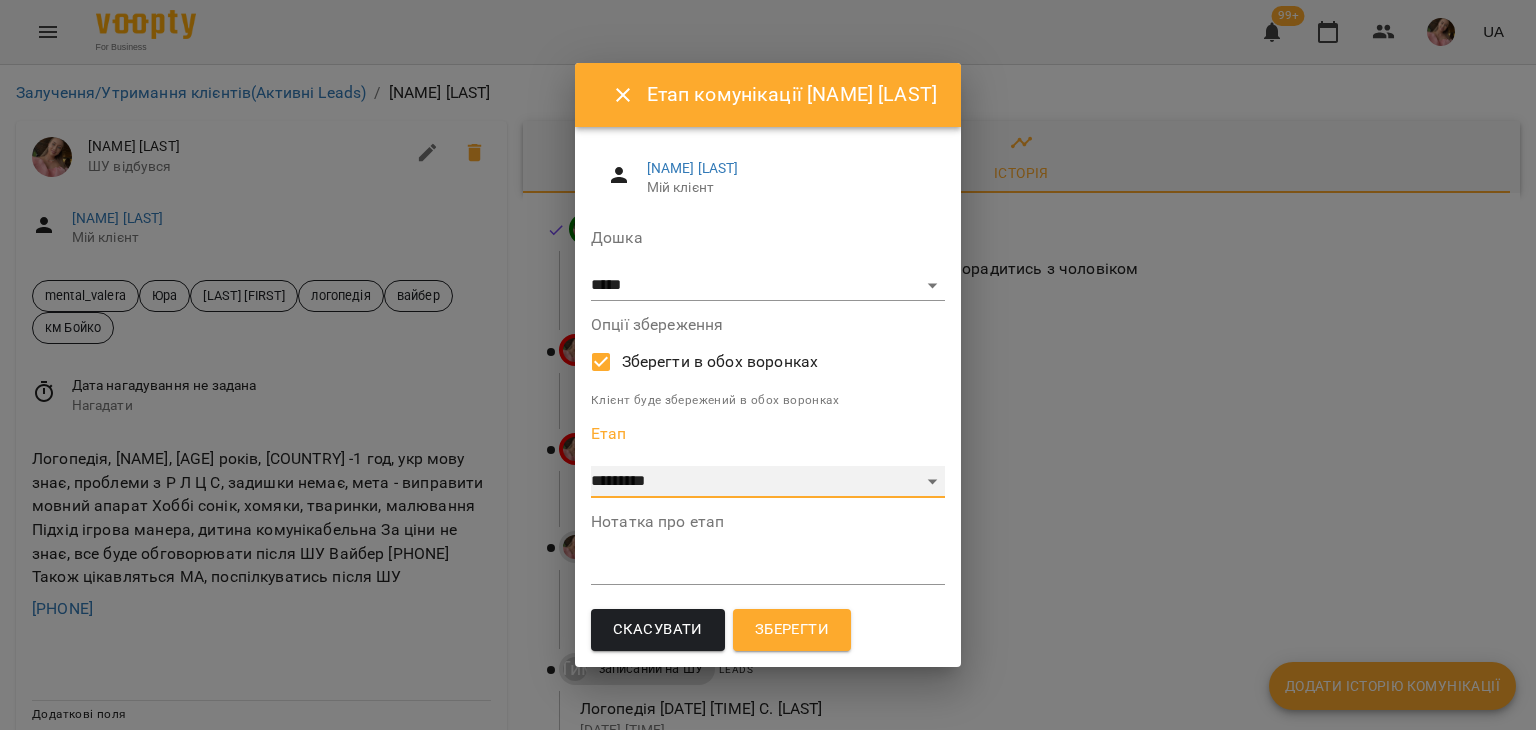 click on "**********" at bounding box center (768, 482) 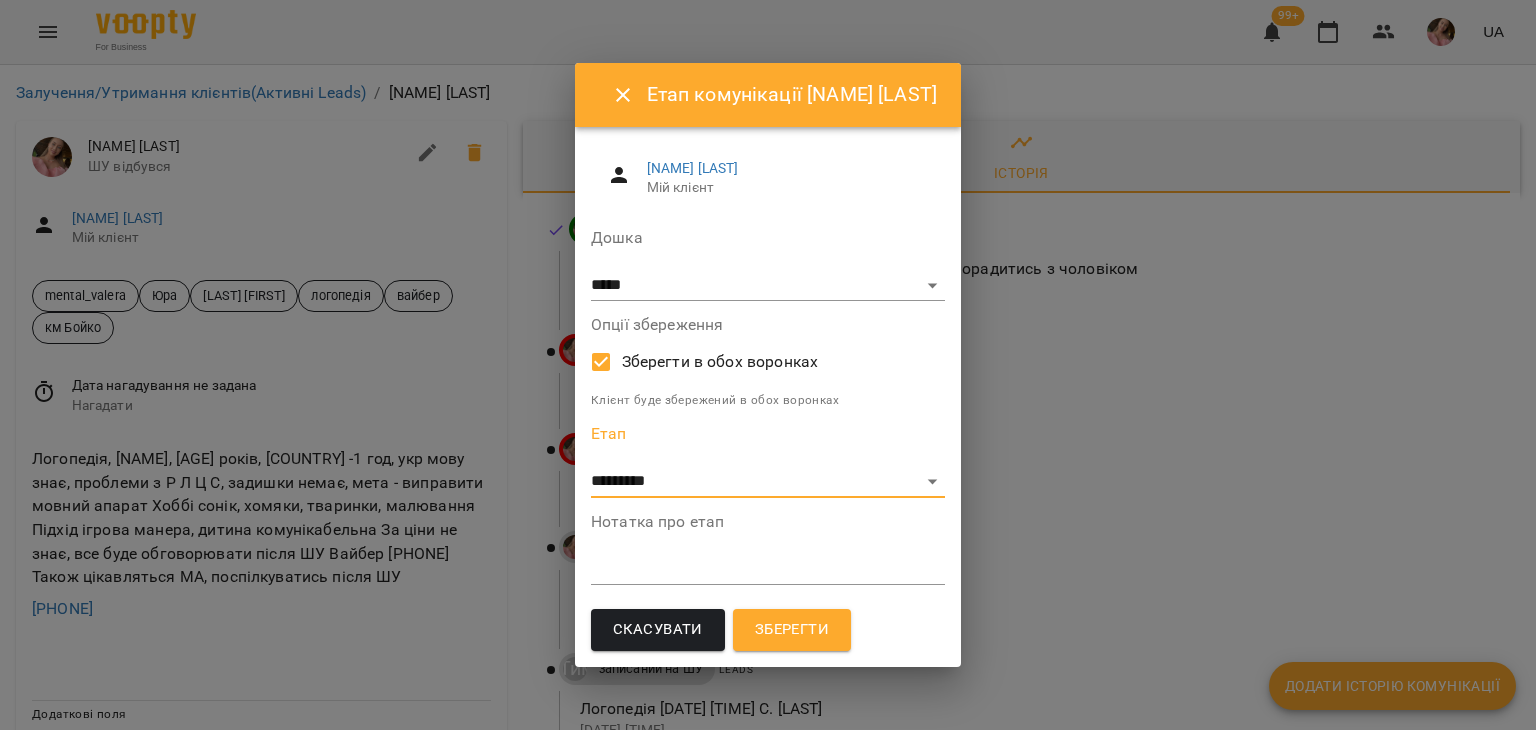 click at bounding box center (768, 568) 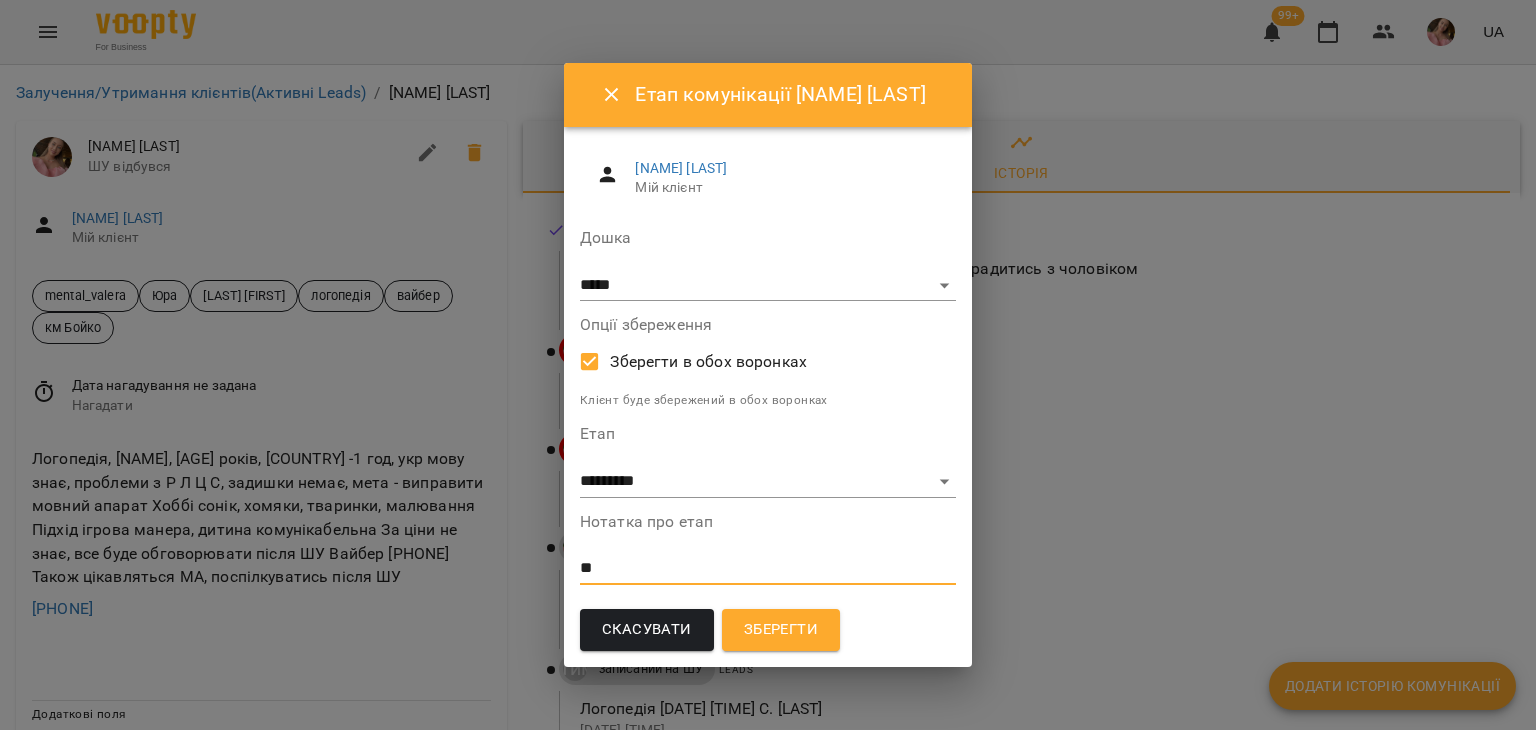 type on "*" 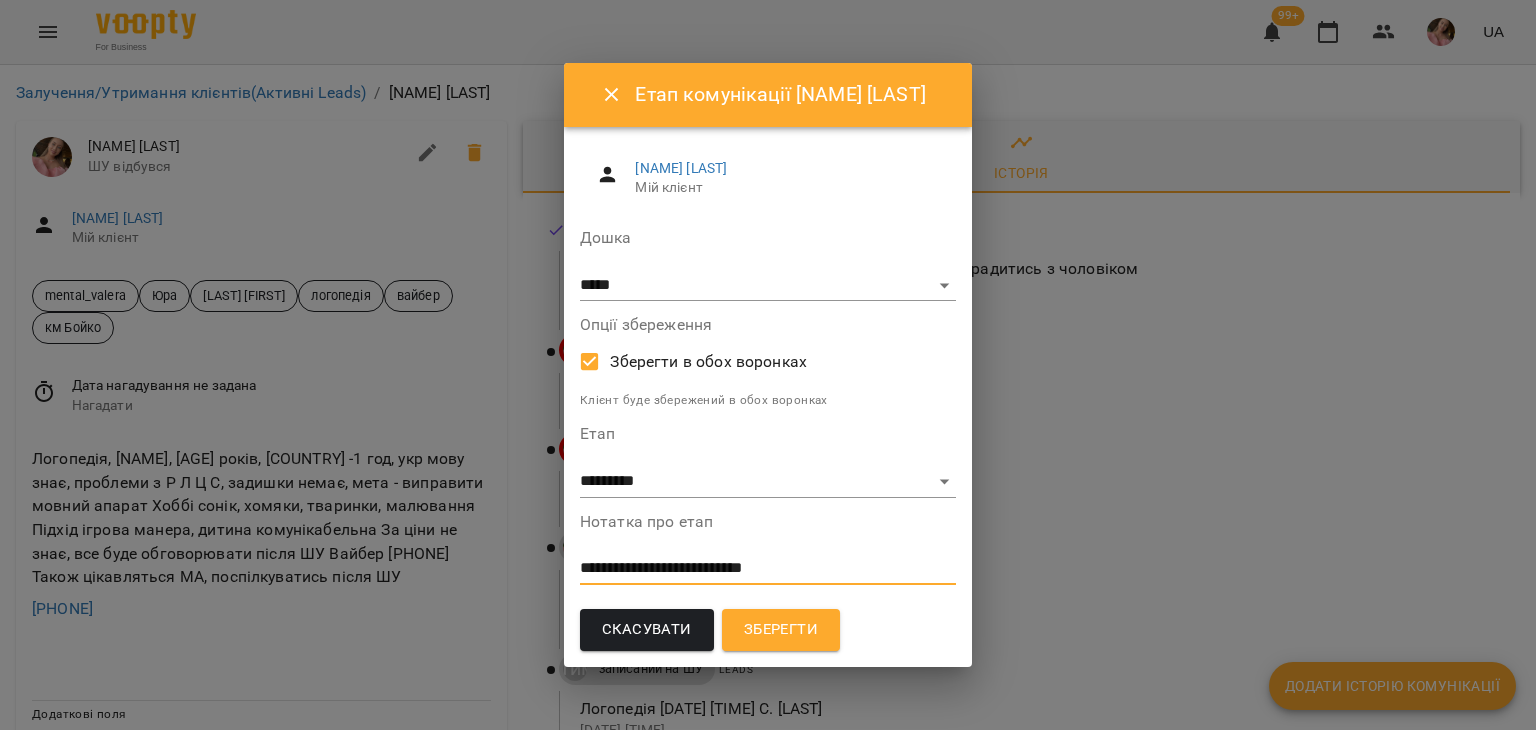 type on "**********" 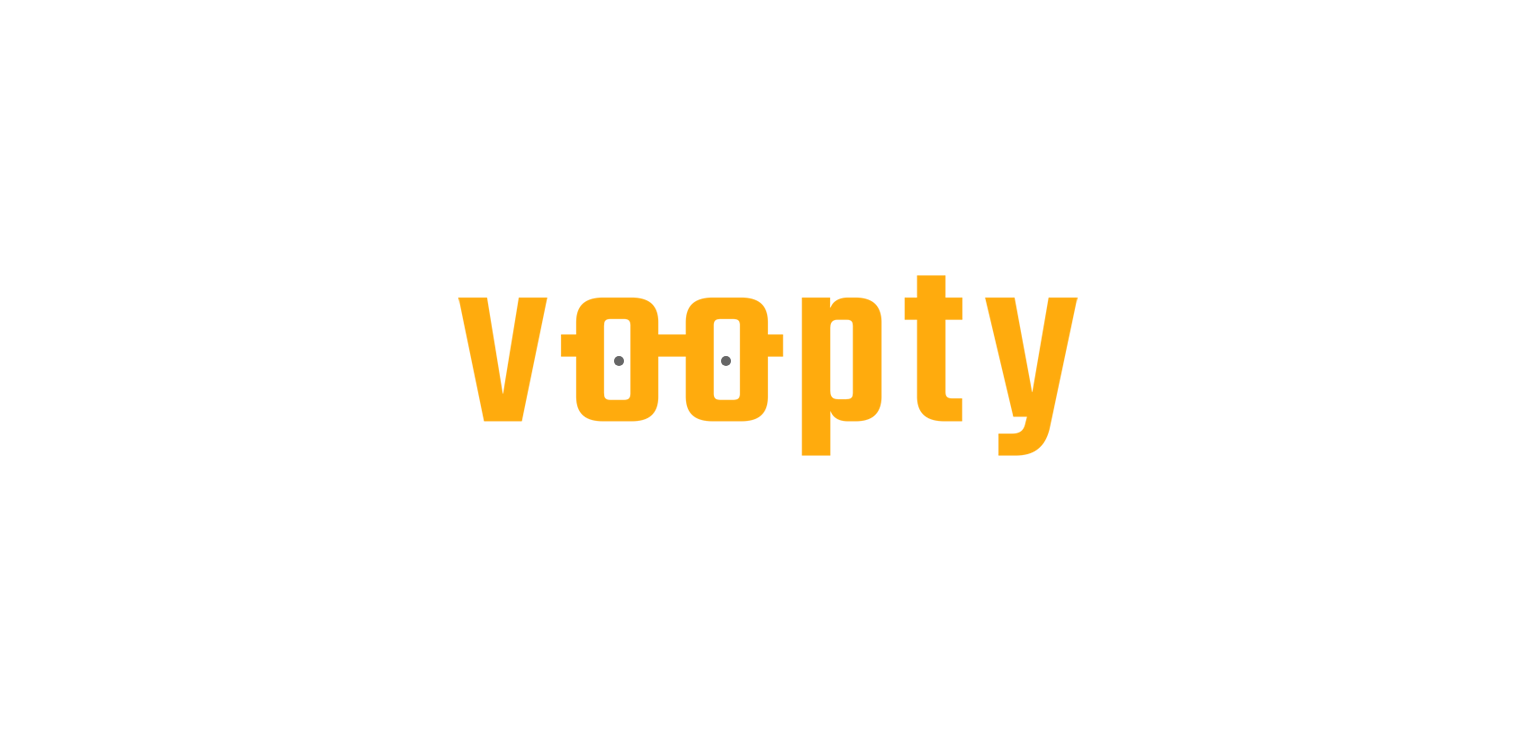 scroll, scrollTop: 0, scrollLeft: 0, axis: both 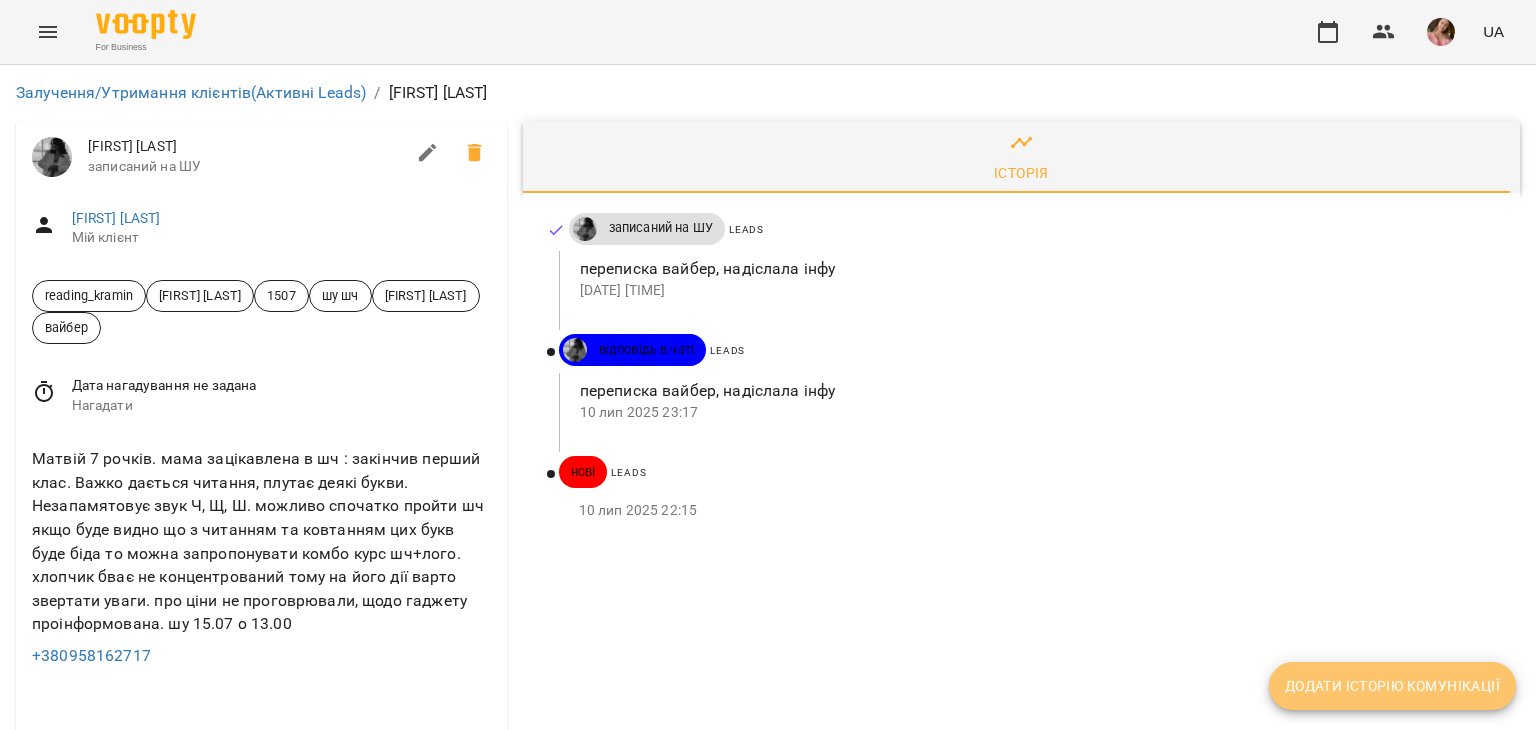 click on "Додати історію комунікації" at bounding box center [1392, 686] 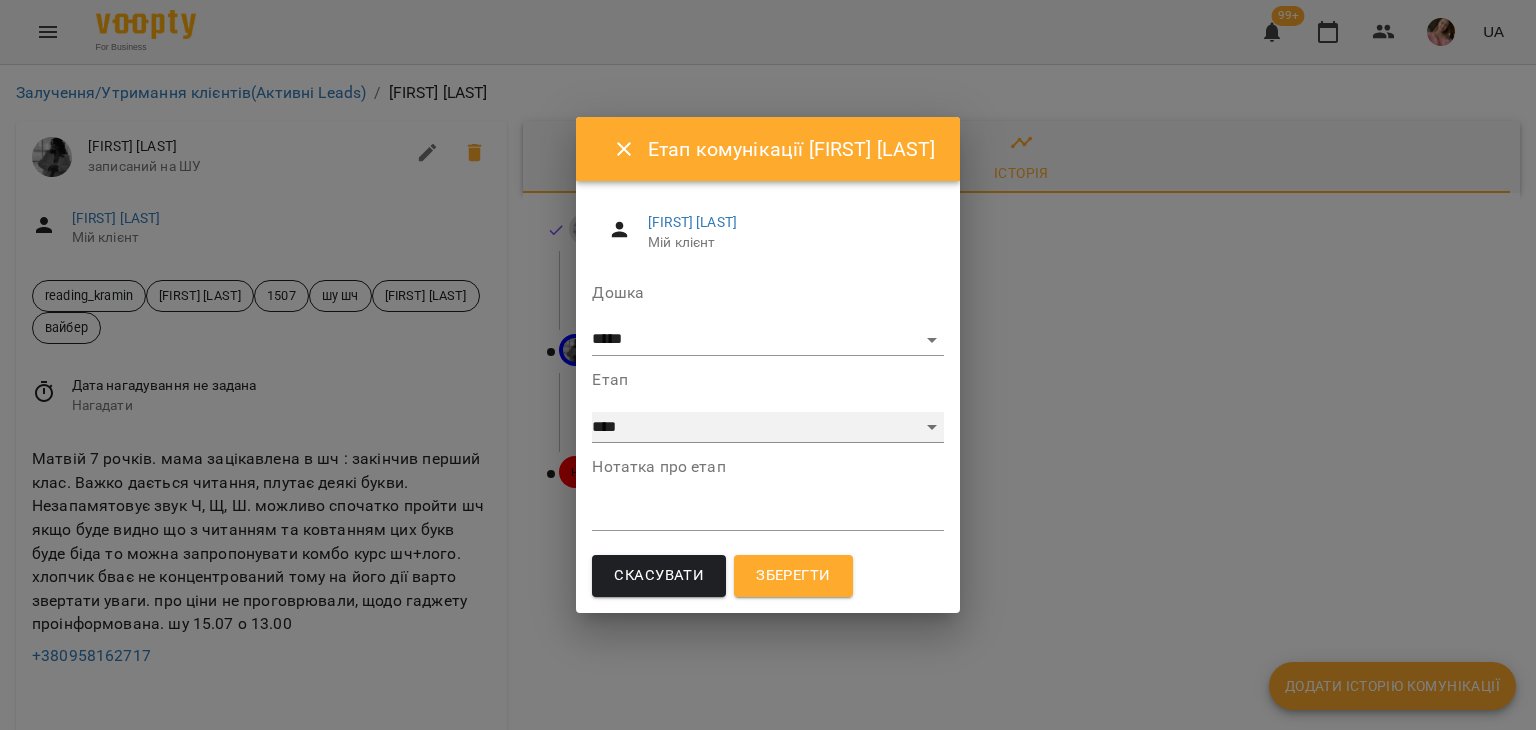 click on "**********" at bounding box center (767, 428) 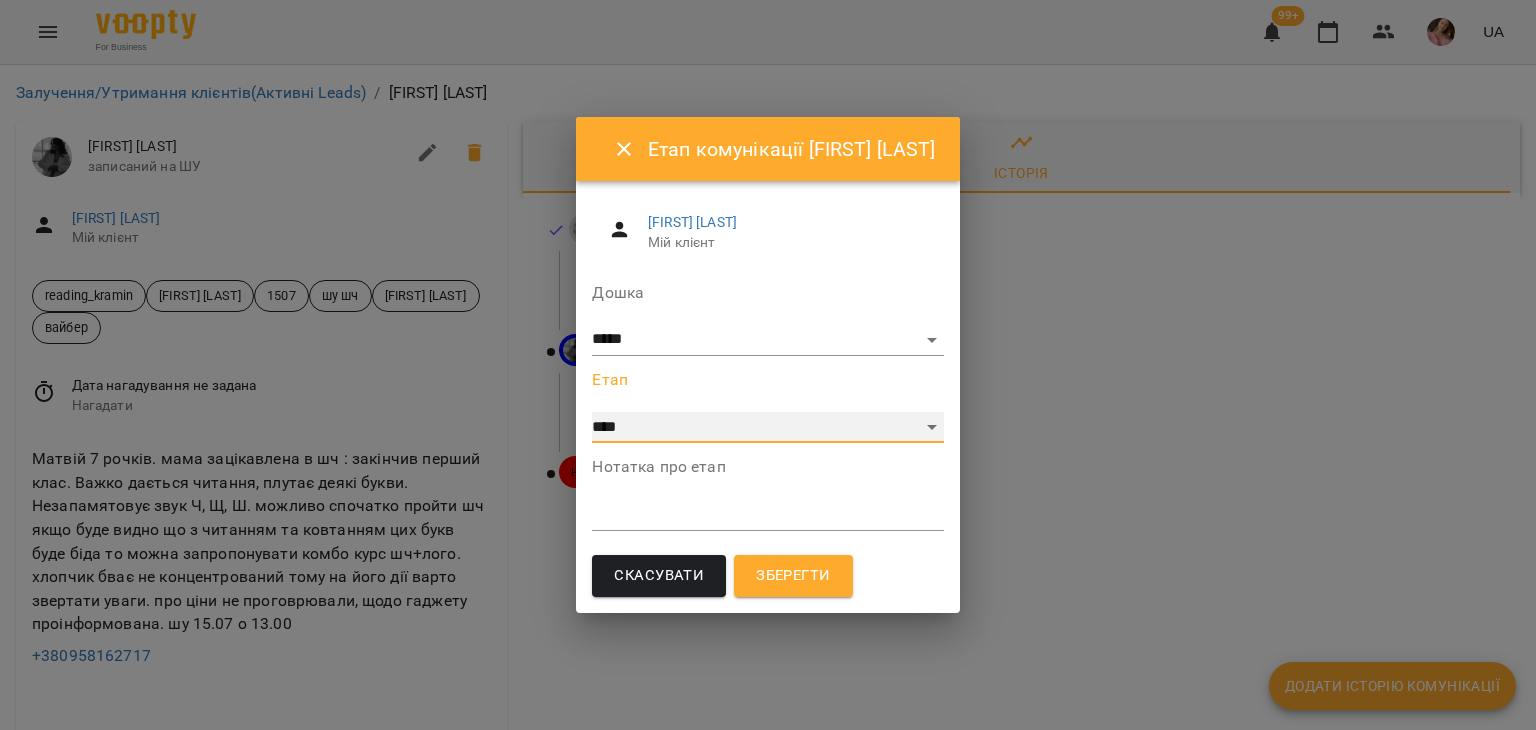 select on "**" 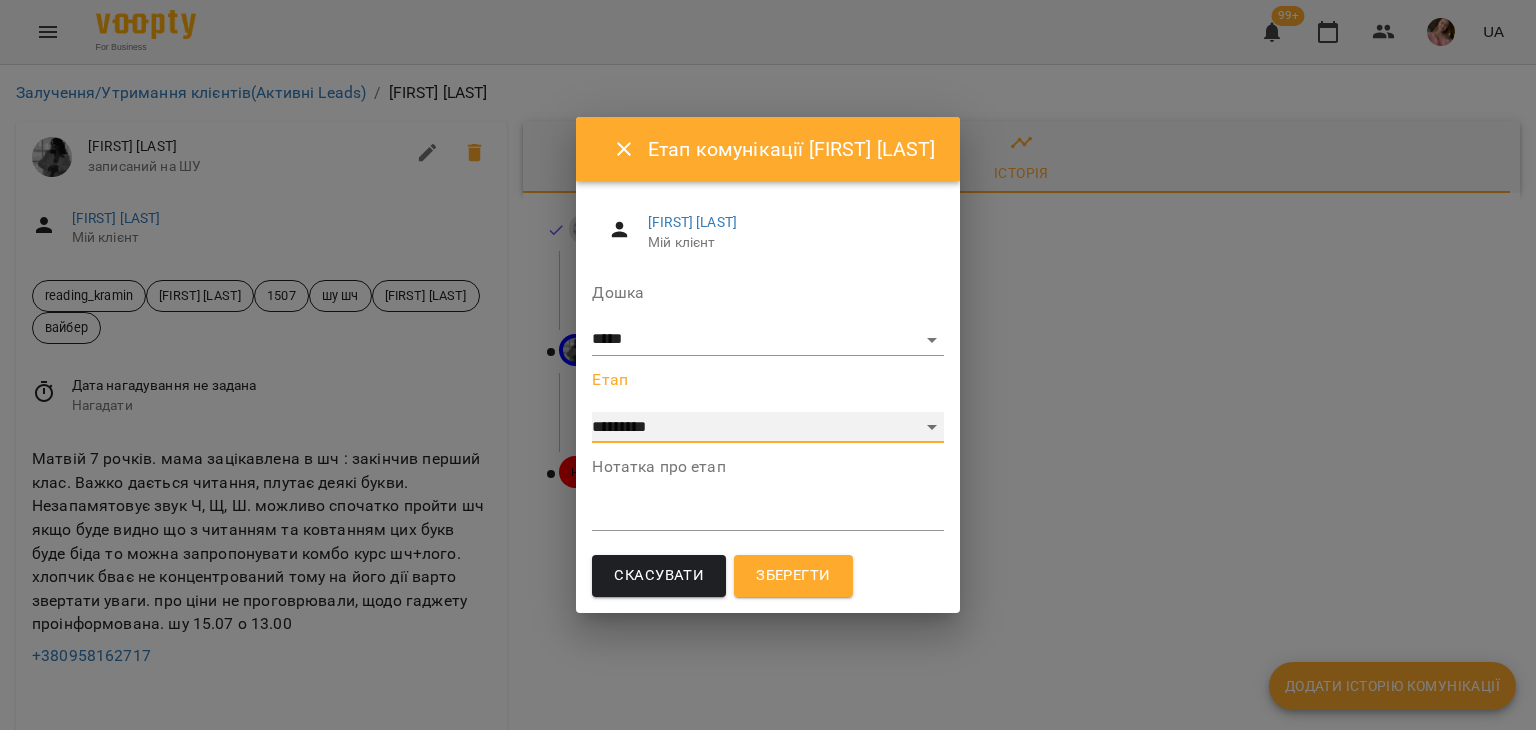click on "**********" at bounding box center (767, 428) 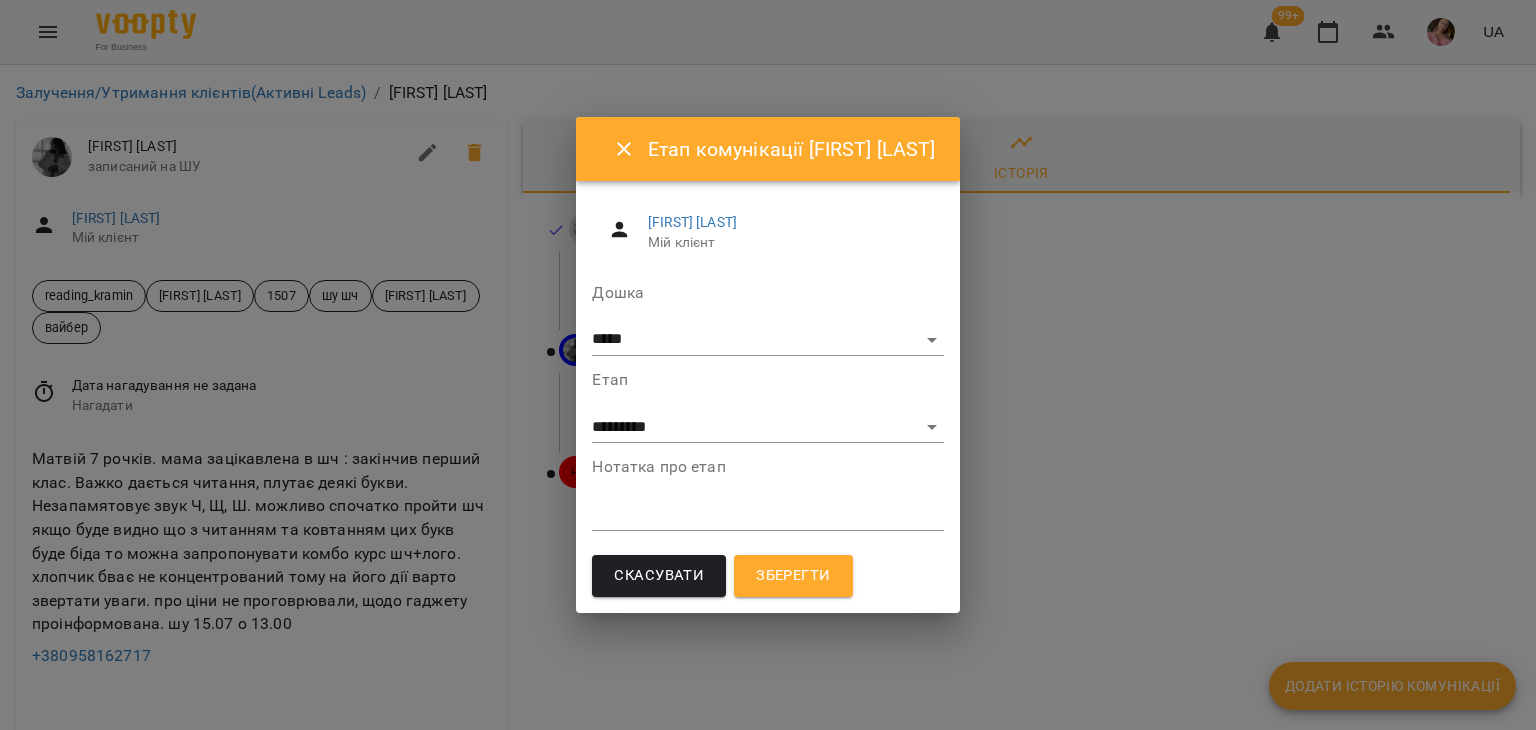 click on "Зберегти" at bounding box center [793, 576] 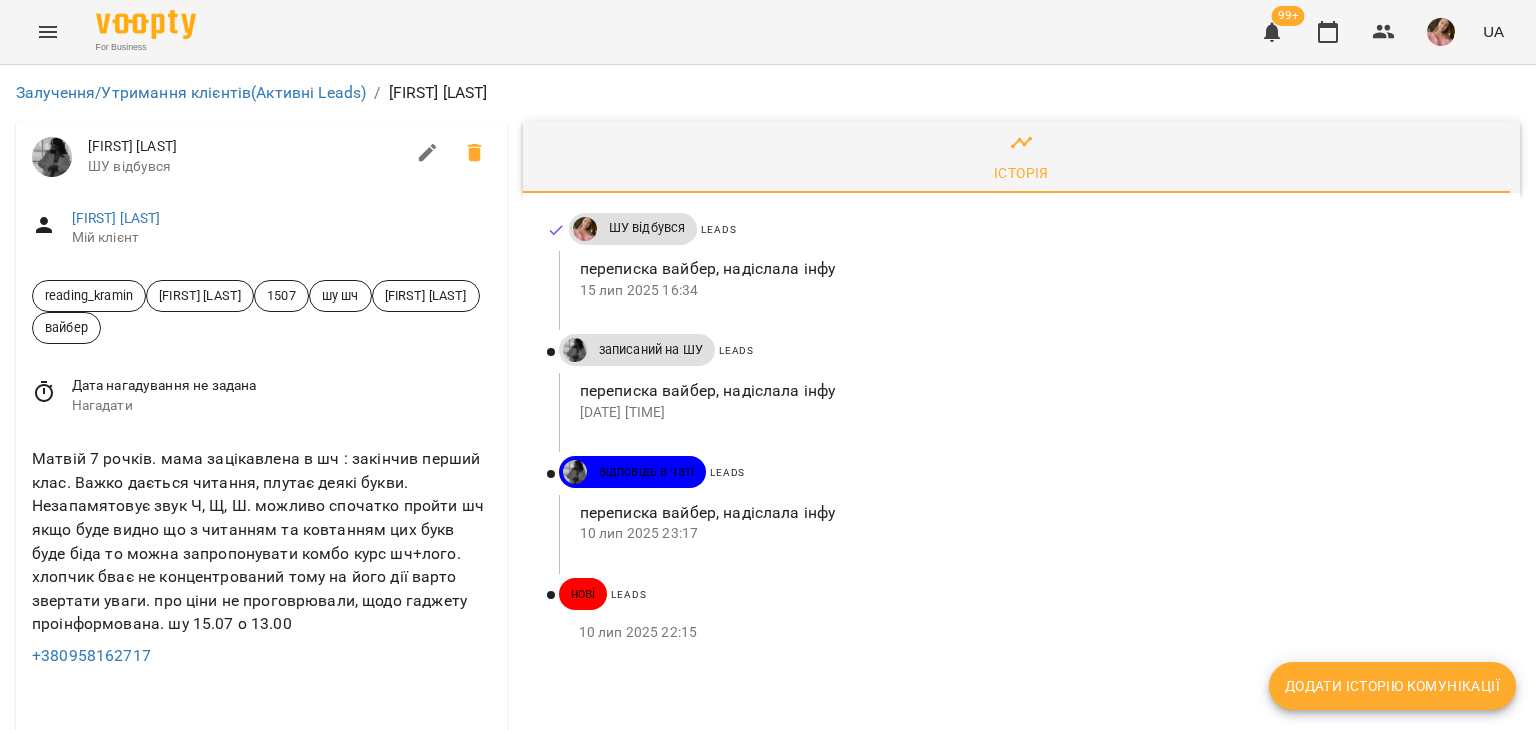 click on "Додати історію комунікації" at bounding box center (1392, 686) 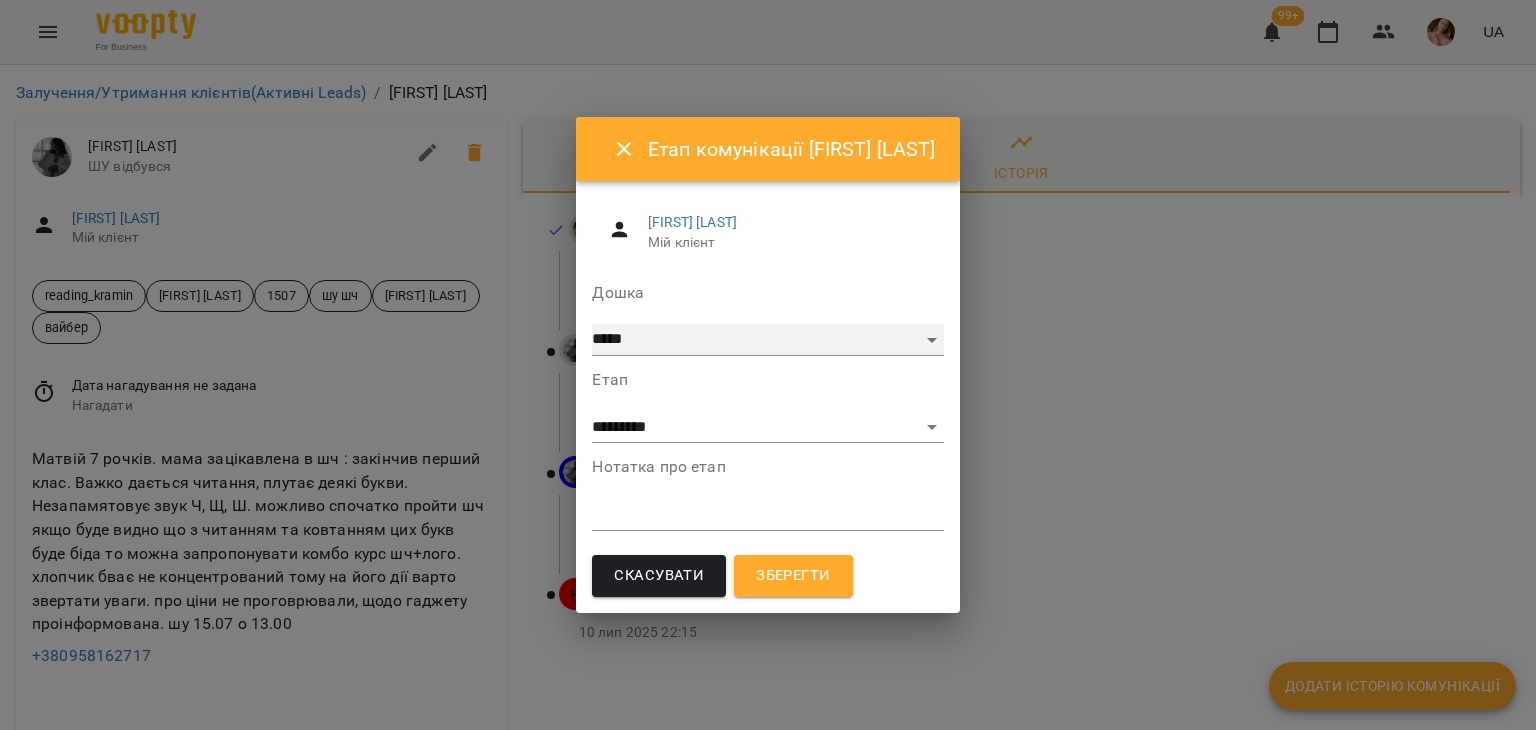 drag, startPoint x: 708, startPoint y: 337, endPoint x: 708, endPoint y: 351, distance: 14 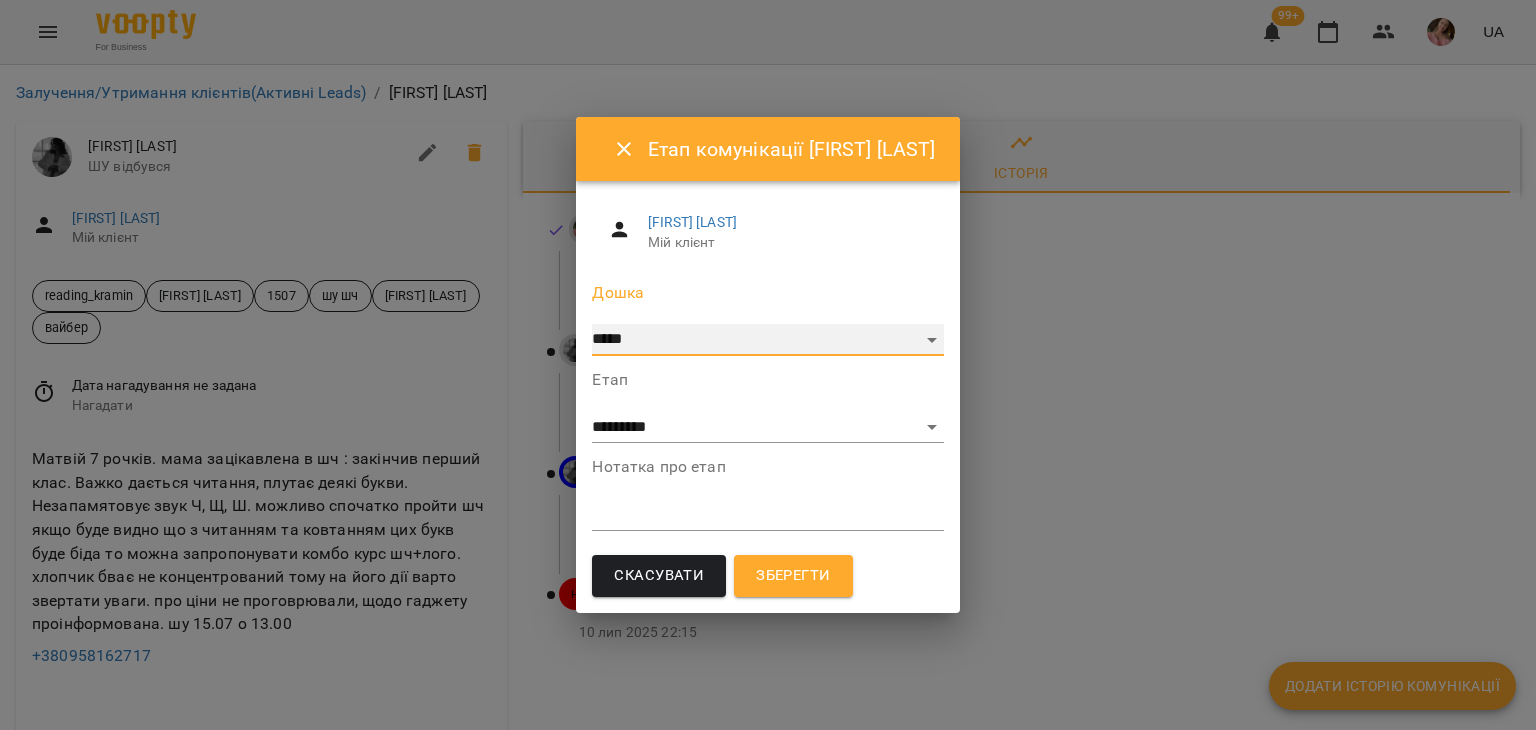 select on "**********" 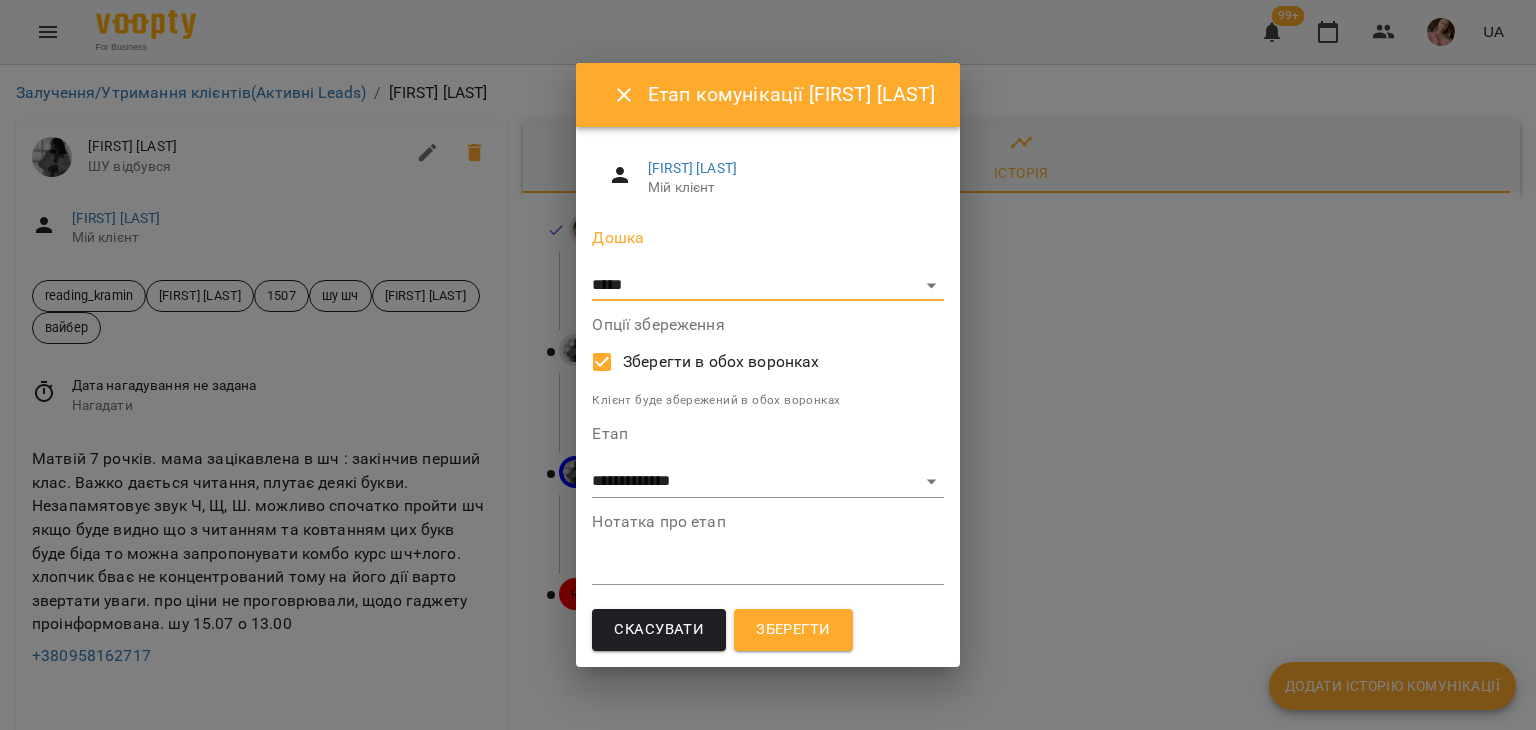 click on "Зберегти" at bounding box center (793, 630) 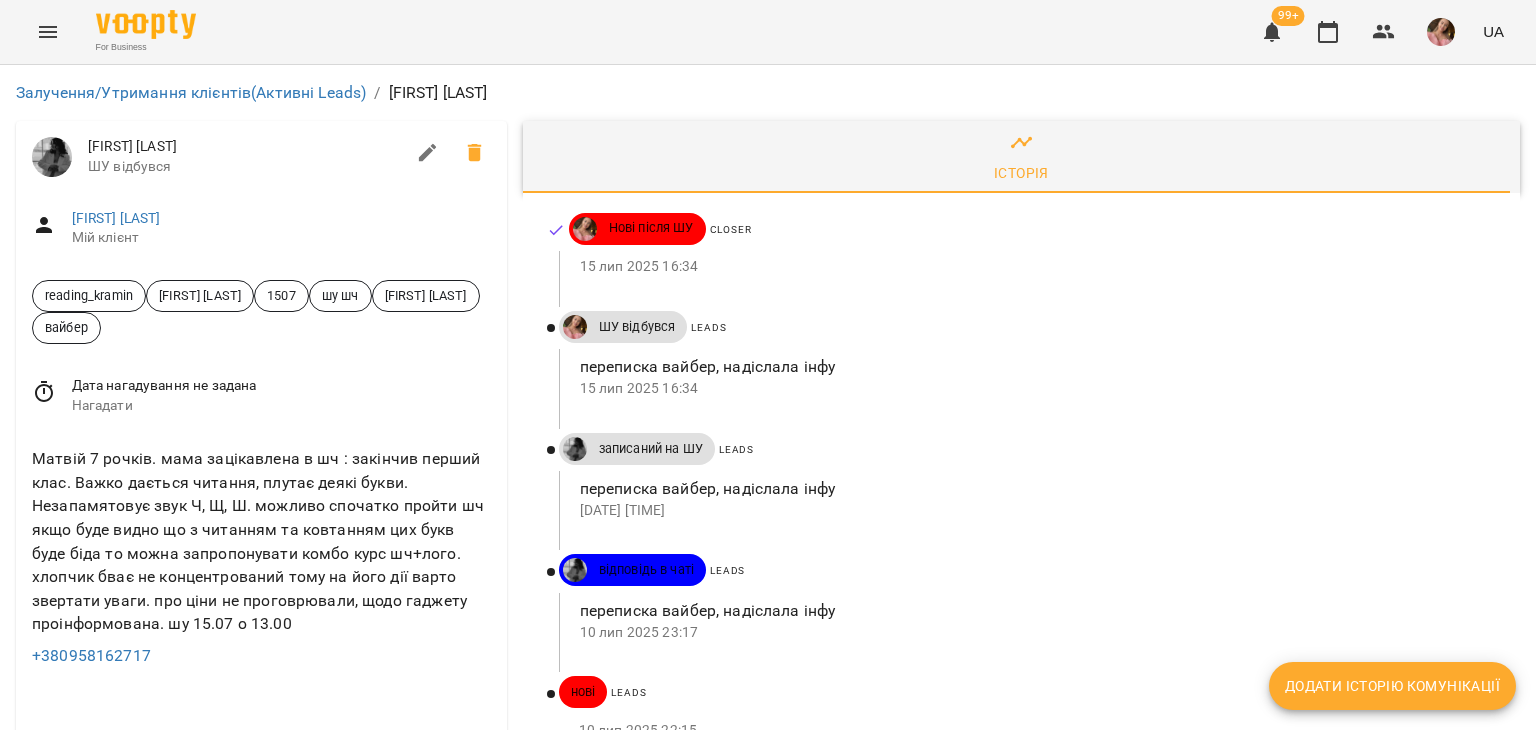 click on "Додати історію комунікації" at bounding box center [1392, 686] 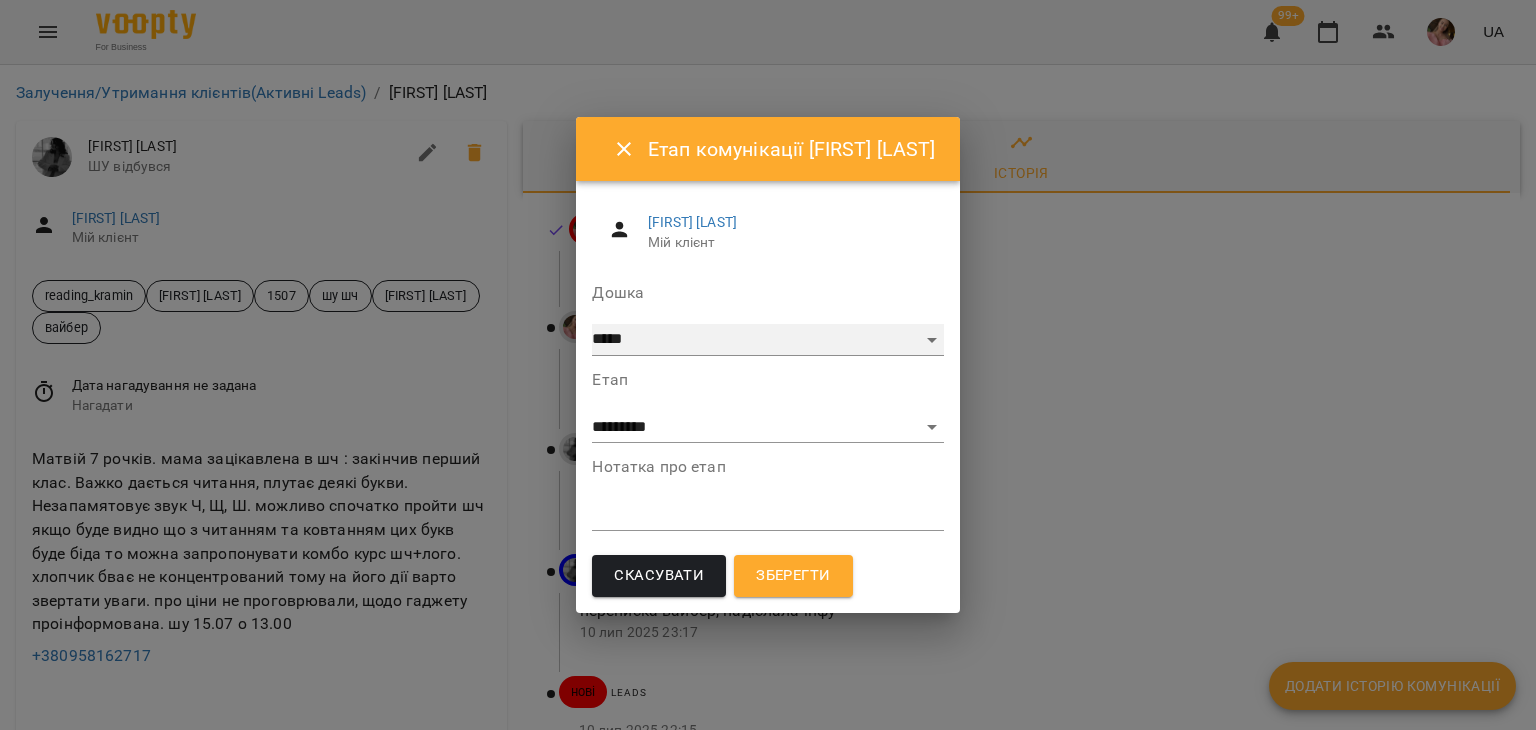 drag, startPoint x: 600, startPoint y: 333, endPoint x: 611, endPoint y: 353, distance: 22.825424 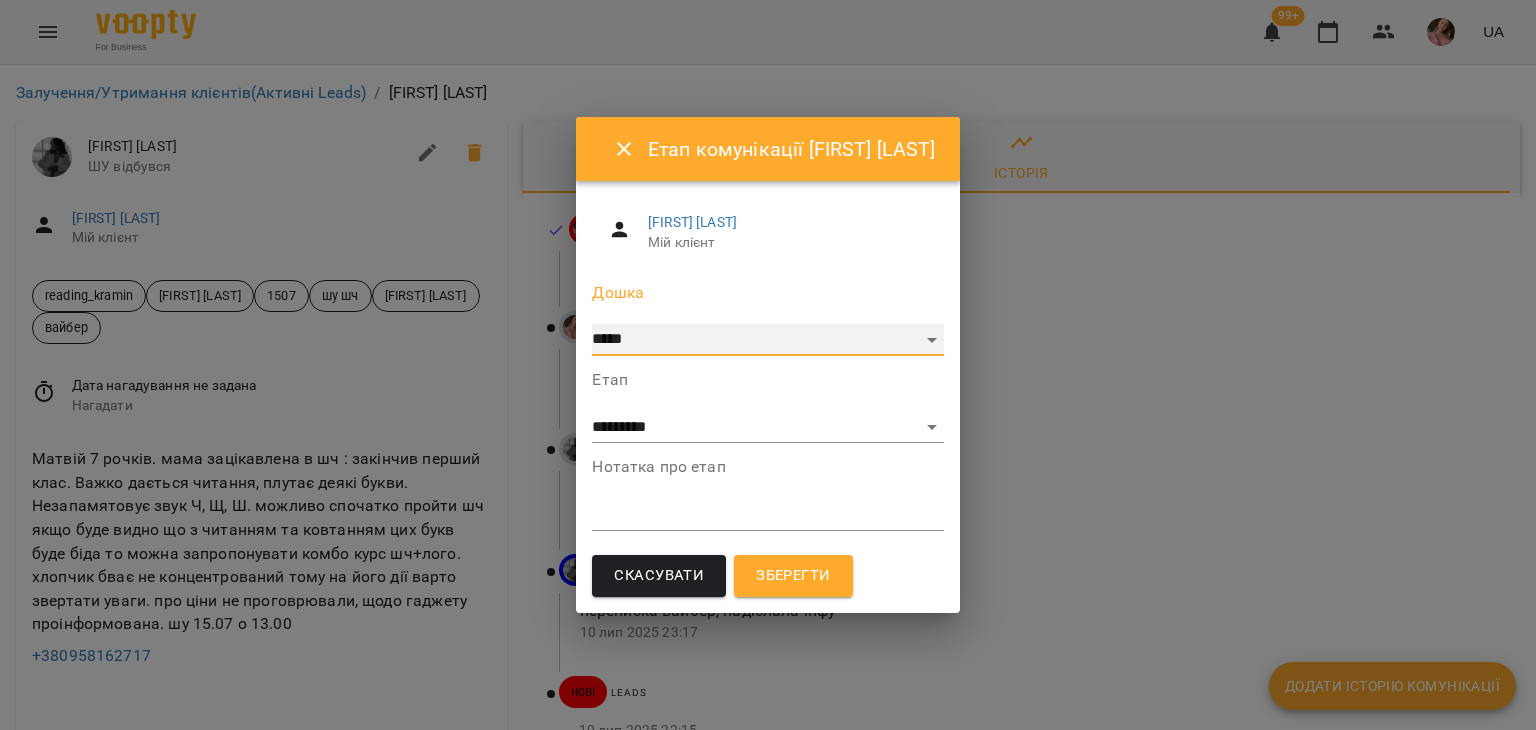 select on "**********" 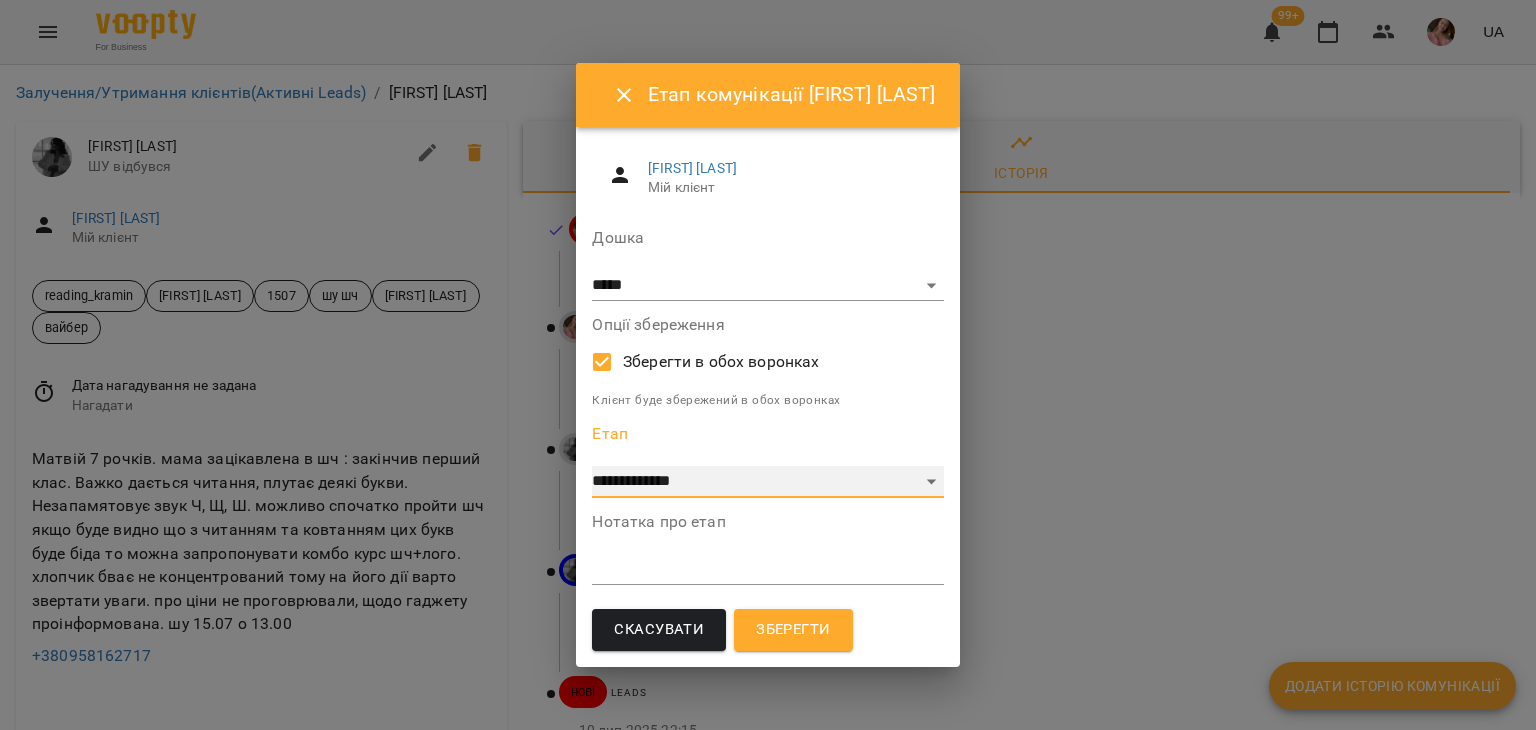 click on "**********" at bounding box center (767, 482) 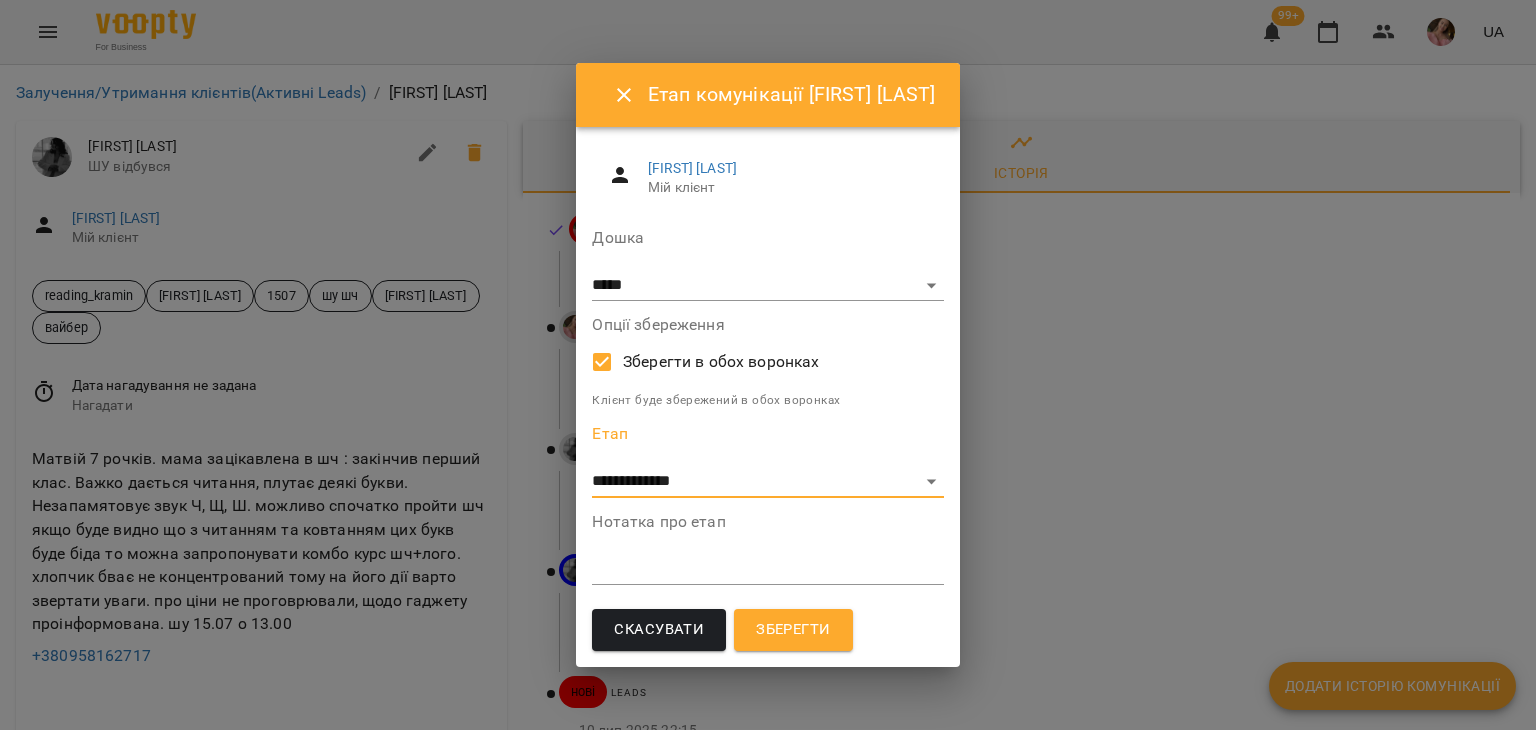 click on "Нотатка про етап *" at bounding box center [767, 554] 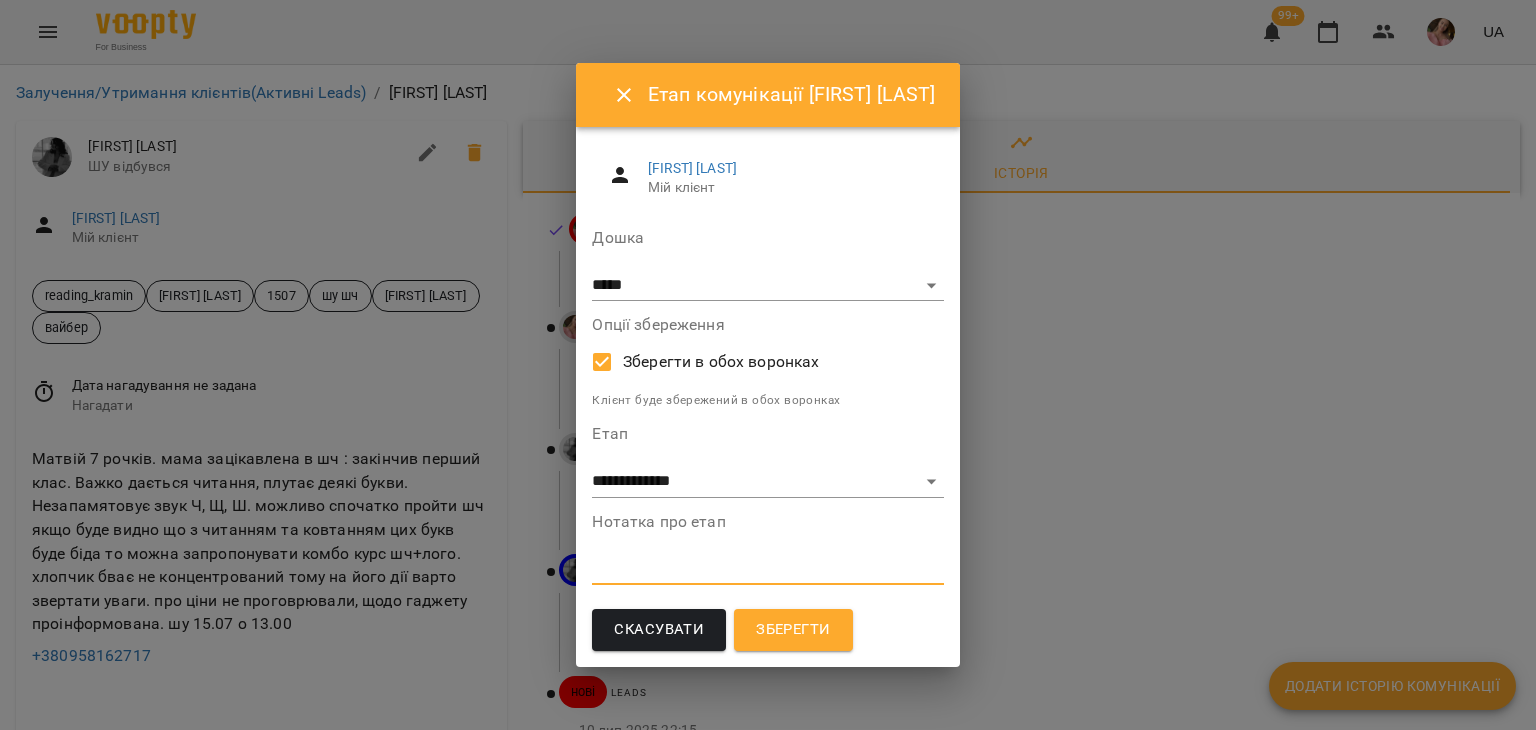 click at bounding box center (767, 568) 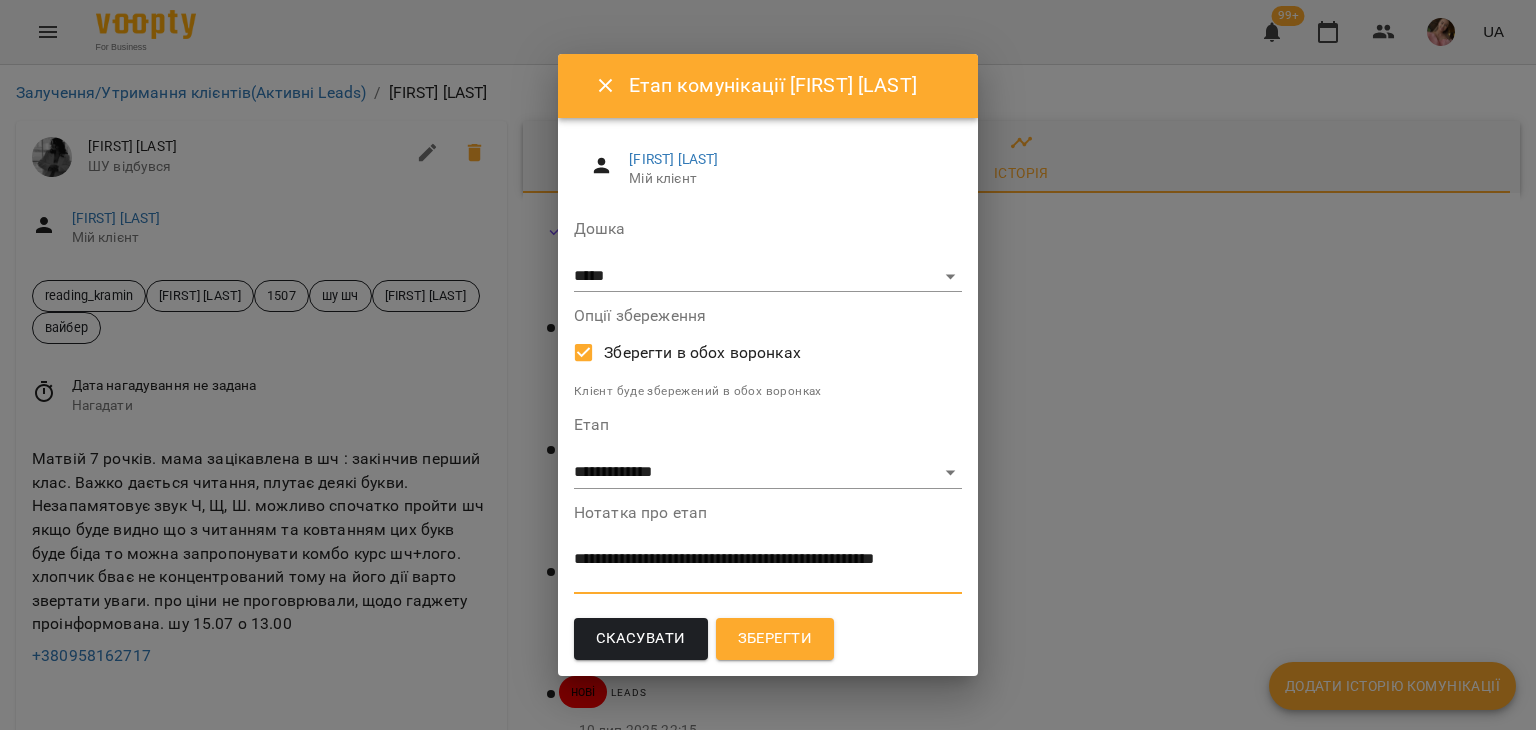 scroll, scrollTop: 0, scrollLeft: 0, axis: both 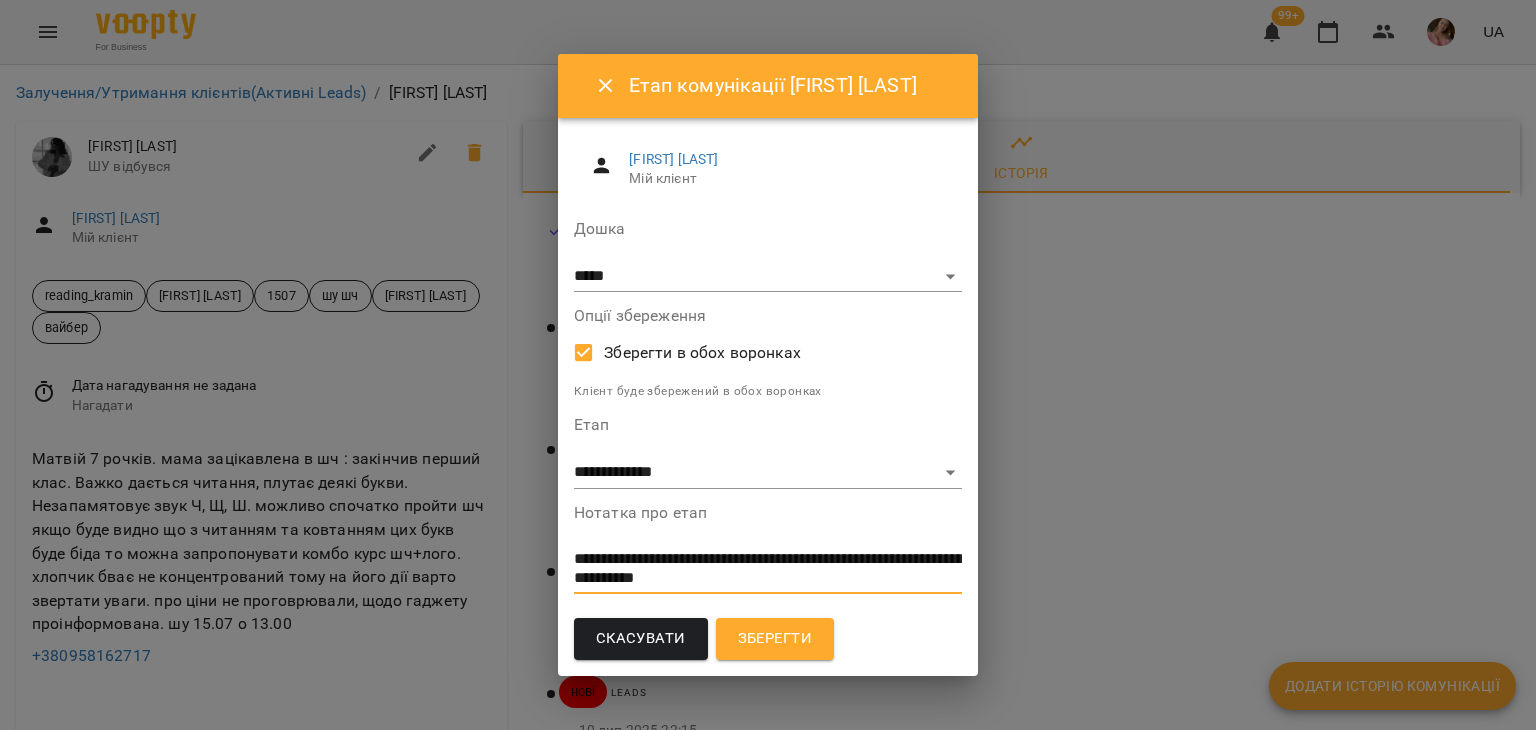 drag, startPoint x: 678, startPoint y: 577, endPoint x: 665, endPoint y: 580, distance: 13.341664 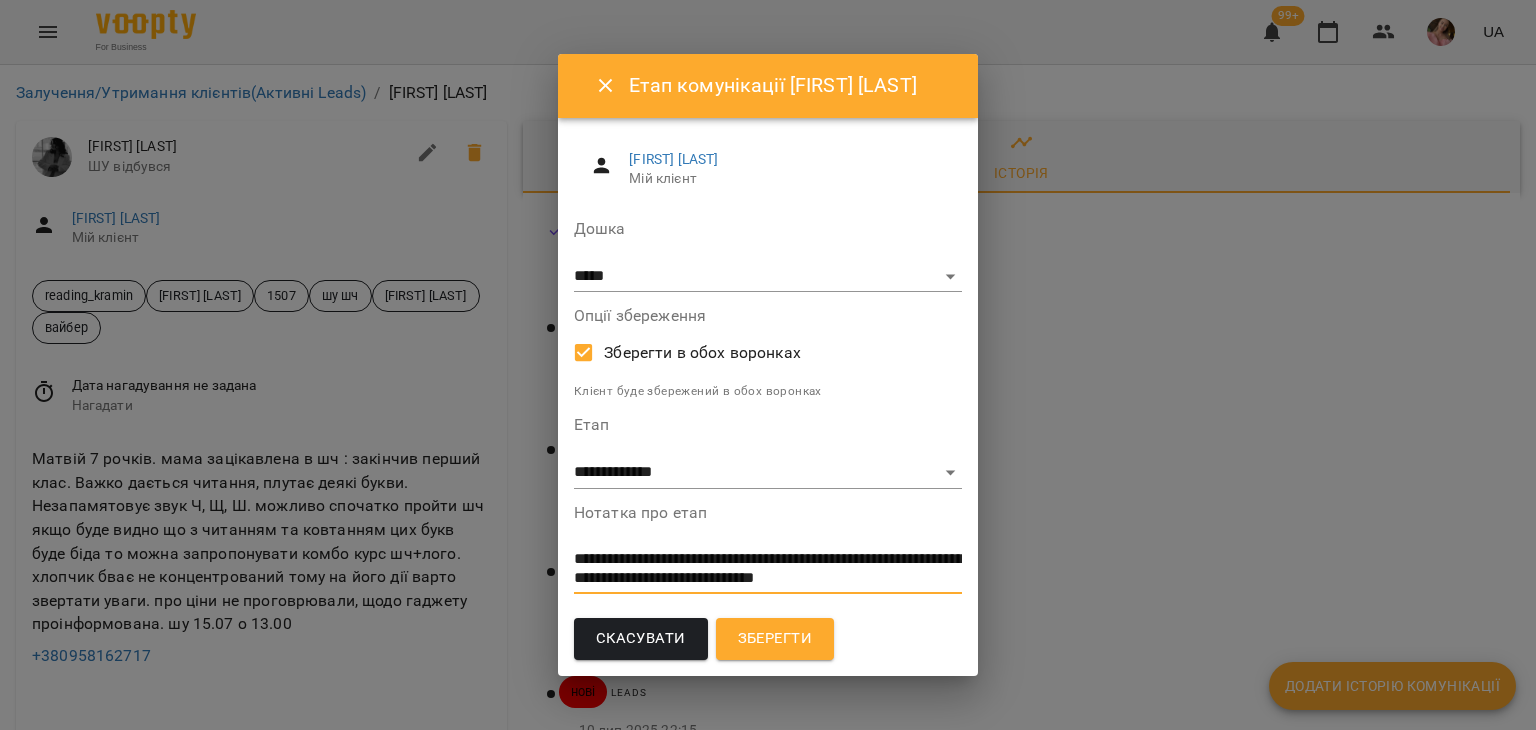 scroll, scrollTop: 0, scrollLeft: 0, axis: both 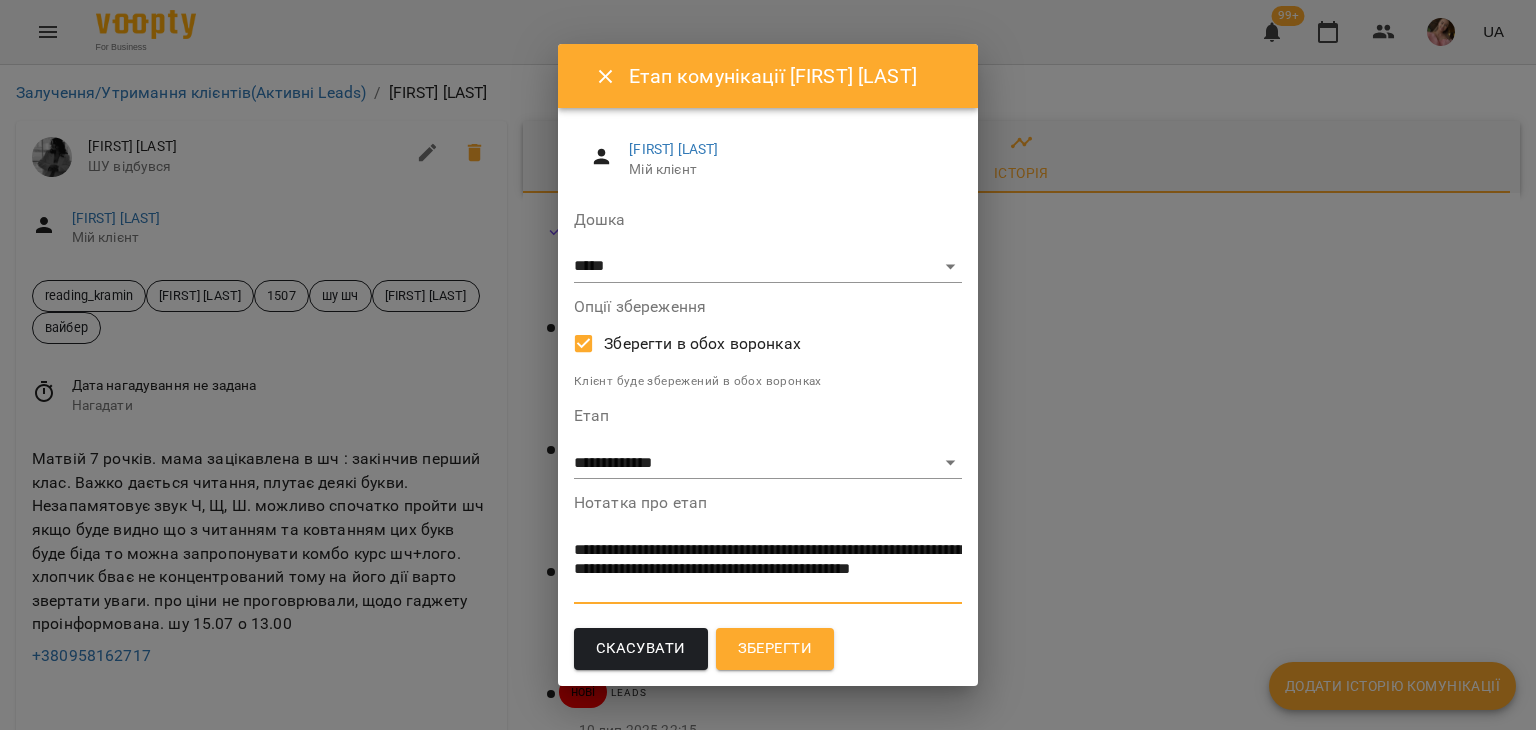 click on "**********" at bounding box center (768, 569) 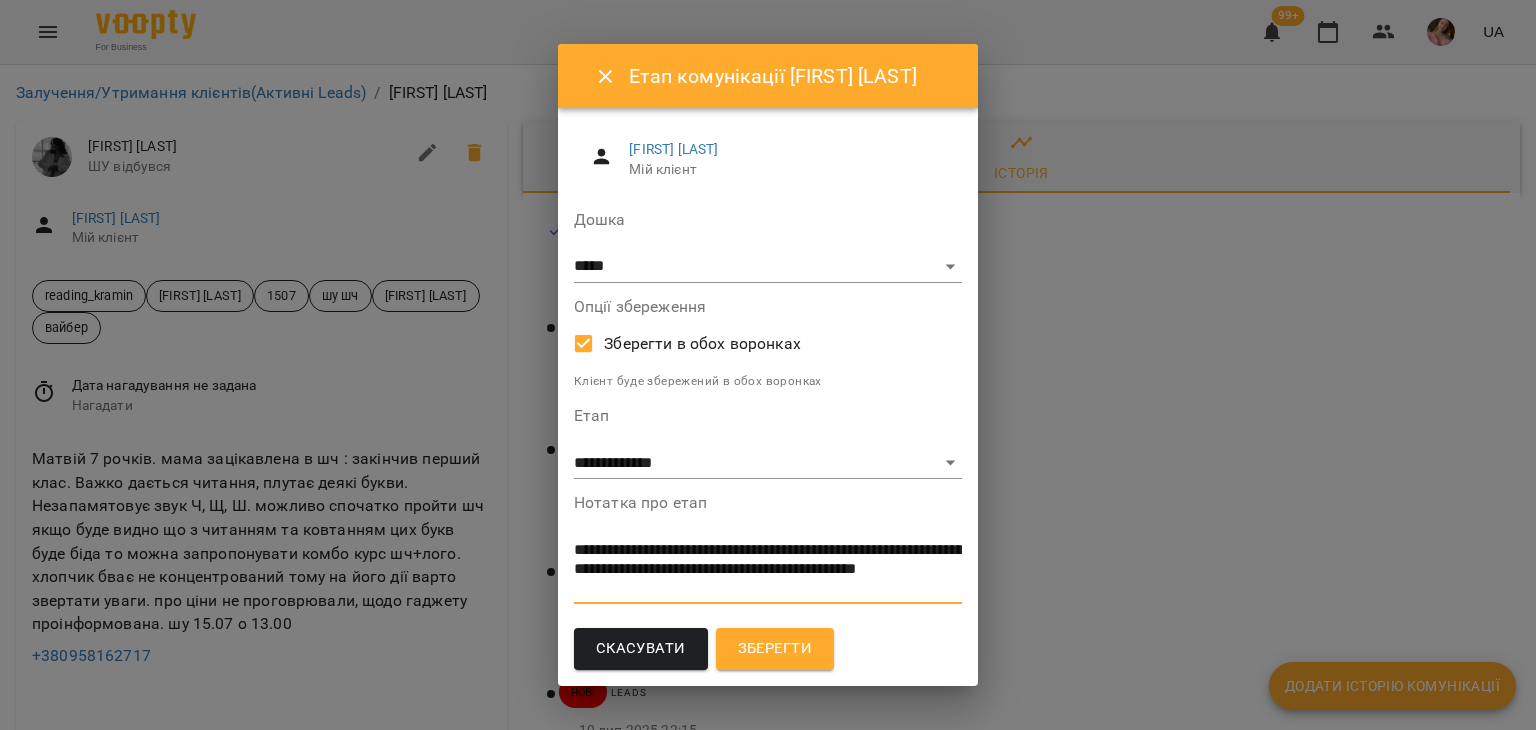 type on "**********" 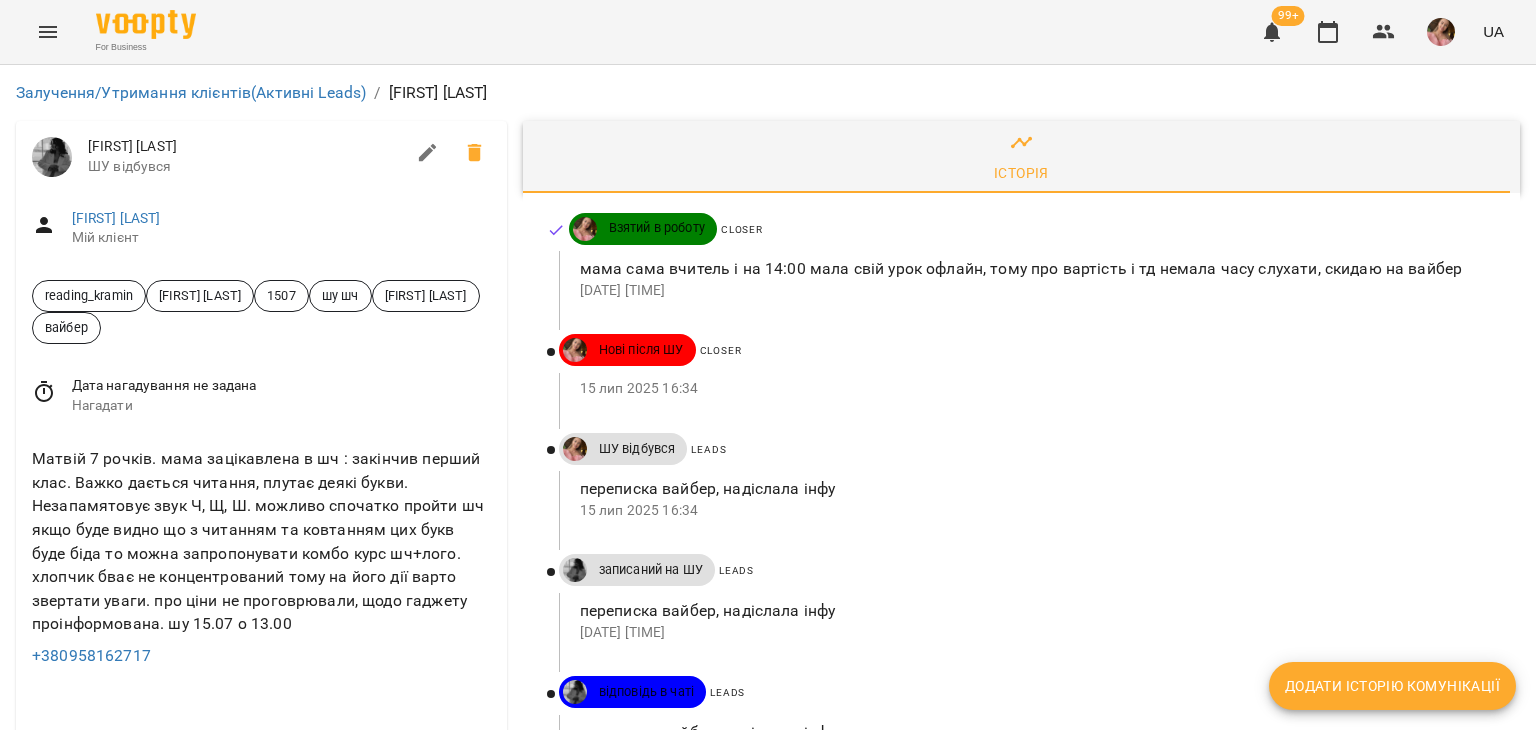 scroll, scrollTop: 0, scrollLeft: 0, axis: both 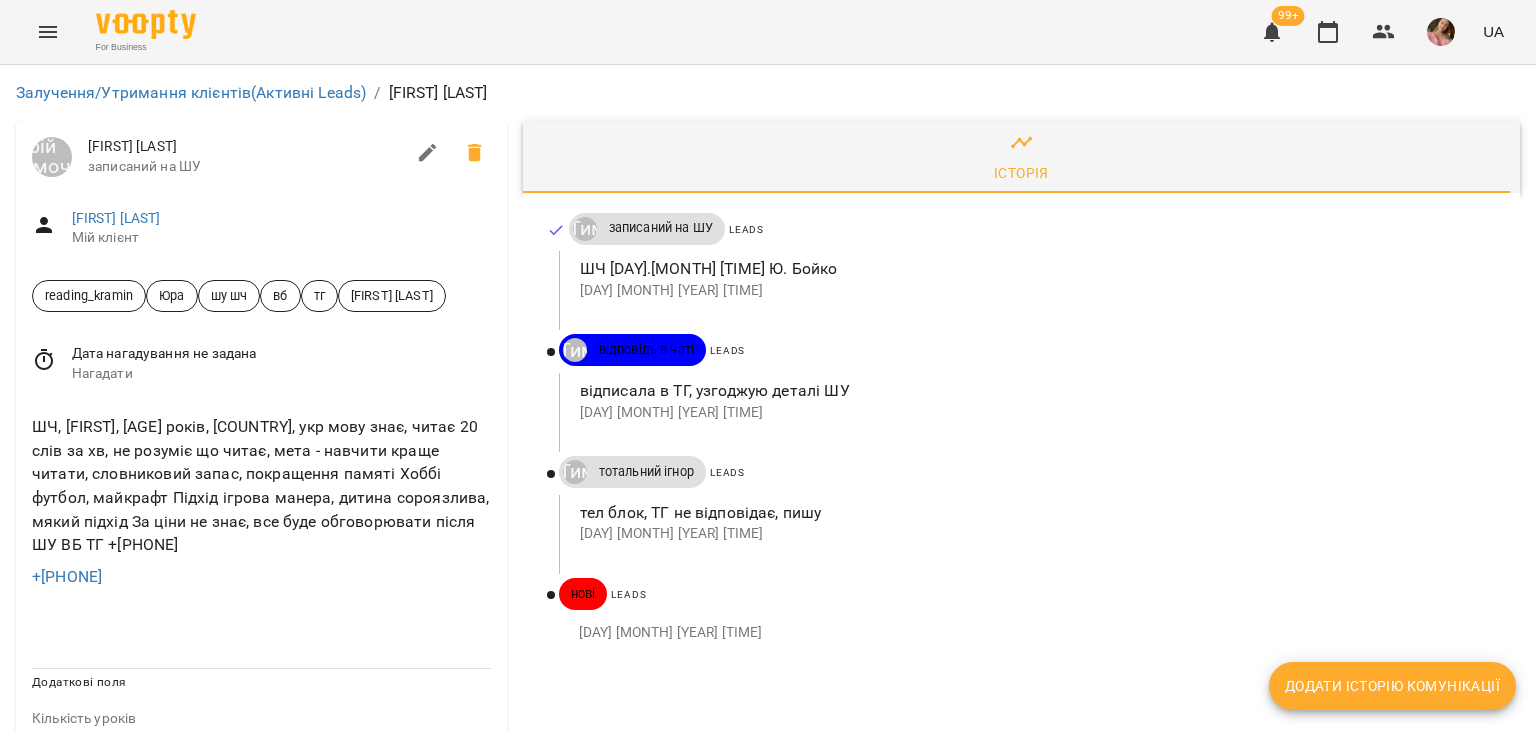 click on "Додати історію комунікації" at bounding box center [1392, 686] 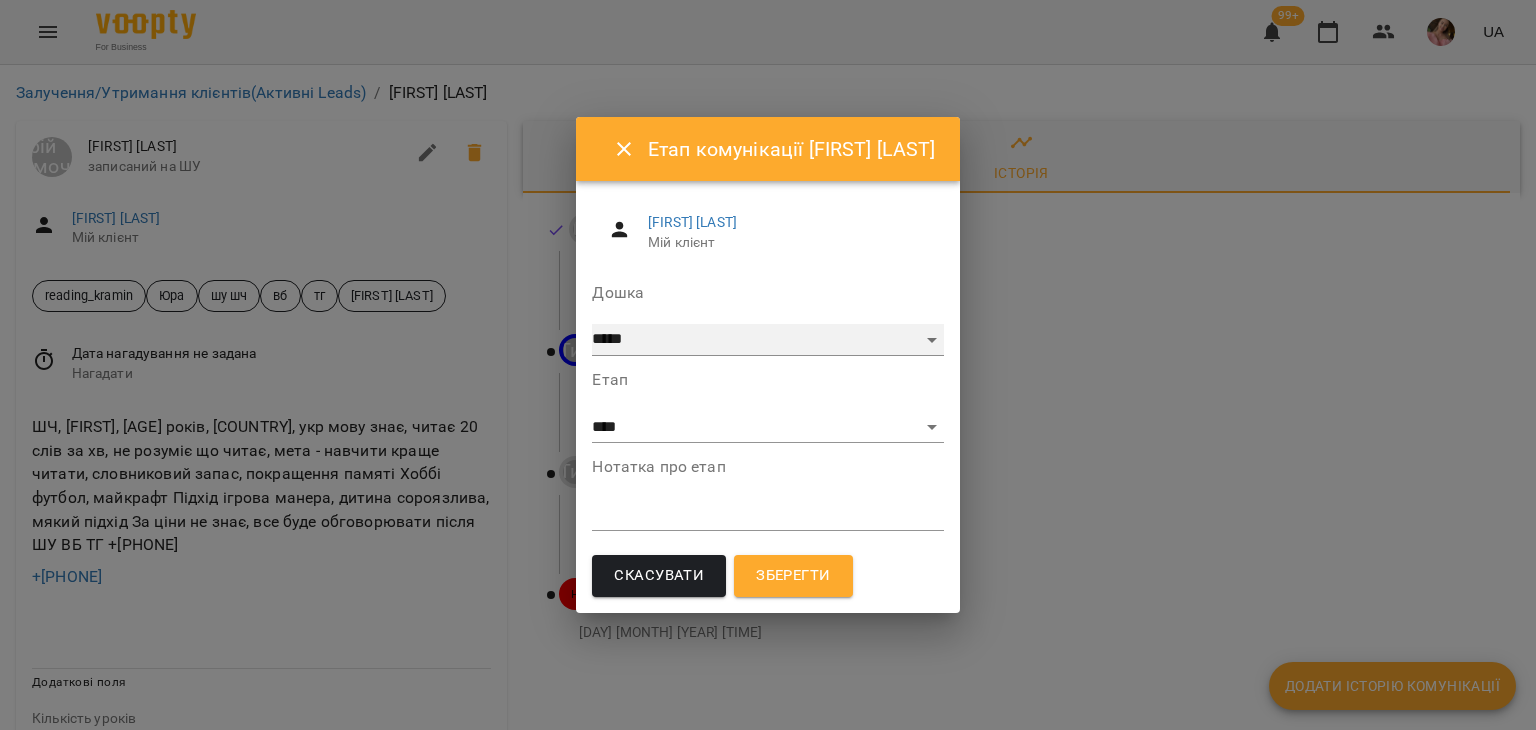 click on "***** ******** ****** ********" at bounding box center [767, 340] 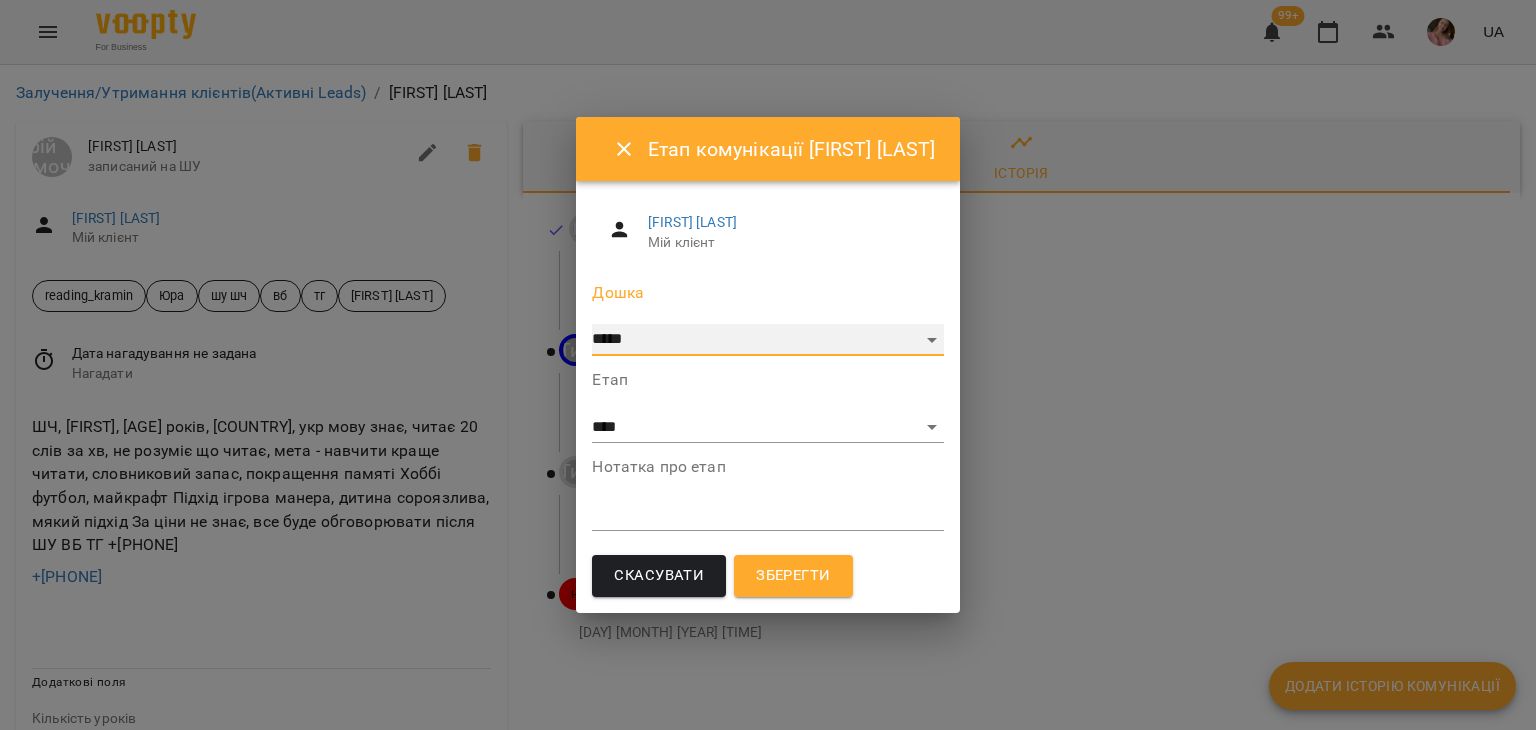 select on "**********" 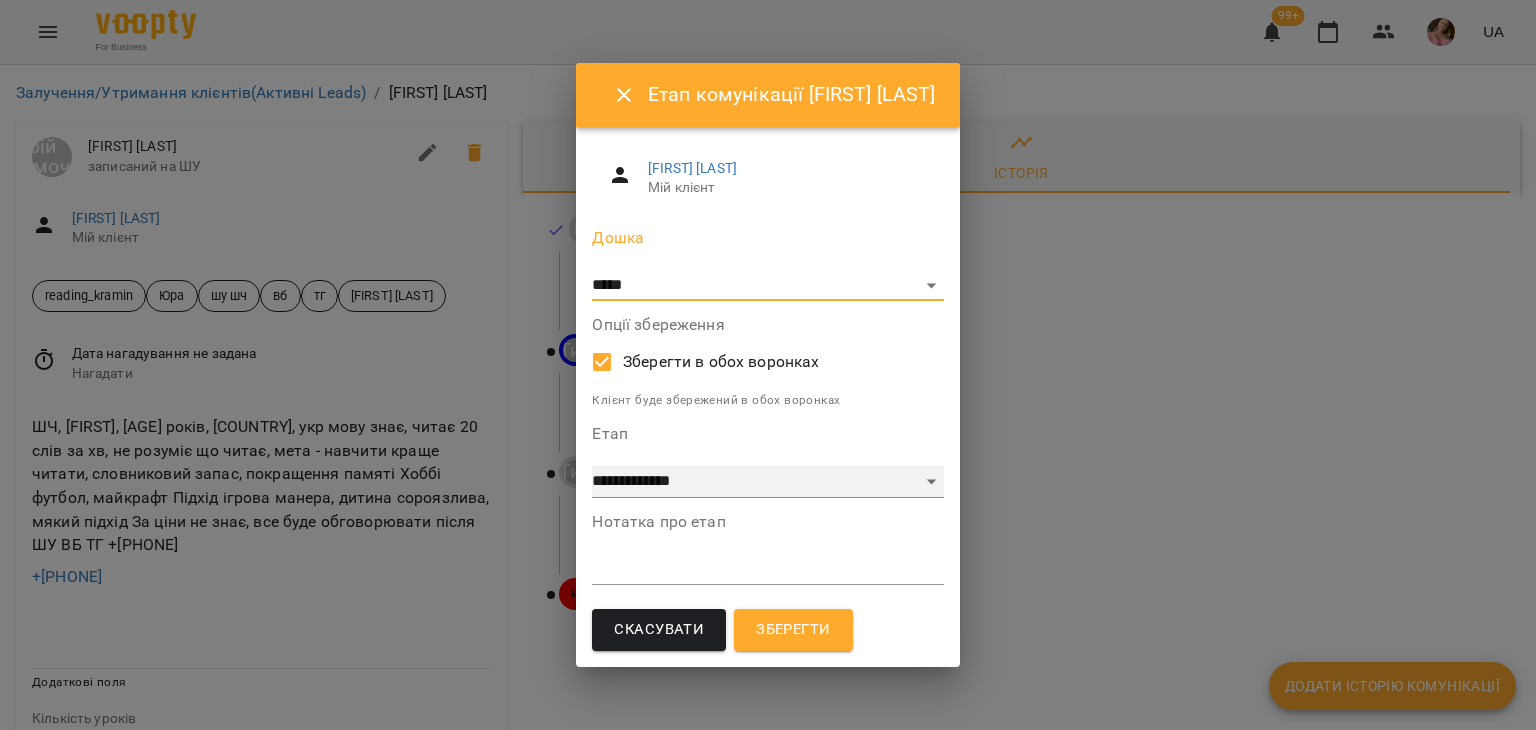 click on "**********" at bounding box center (767, 482) 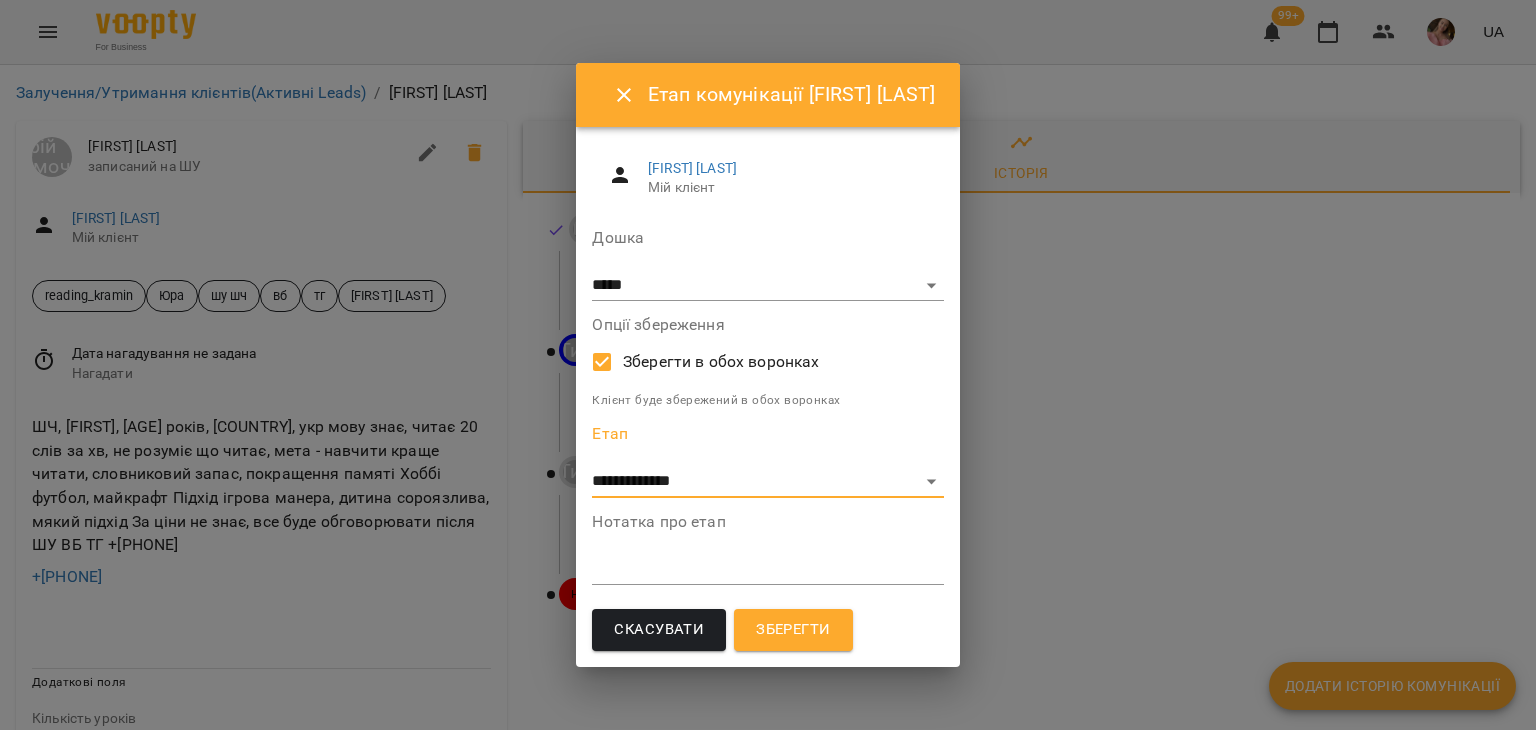 click on "Нотатка про етап" at bounding box center (767, 522) 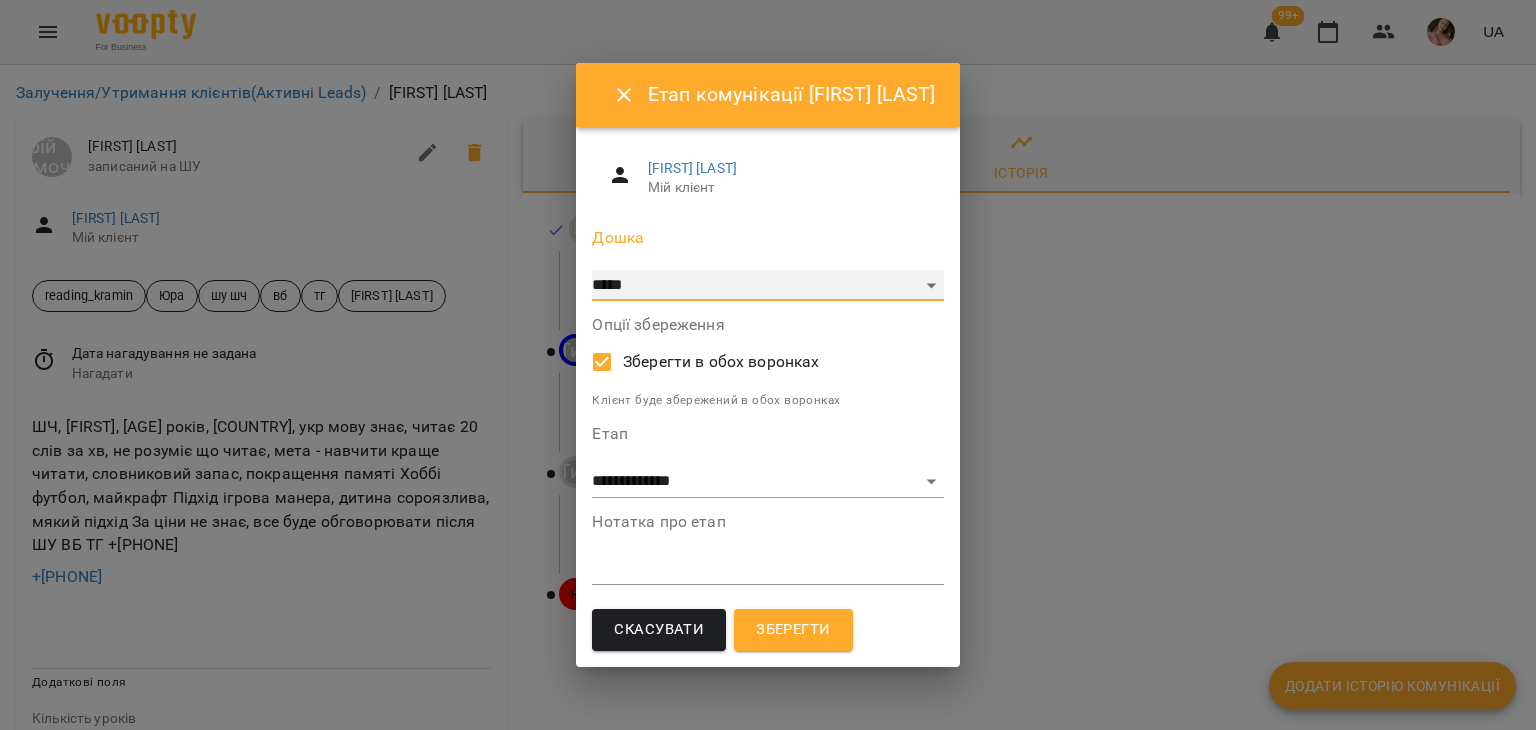 click on "***** ******** ****** ********" at bounding box center [767, 286] 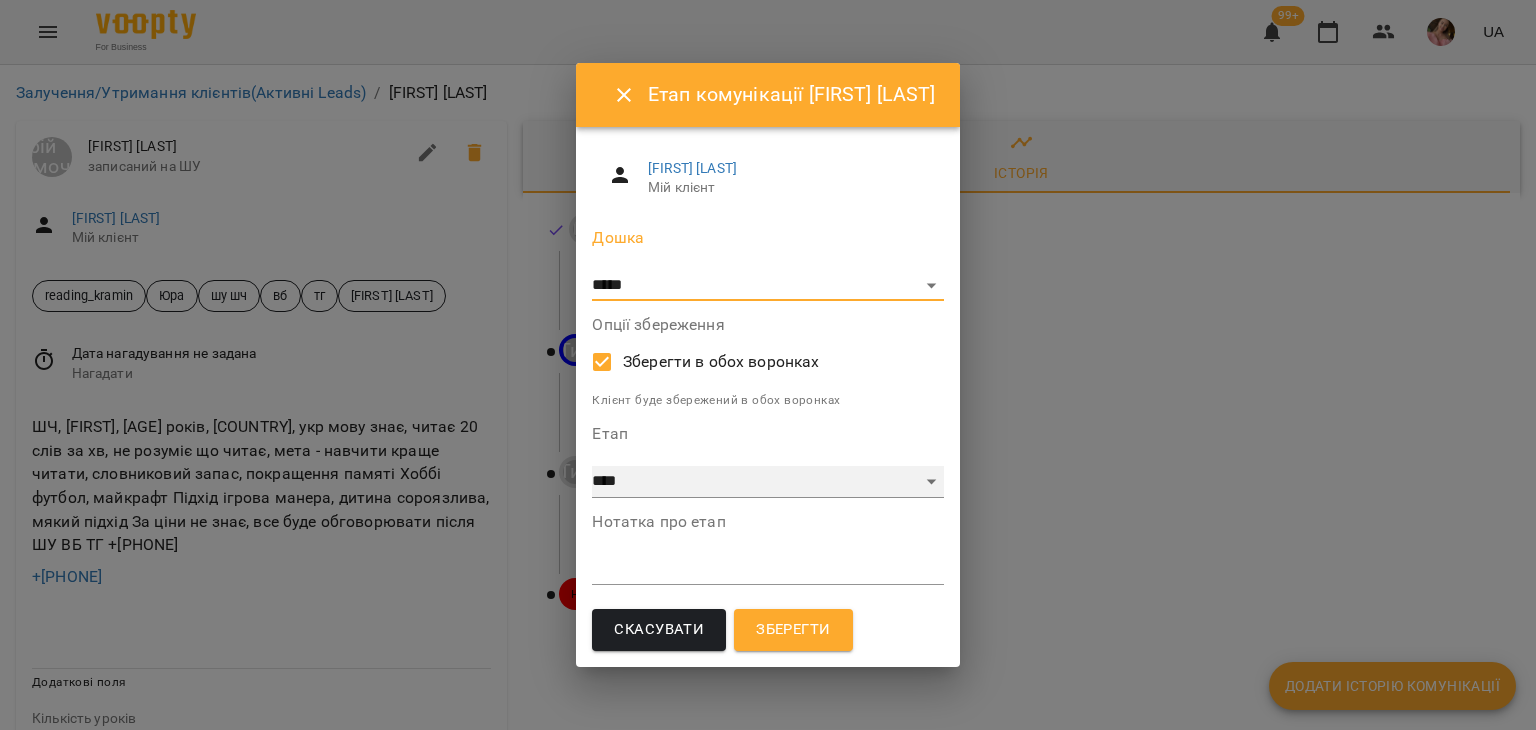 click on "**********" at bounding box center (767, 482) 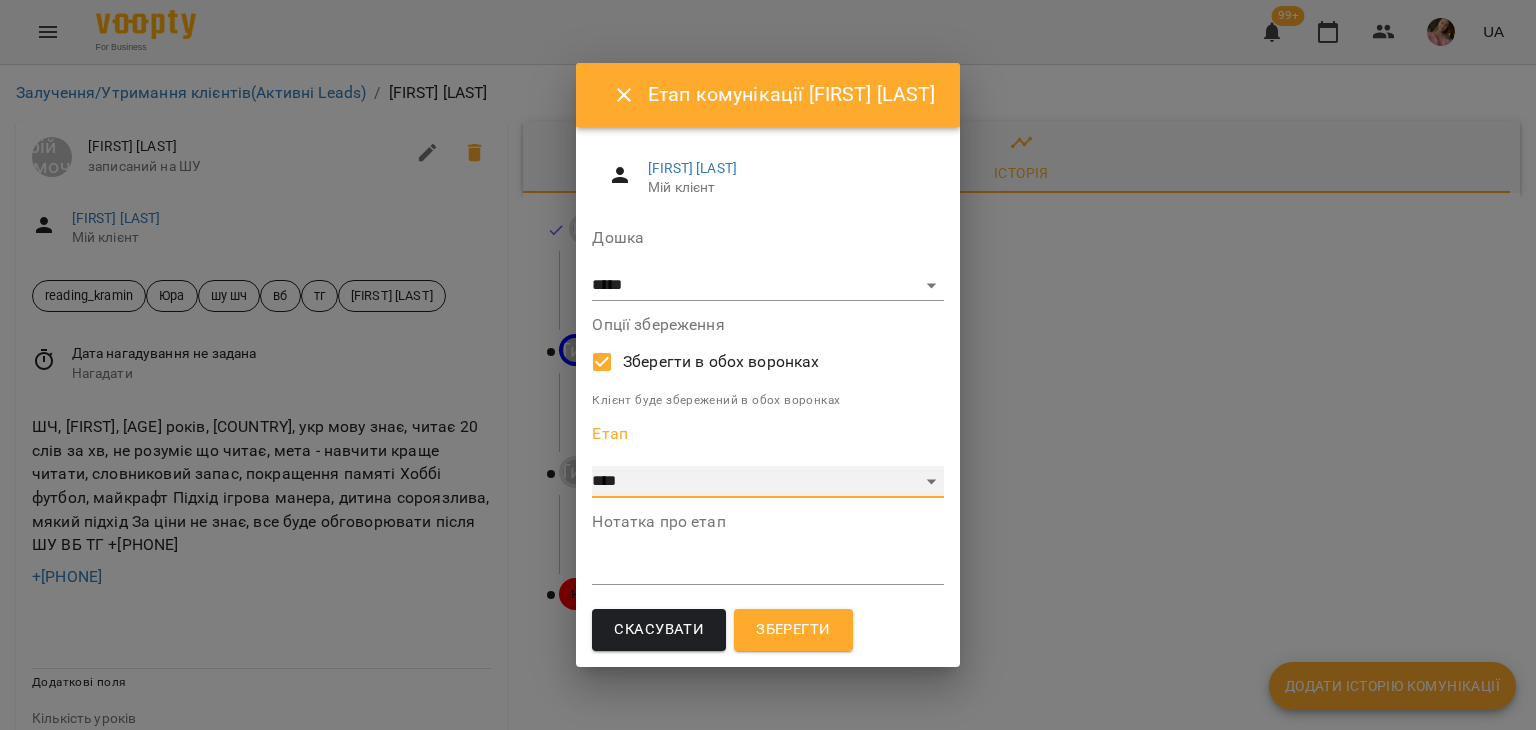 select on "*" 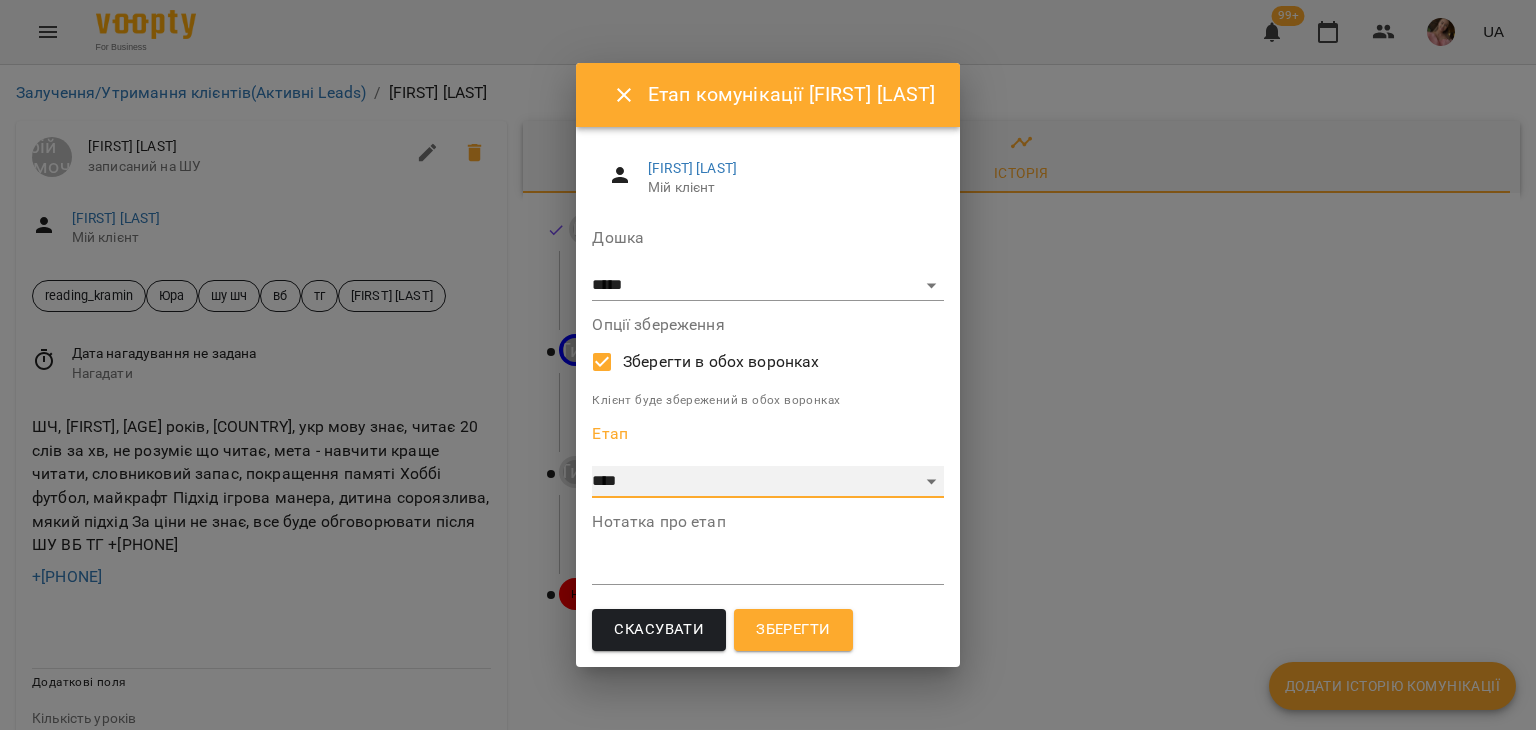 click on "**********" at bounding box center (767, 482) 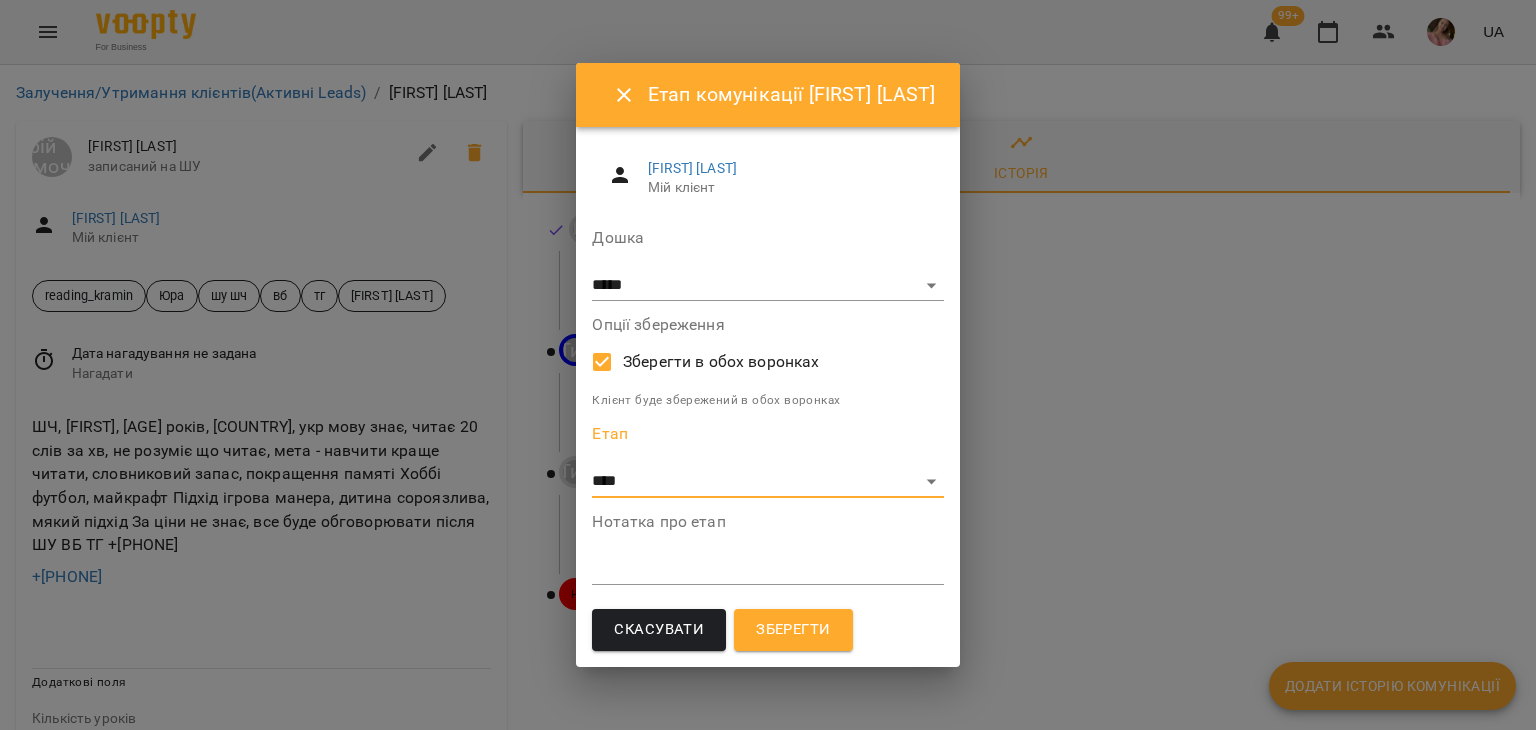 click on "*" at bounding box center (767, 569) 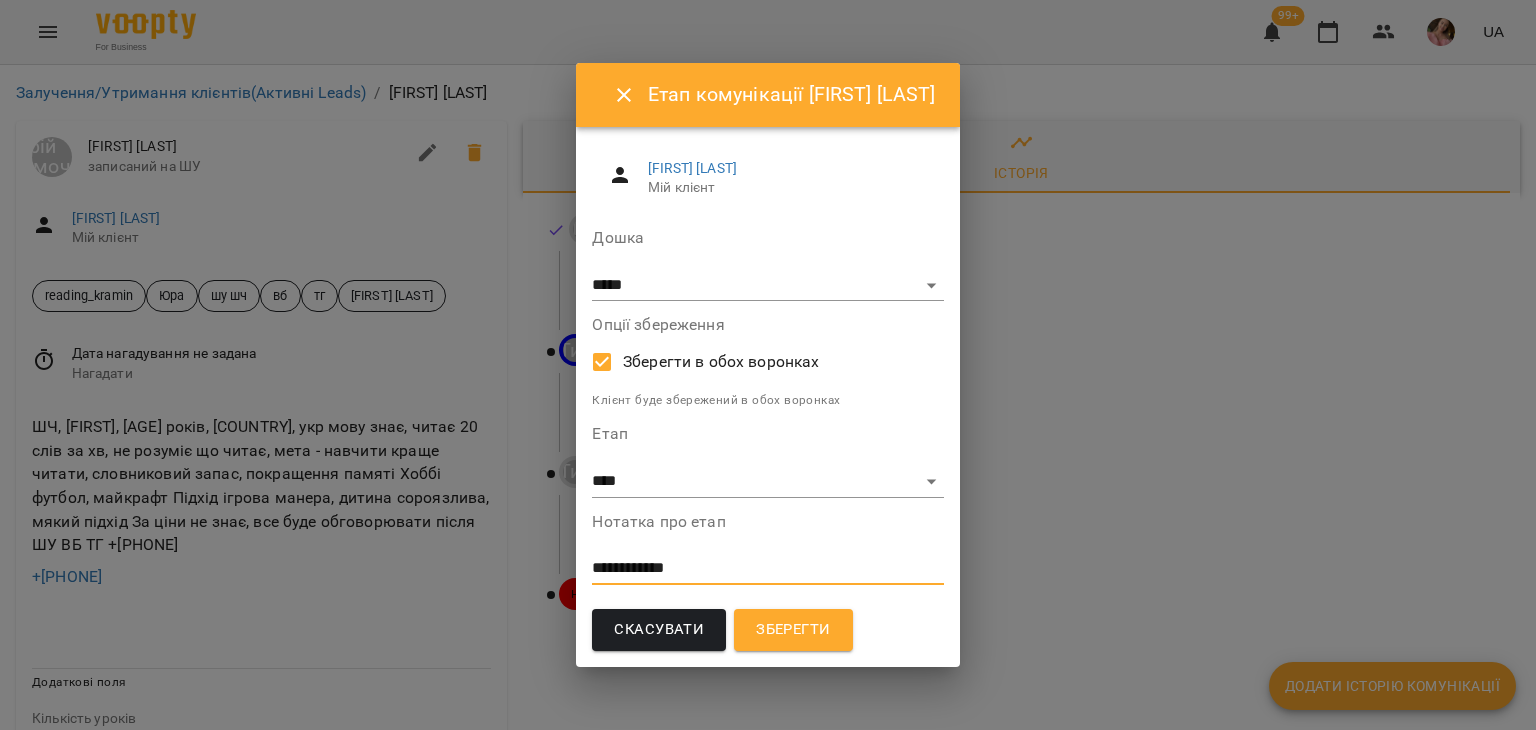 scroll, scrollTop: 0, scrollLeft: 0, axis: both 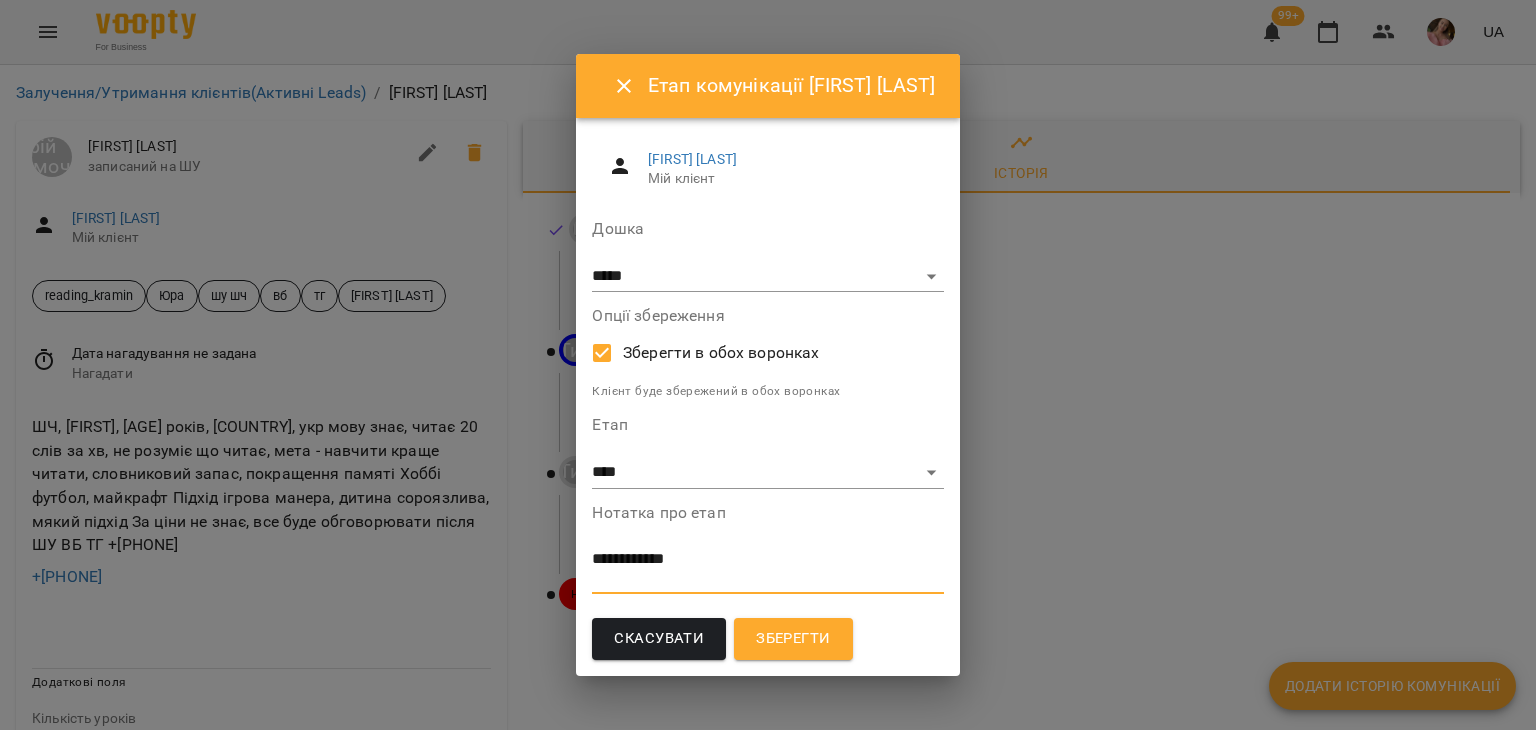 type on "**********" 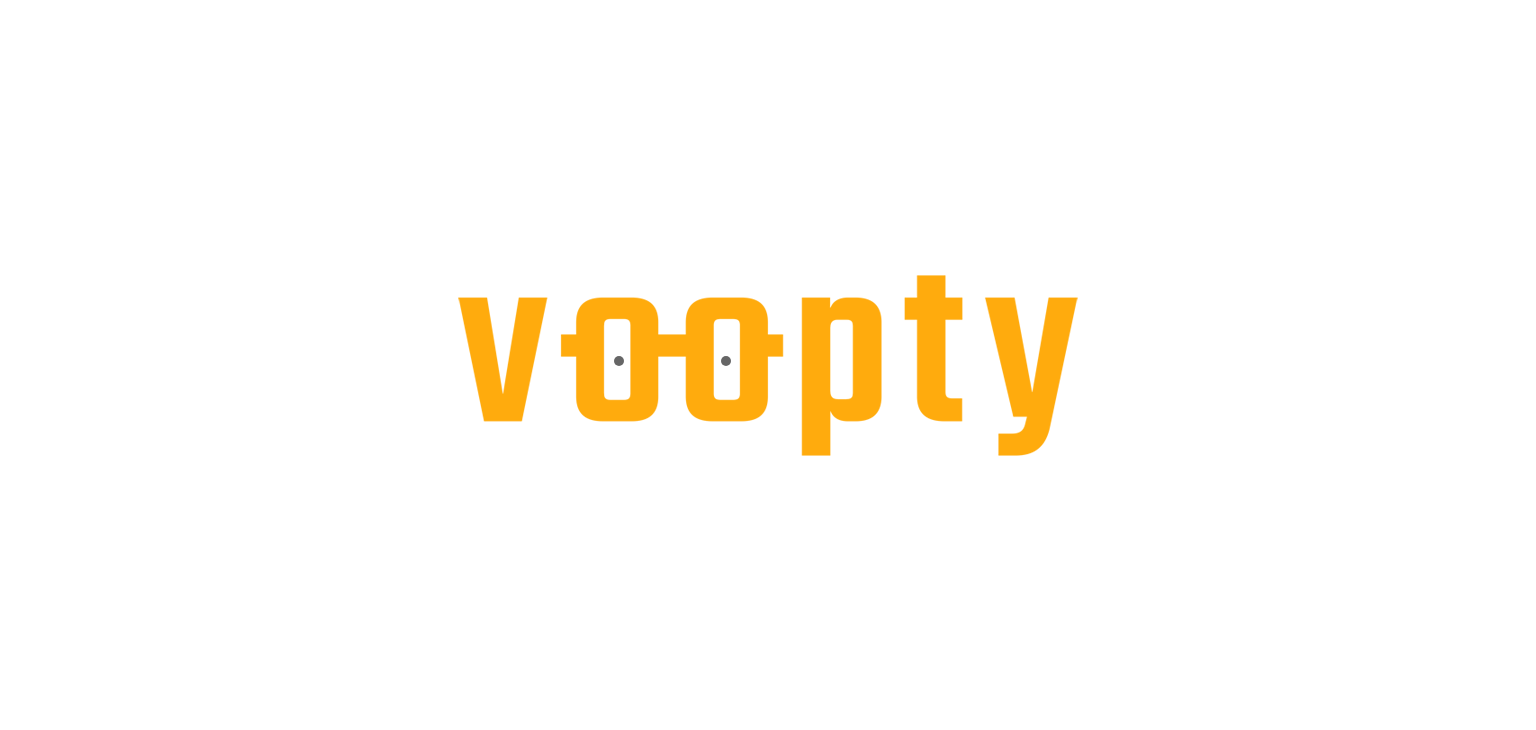 scroll, scrollTop: 0, scrollLeft: 0, axis: both 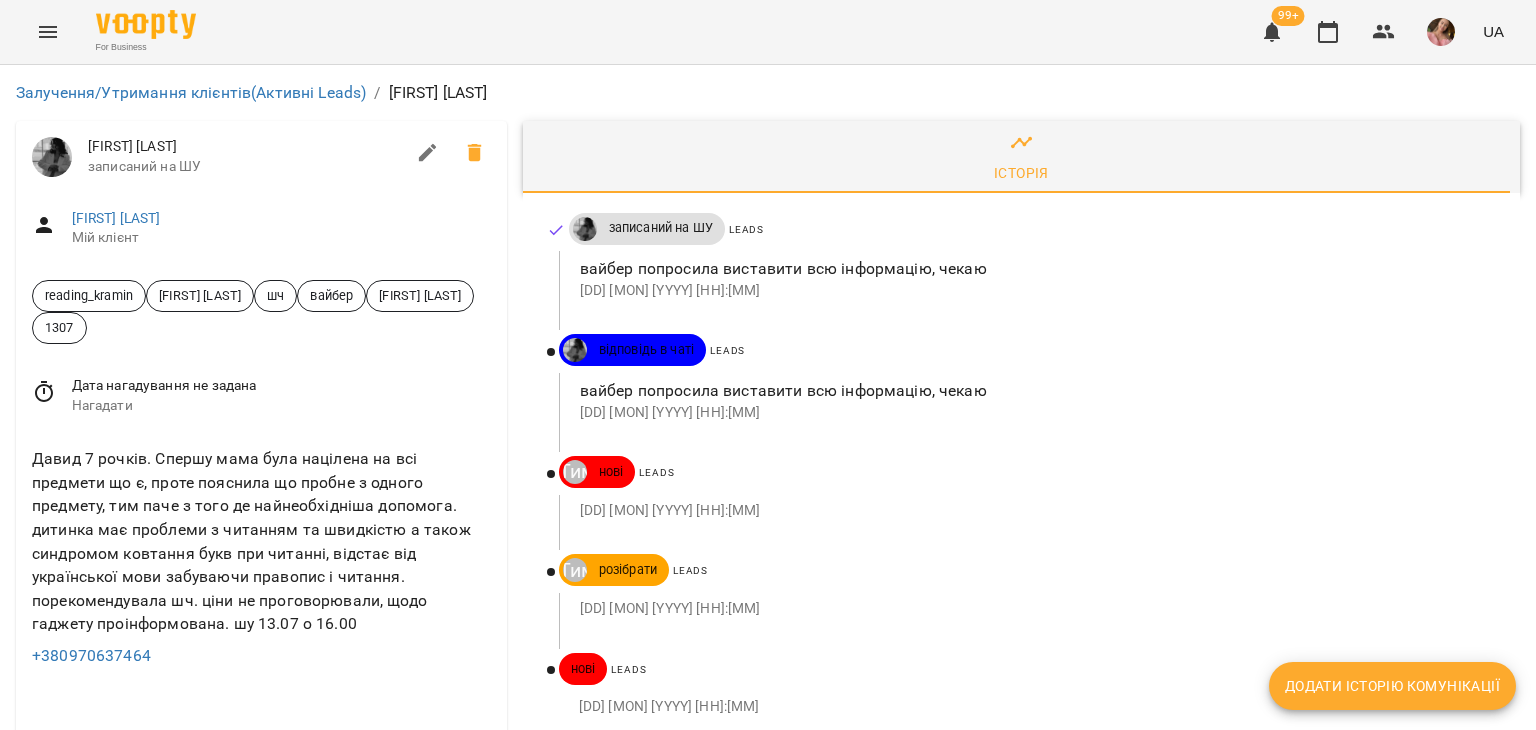 click on "Додати історію комунікації" at bounding box center (1392, 686) 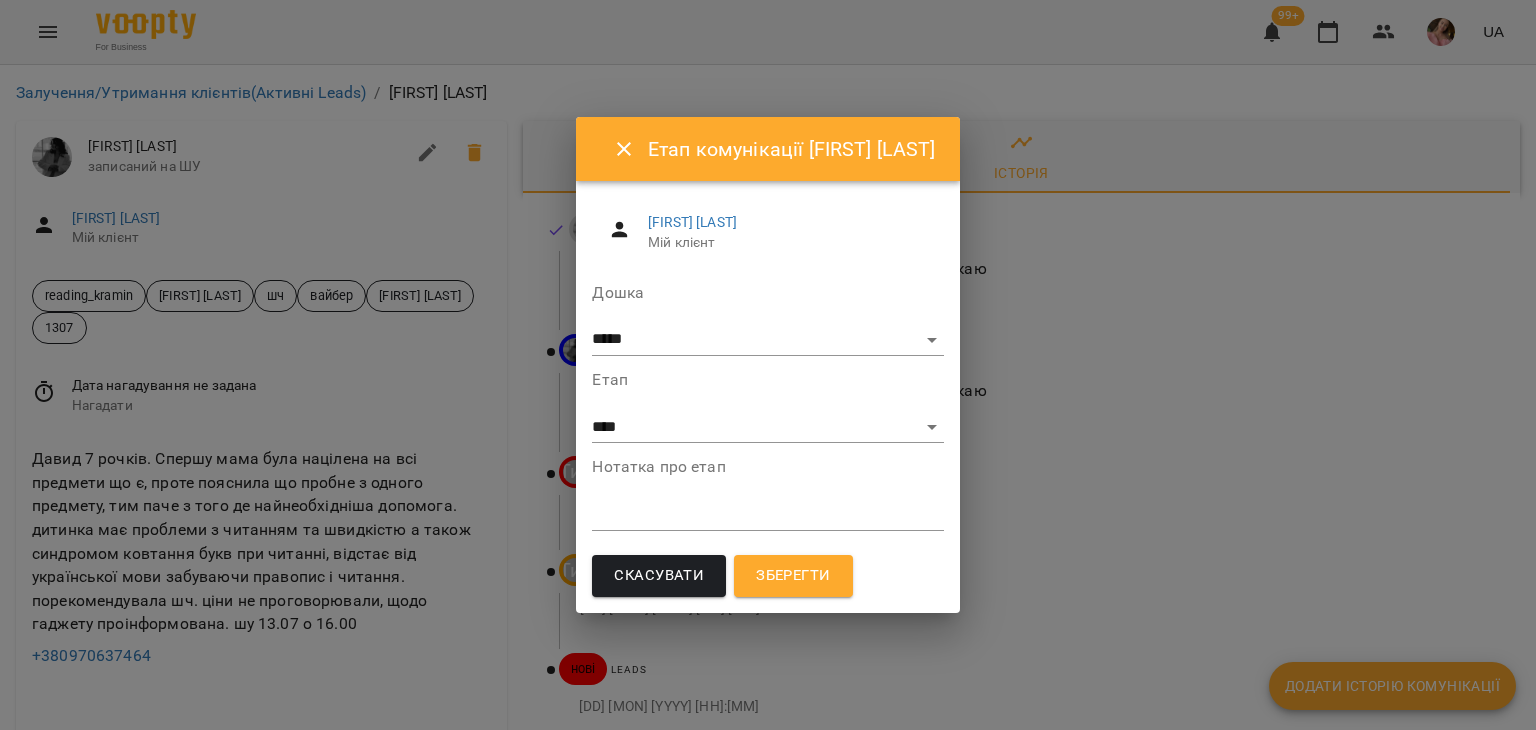 click on "Дошка ***** ******** ****** ********" at bounding box center [767, 320] 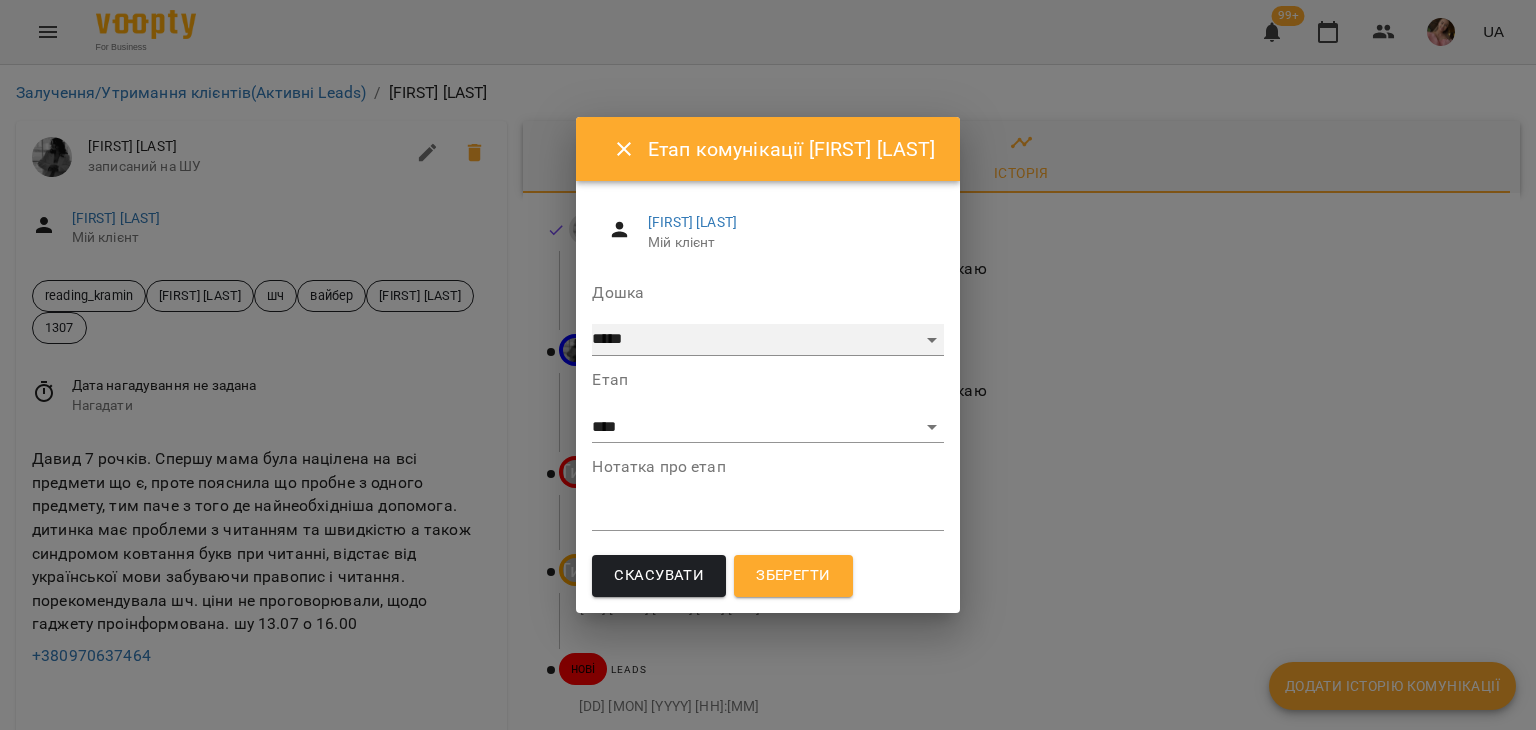 click on "***** ******** ****** ********" at bounding box center (767, 340) 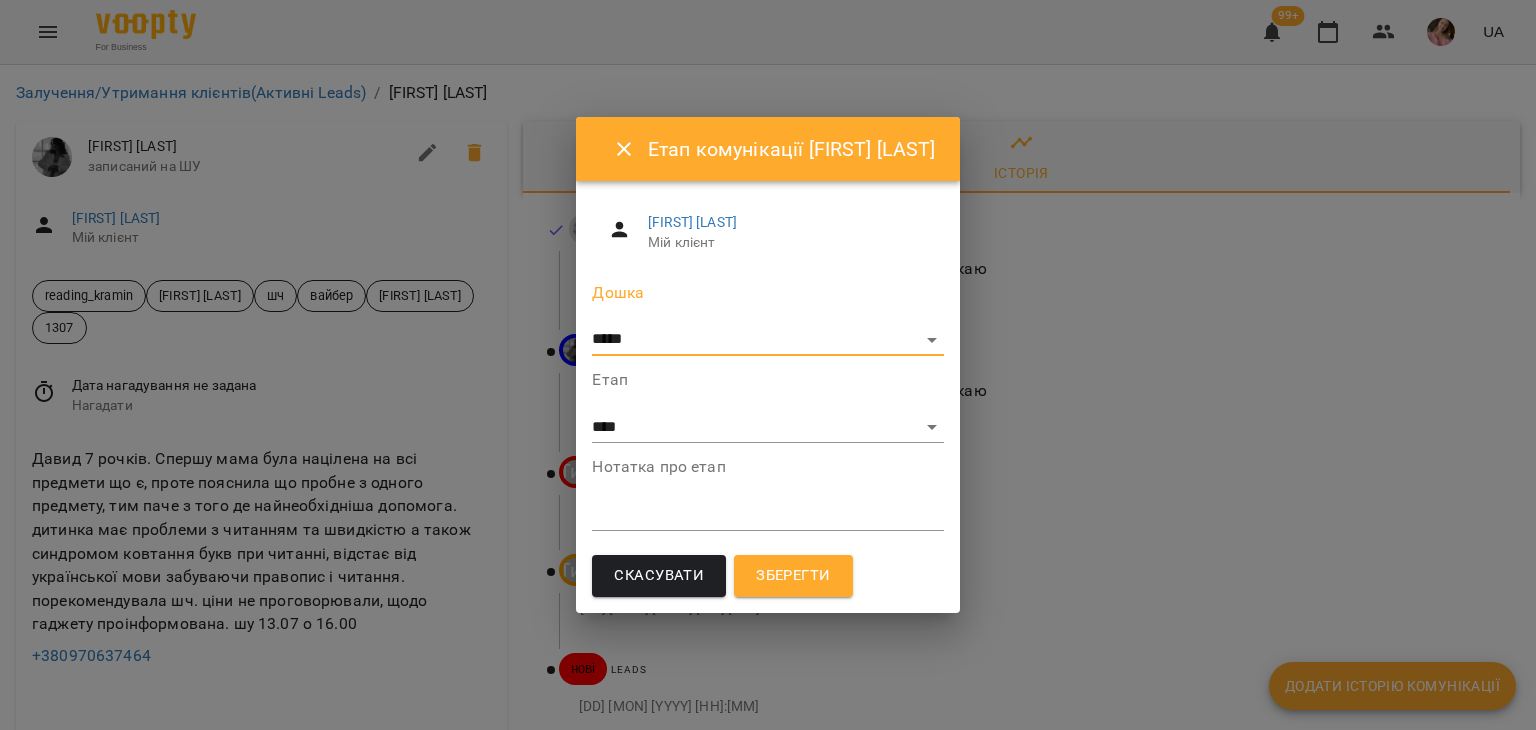 click on "**********" at bounding box center (767, 365) 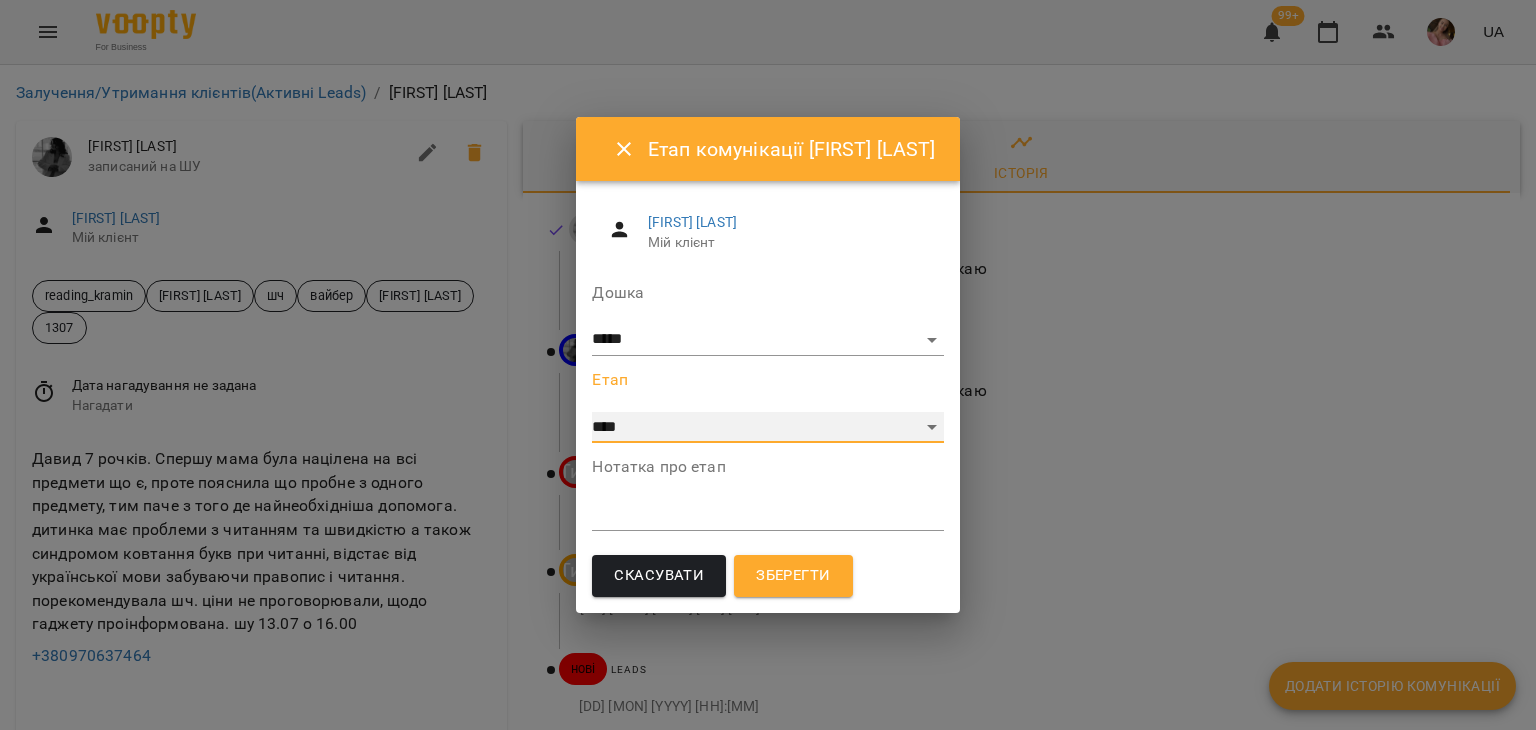 drag, startPoint x: 632, startPoint y: 429, endPoint x: 628, endPoint y: 418, distance: 11.7046995 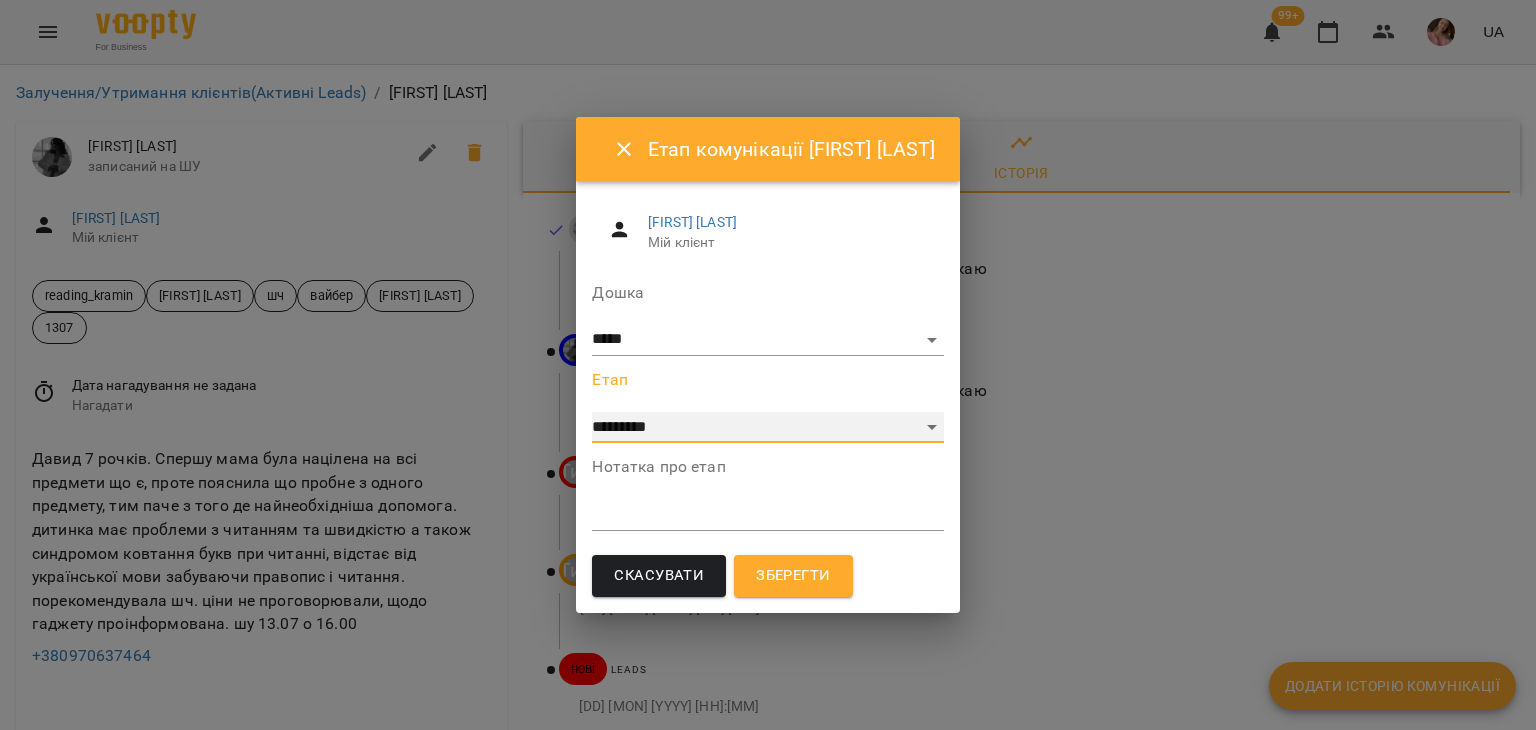 click on "**********" at bounding box center (767, 428) 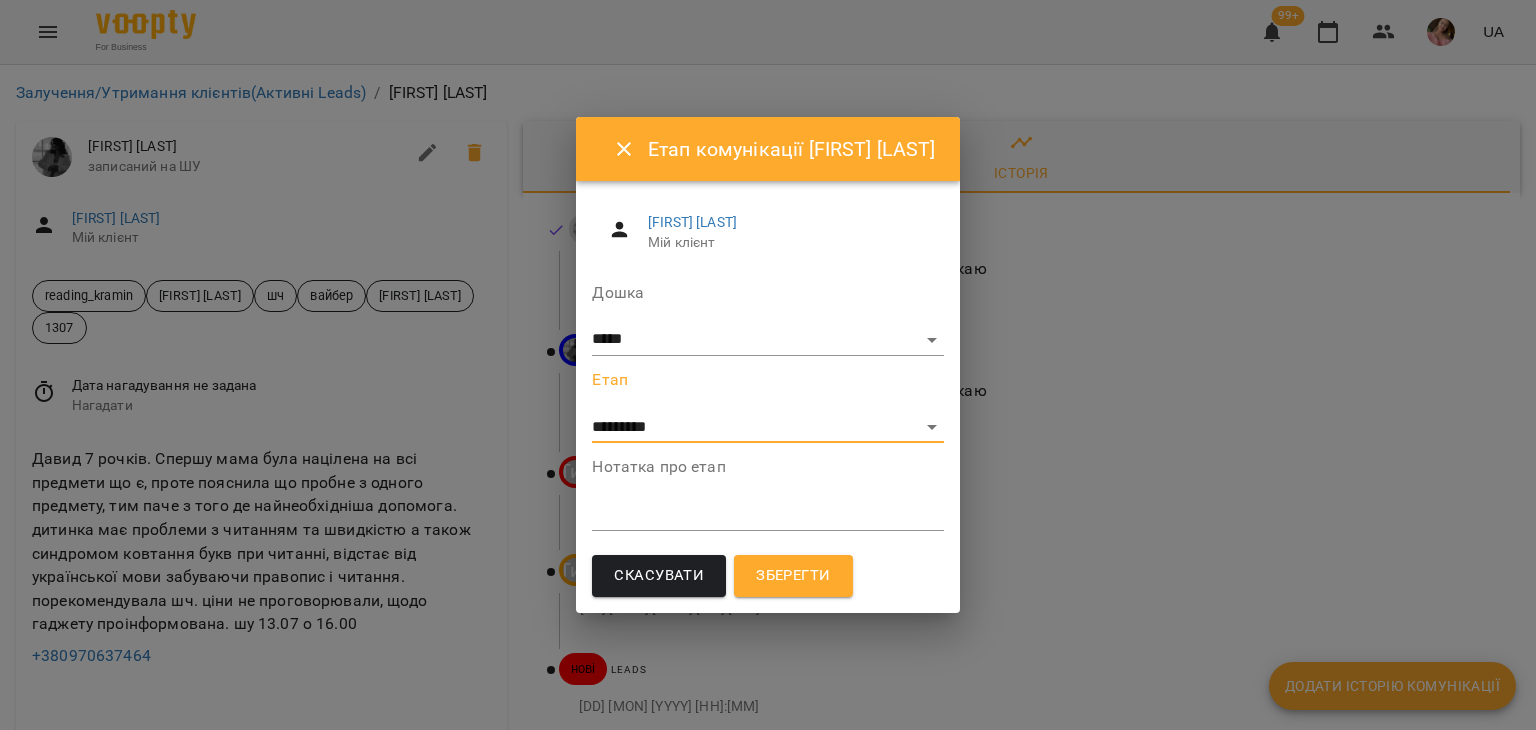 click at bounding box center (767, 514) 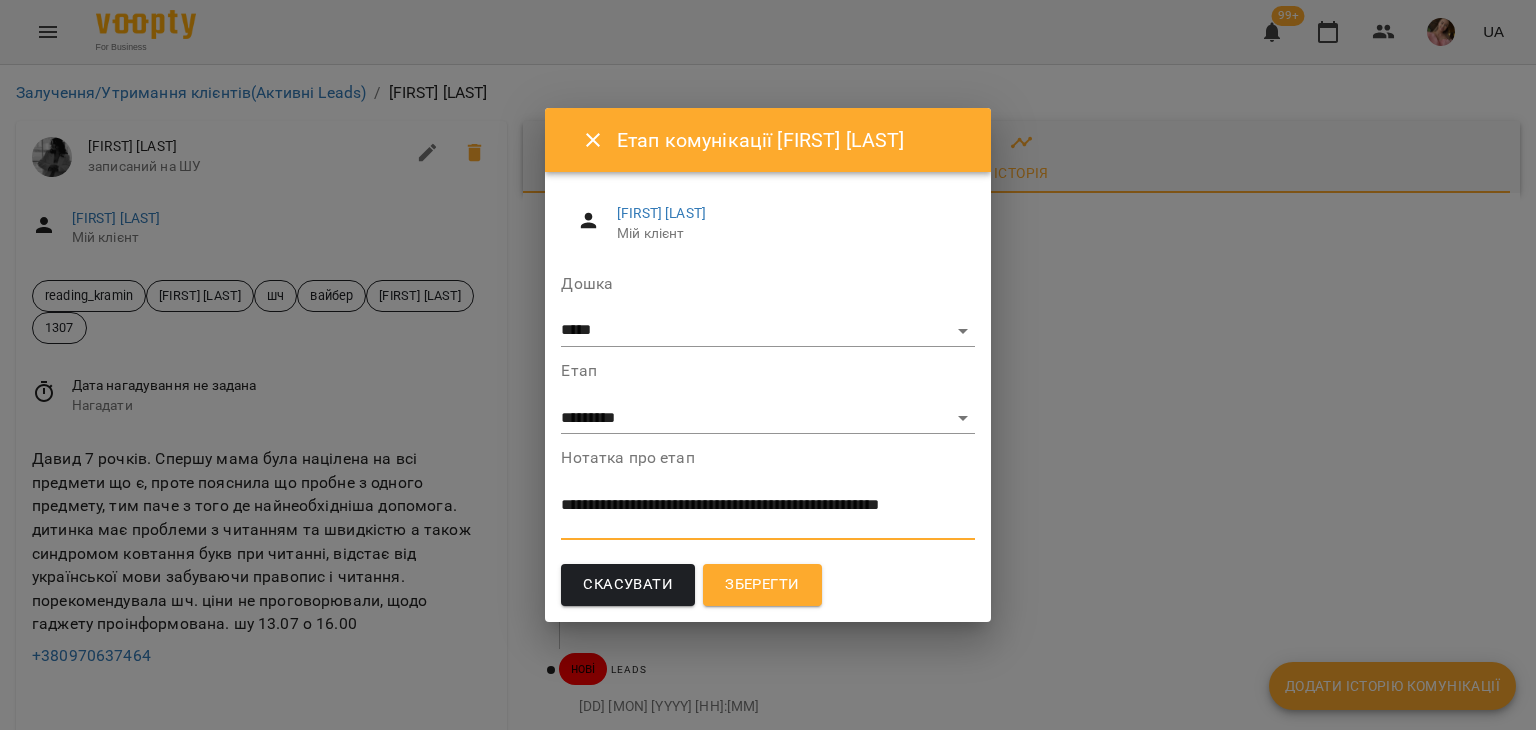 scroll, scrollTop: 0, scrollLeft: 0, axis: both 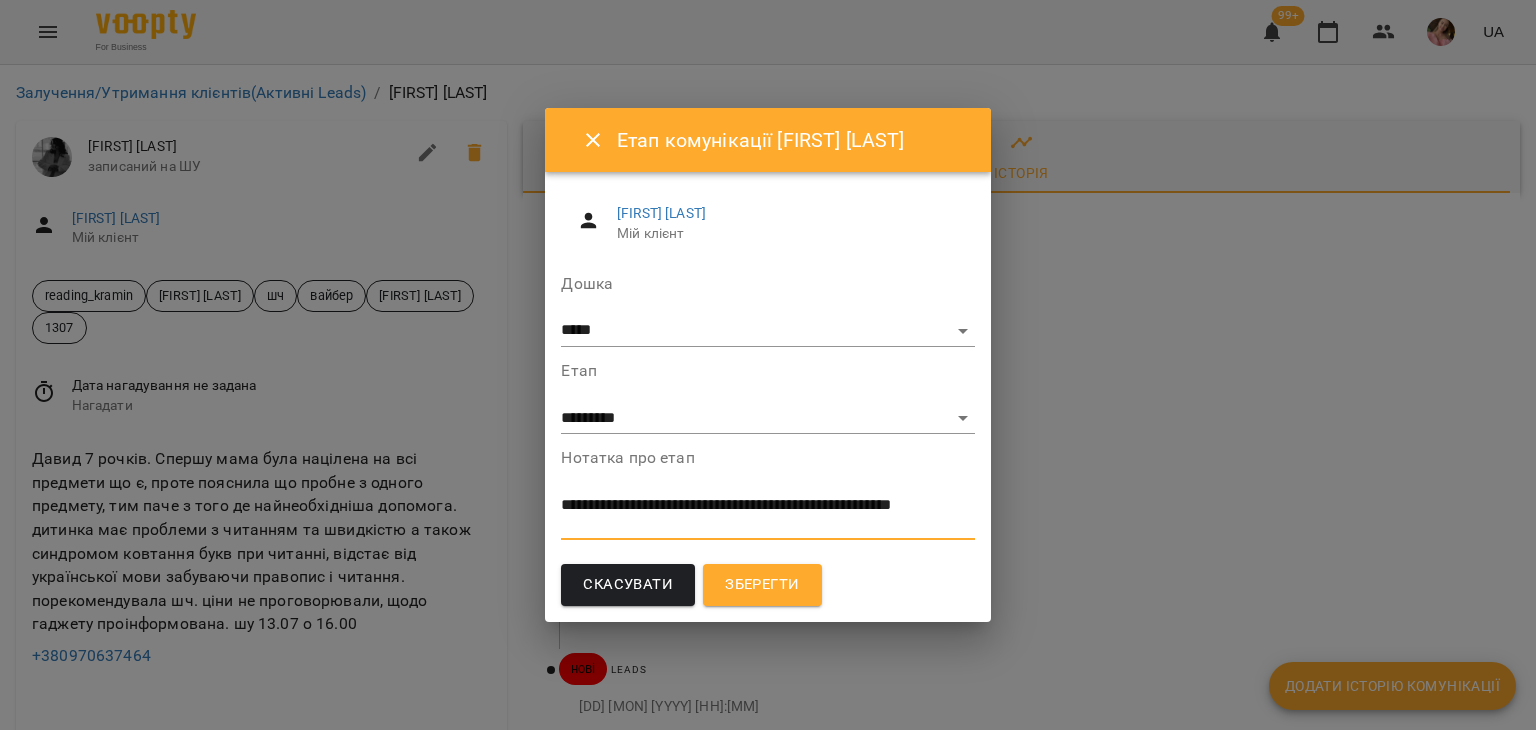 type on "**********" 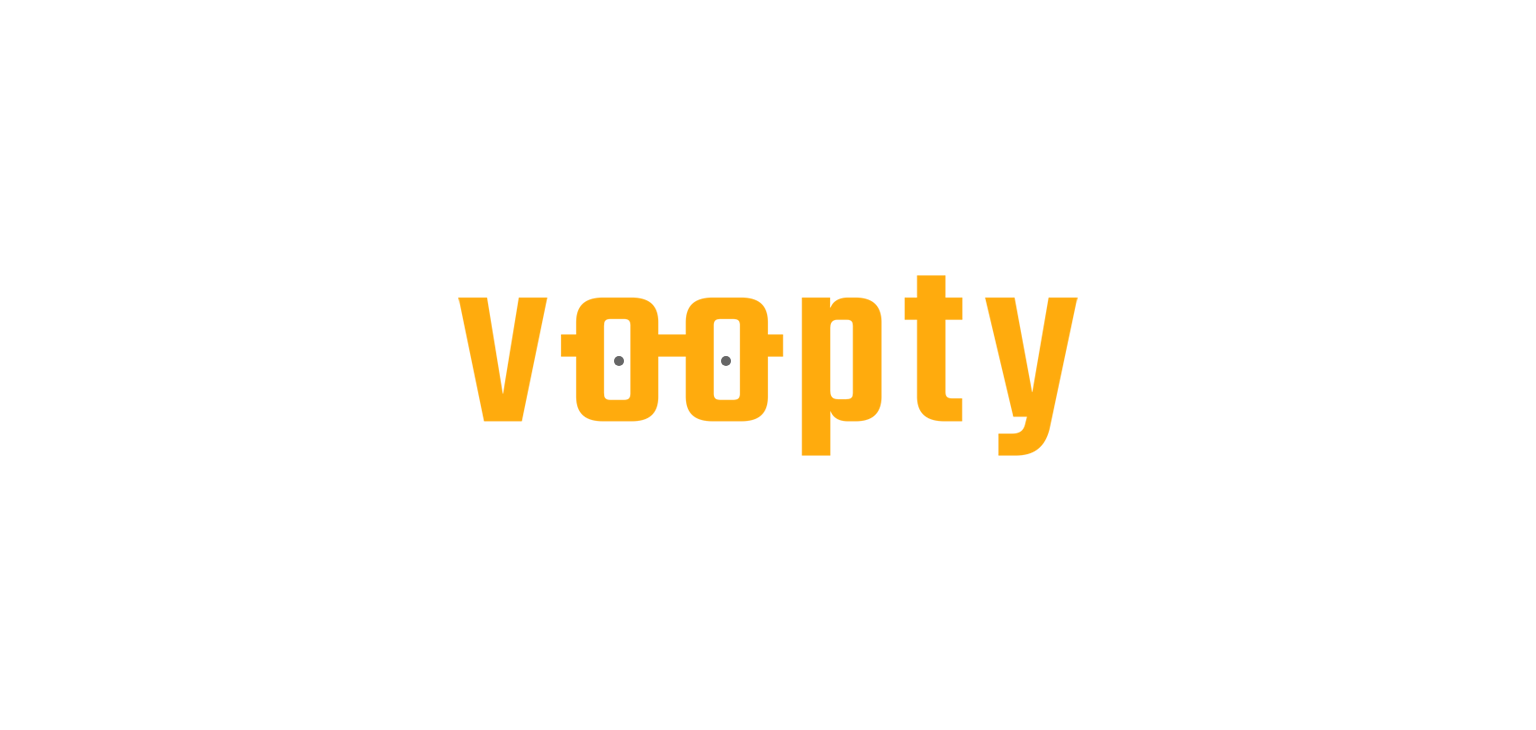 scroll, scrollTop: 0, scrollLeft: 0, axis: both 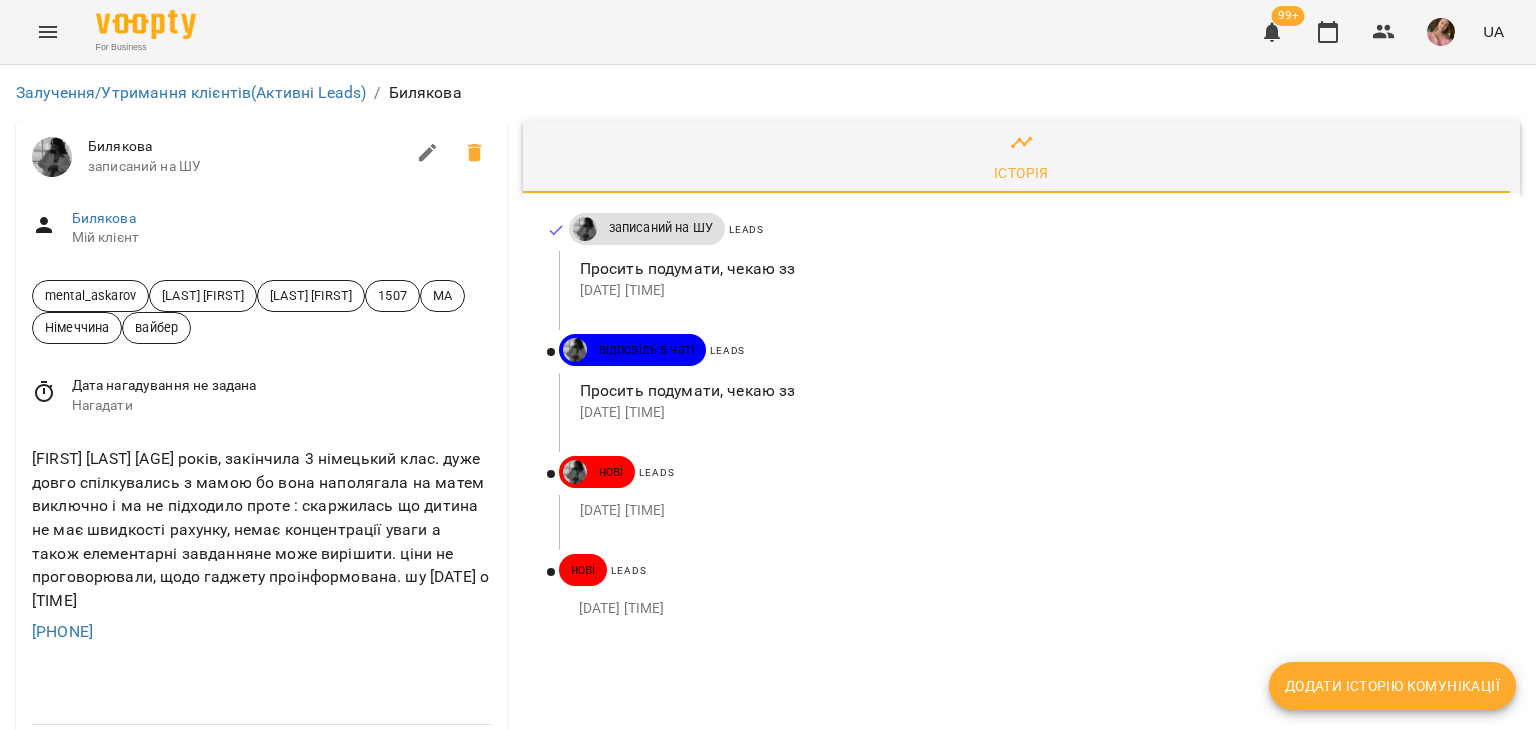 drag, startPoint x: 135, startPoint y: 527, endPoint x: 0, endPoint y: 520, distance: 135.18137 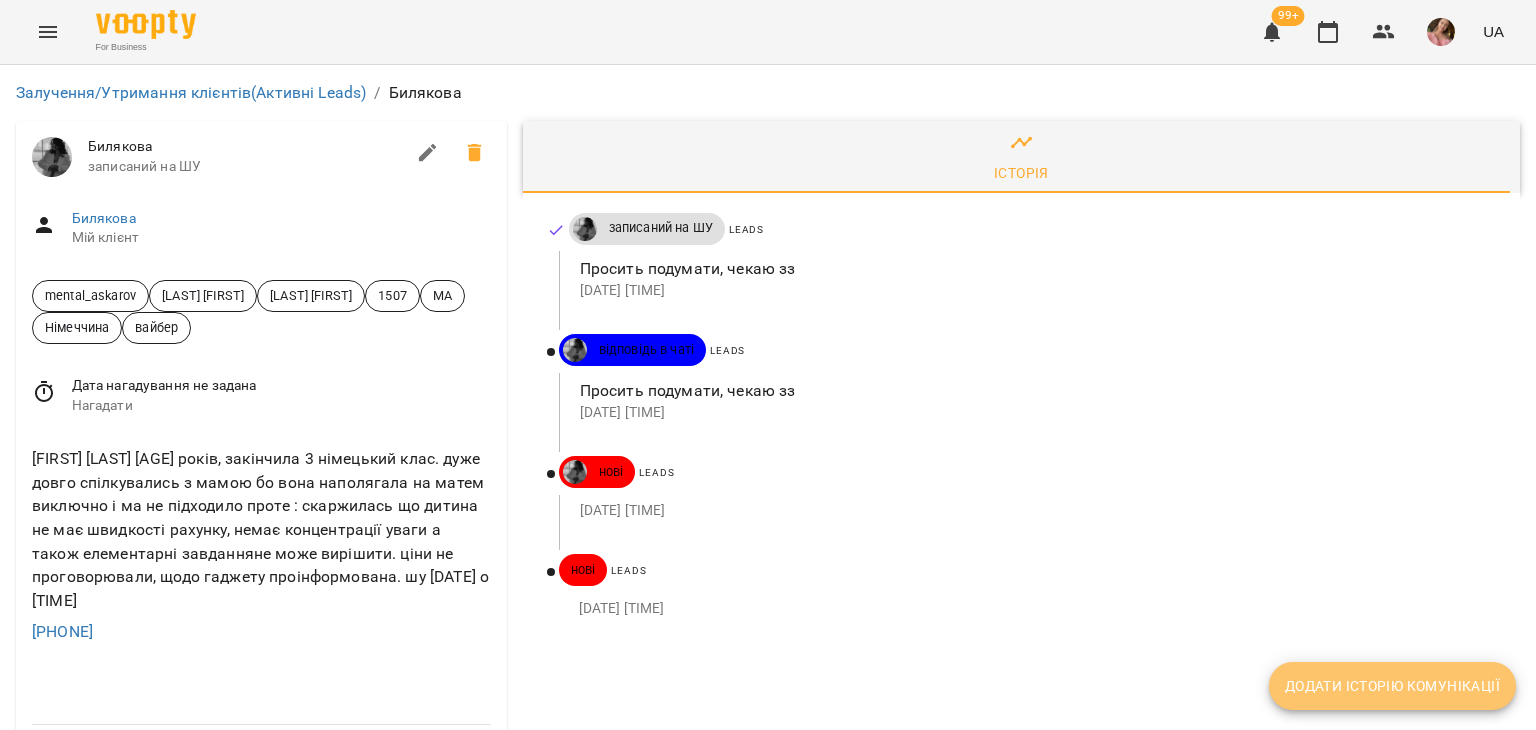 click on "Додати історію комунікації" at bounding box center (1392, 686) 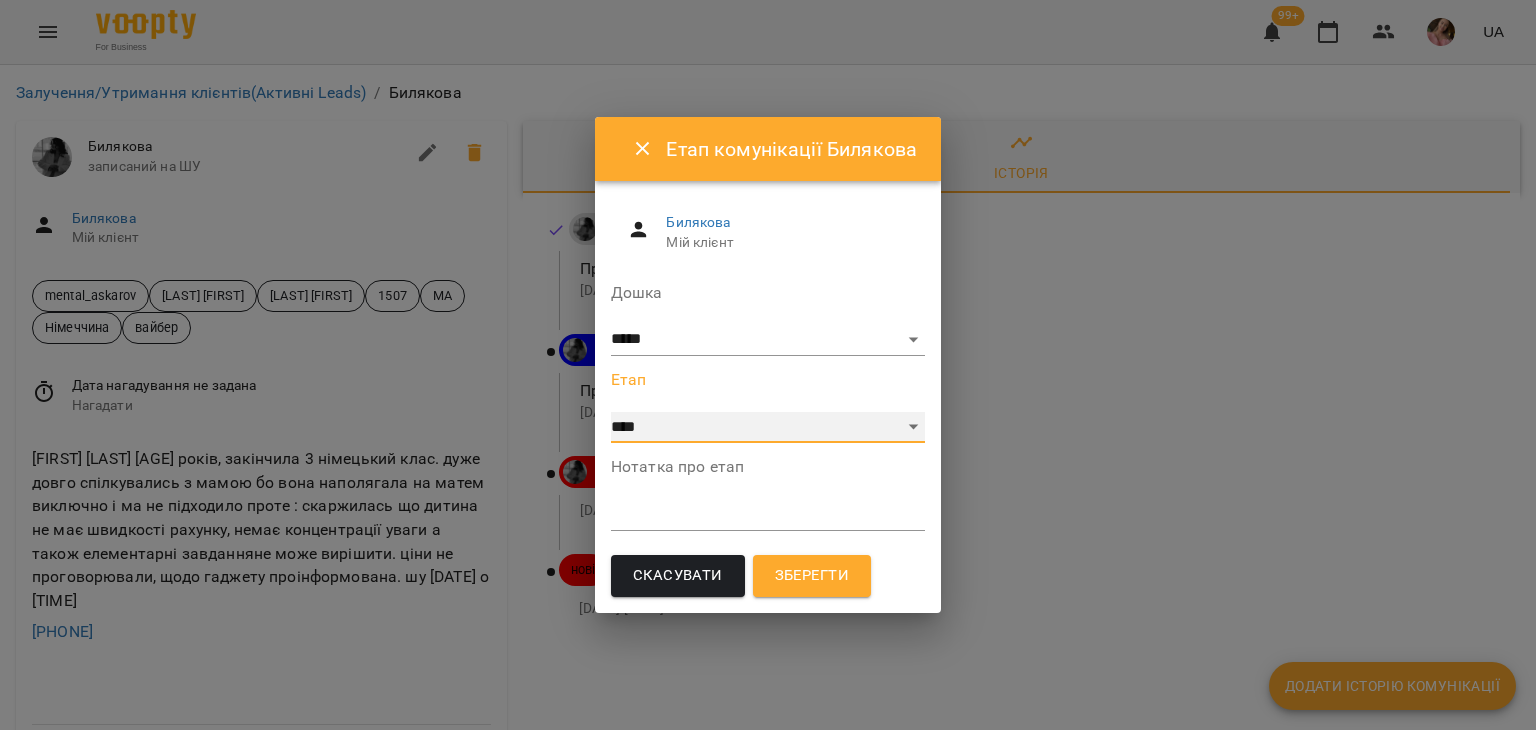 click on "**********" at bounding box center (768, 428) 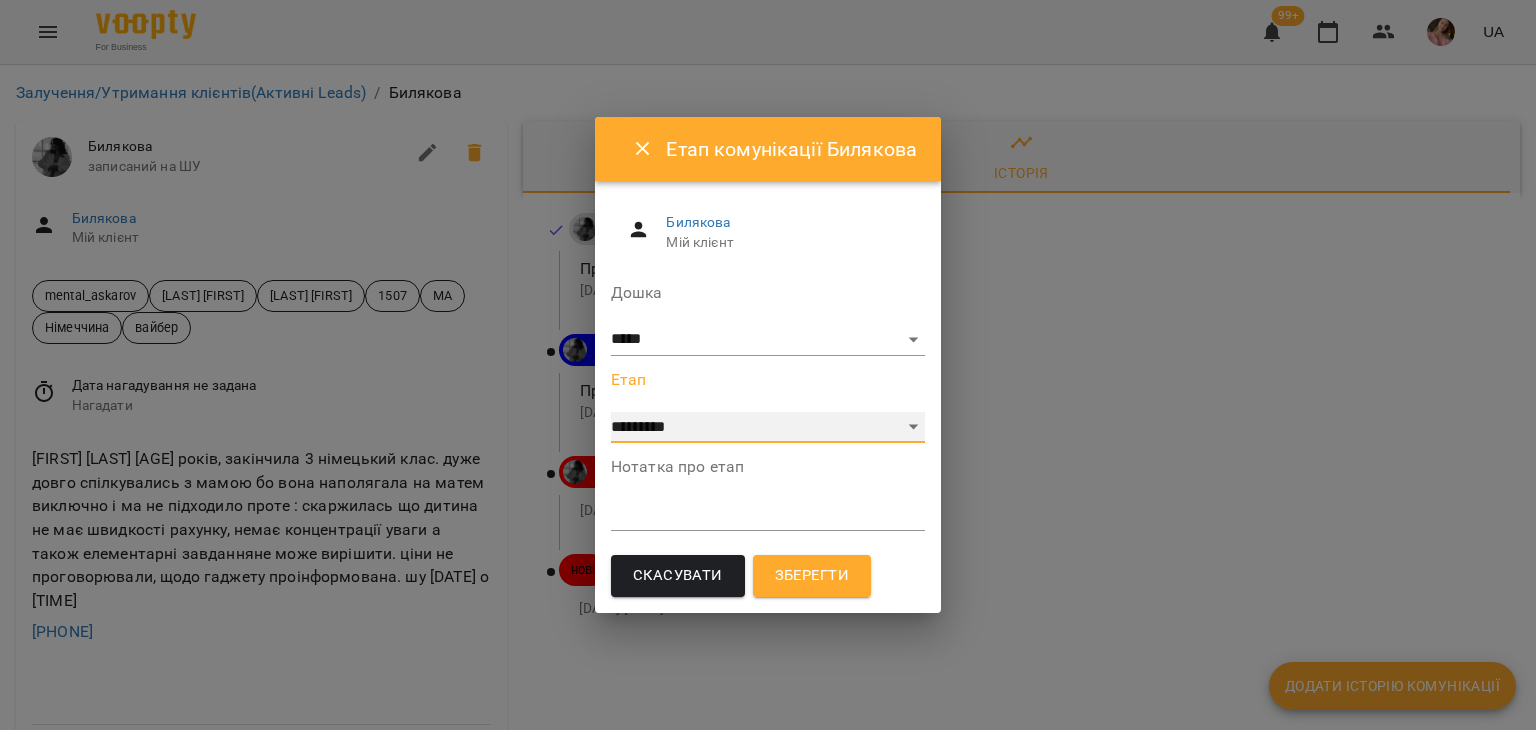 click on "**********" at bounding box center (768, 428) 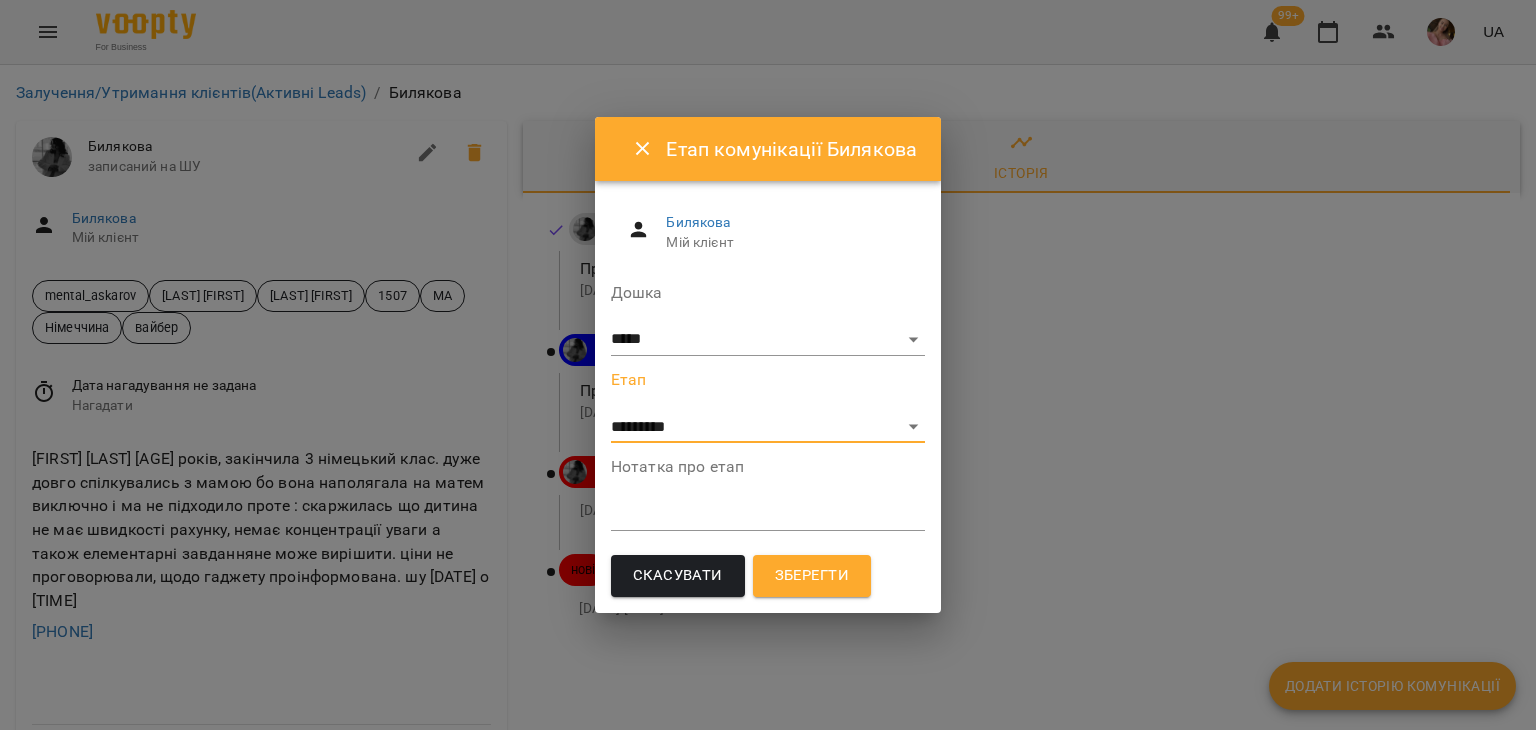 click on "Зберегти" at bounding box center [812, 576] 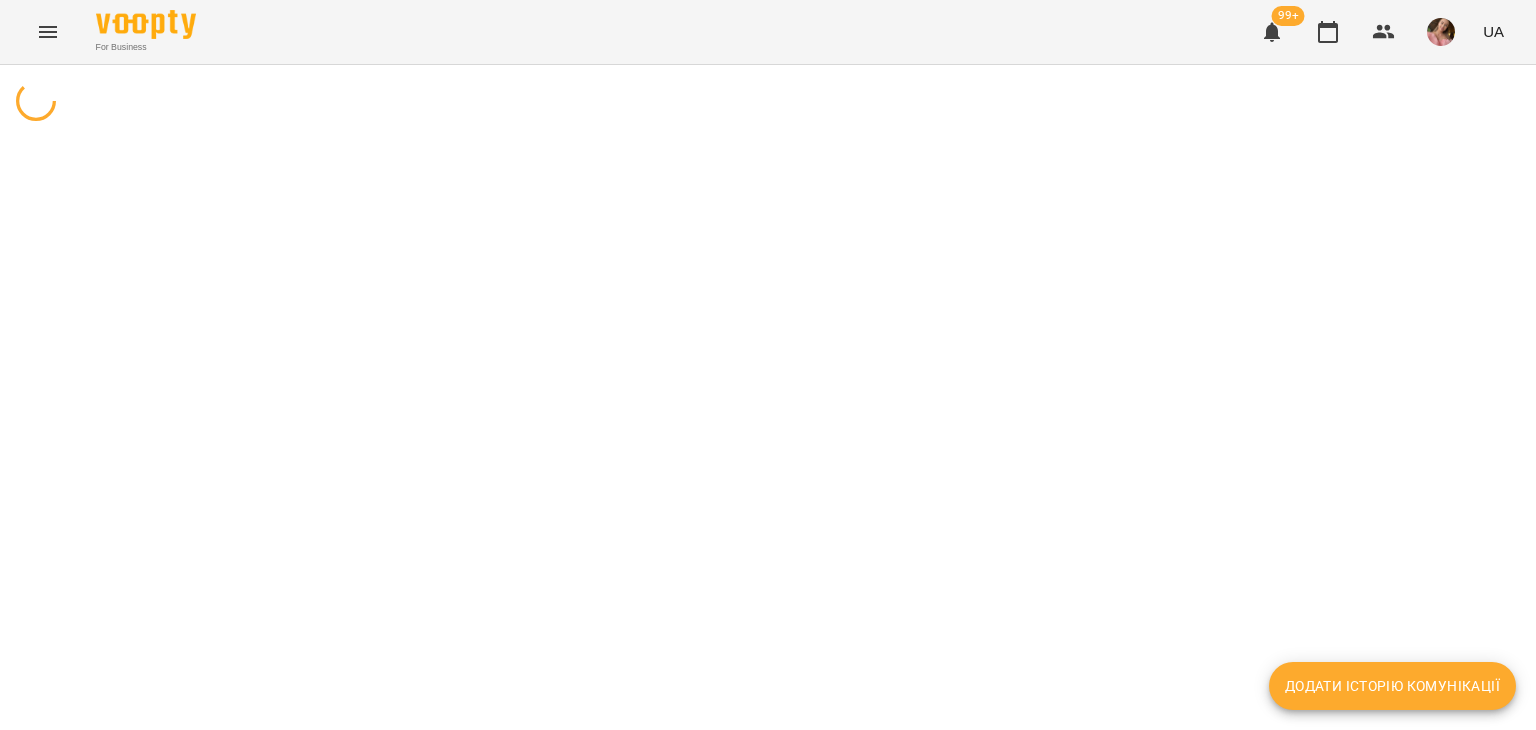 scroll, scrollTop: 0, scrollLeft: 0, axis: both 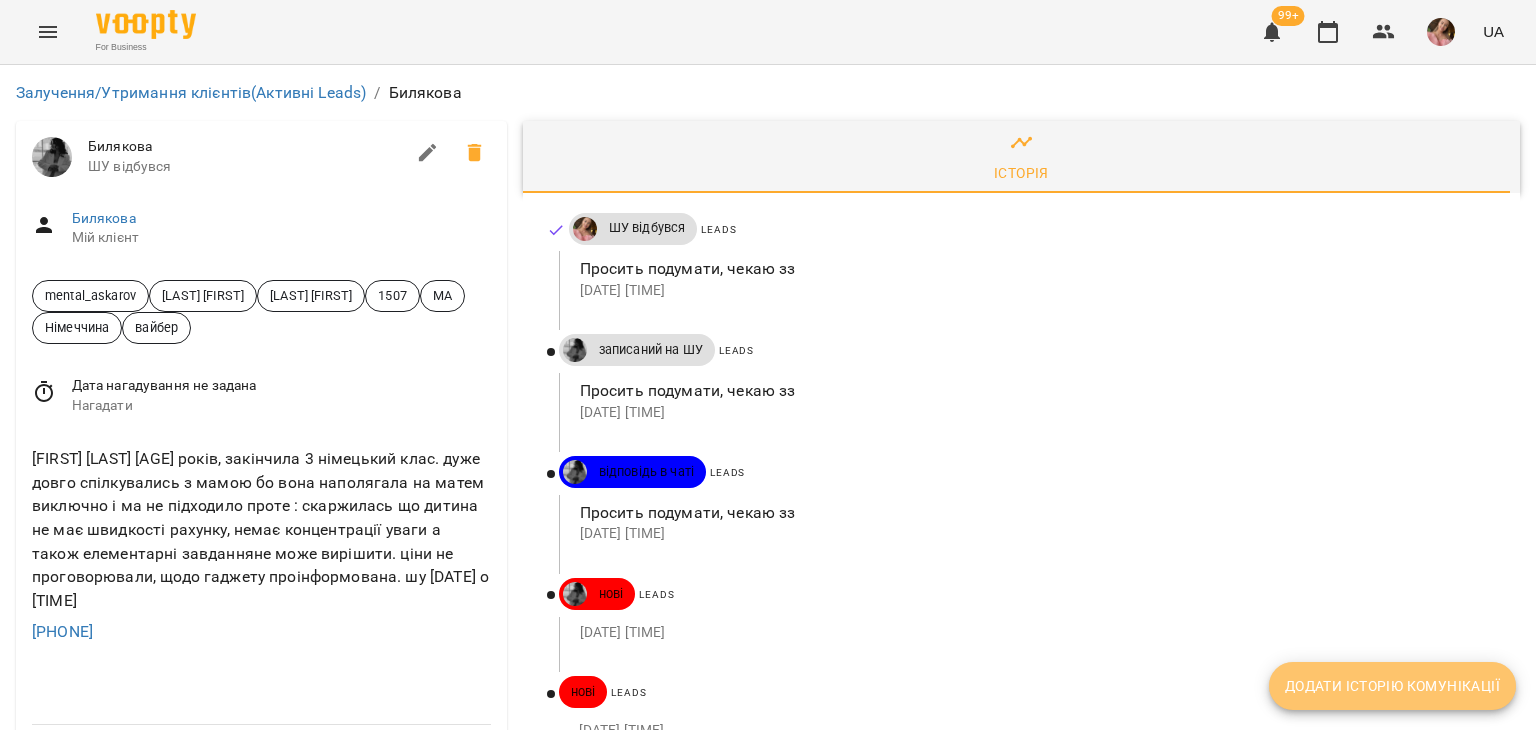 click on "Додати історію комунікації" at bounding box center [1392, 686] 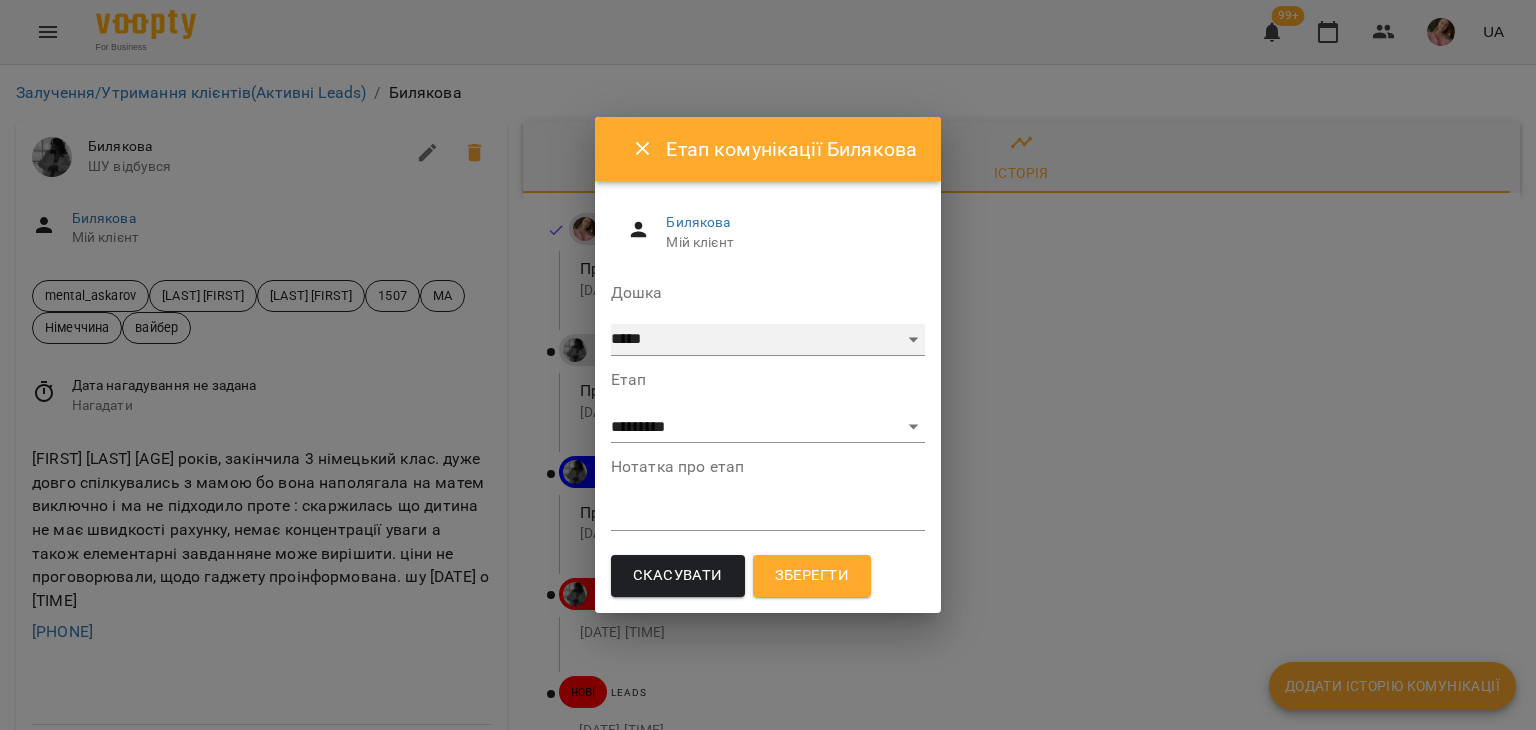 drag, startPoint x: 618, startPoint y: 335, endPoint x: 624, endPoint y: 353, distance: 18.973665 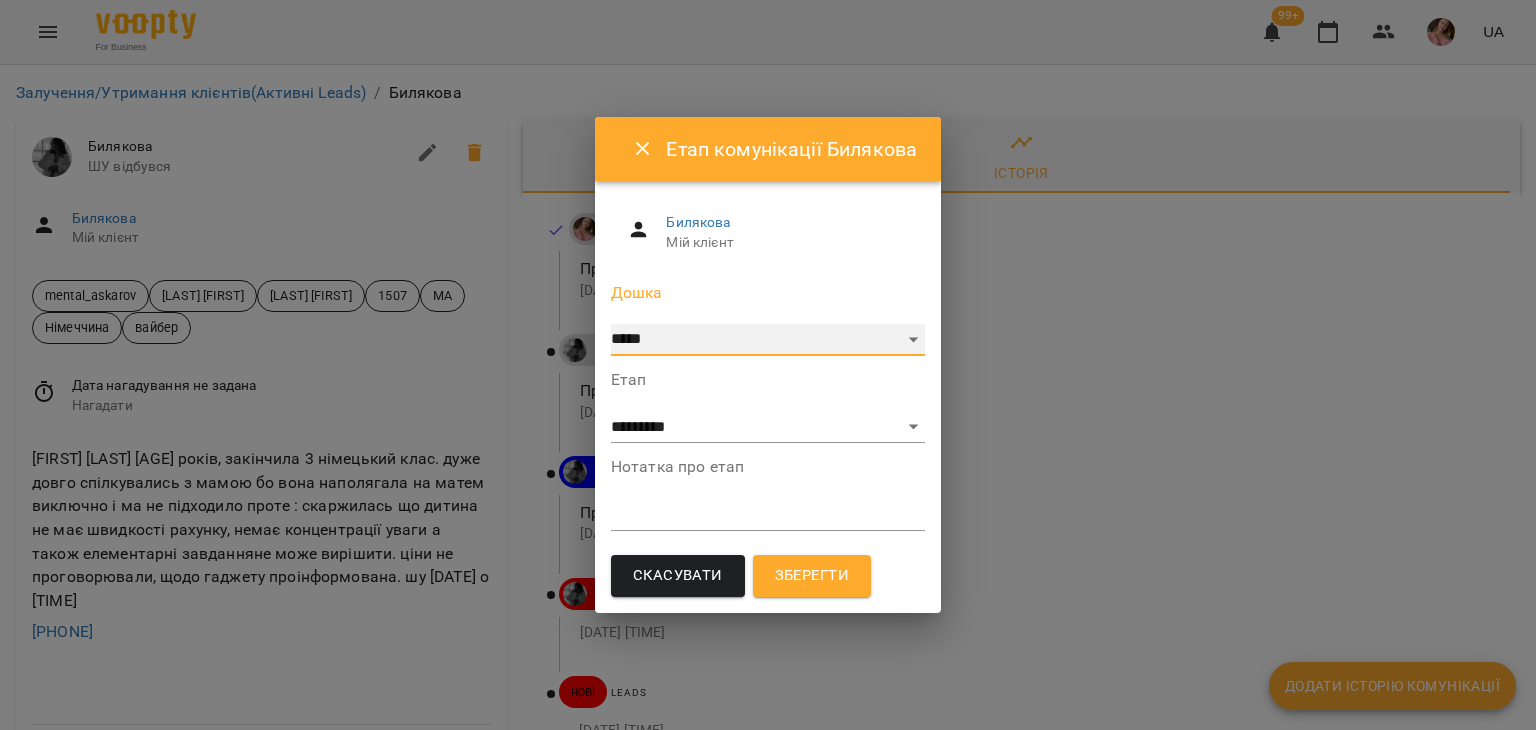 select on "**********" 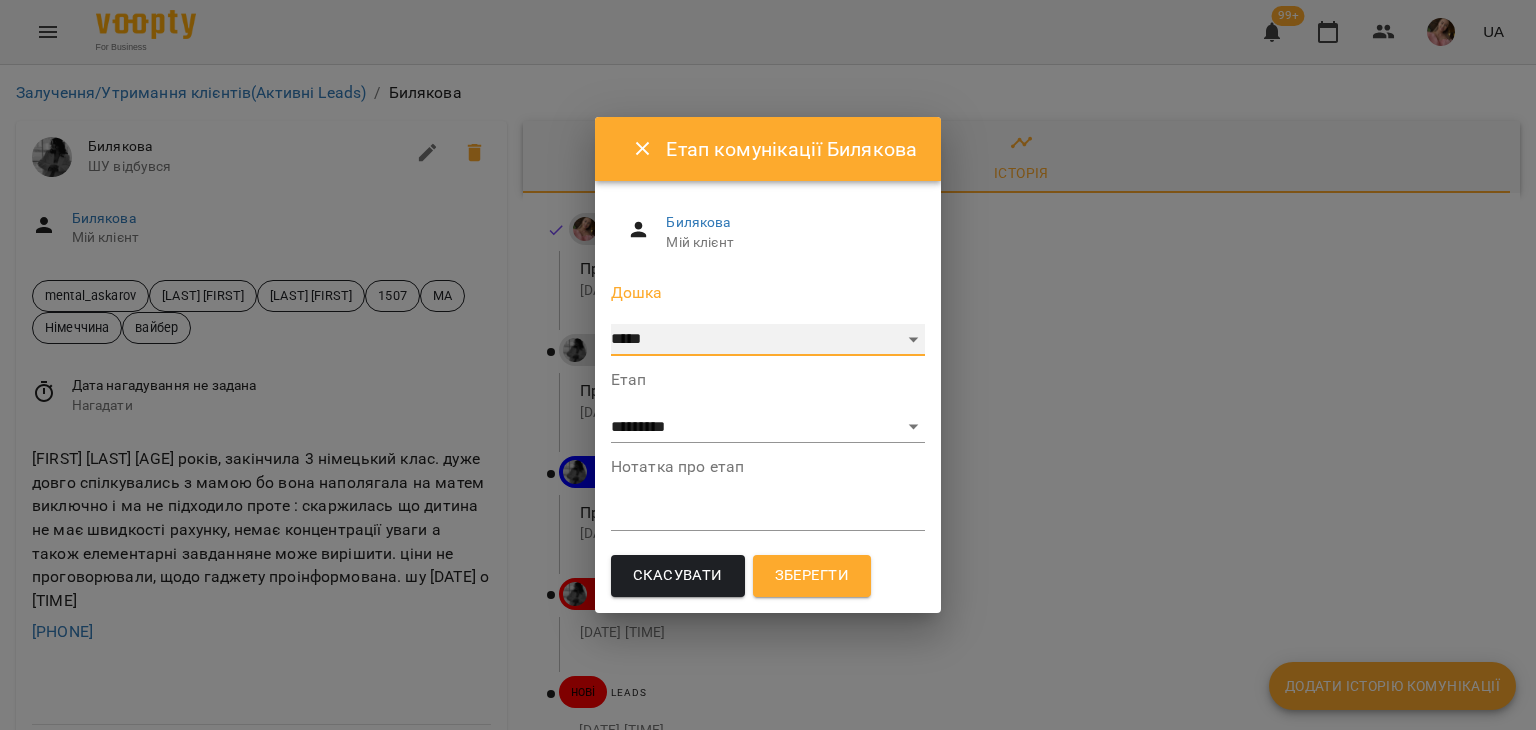click on "***** ******** ****** ********" at bounding box center [768, 340] 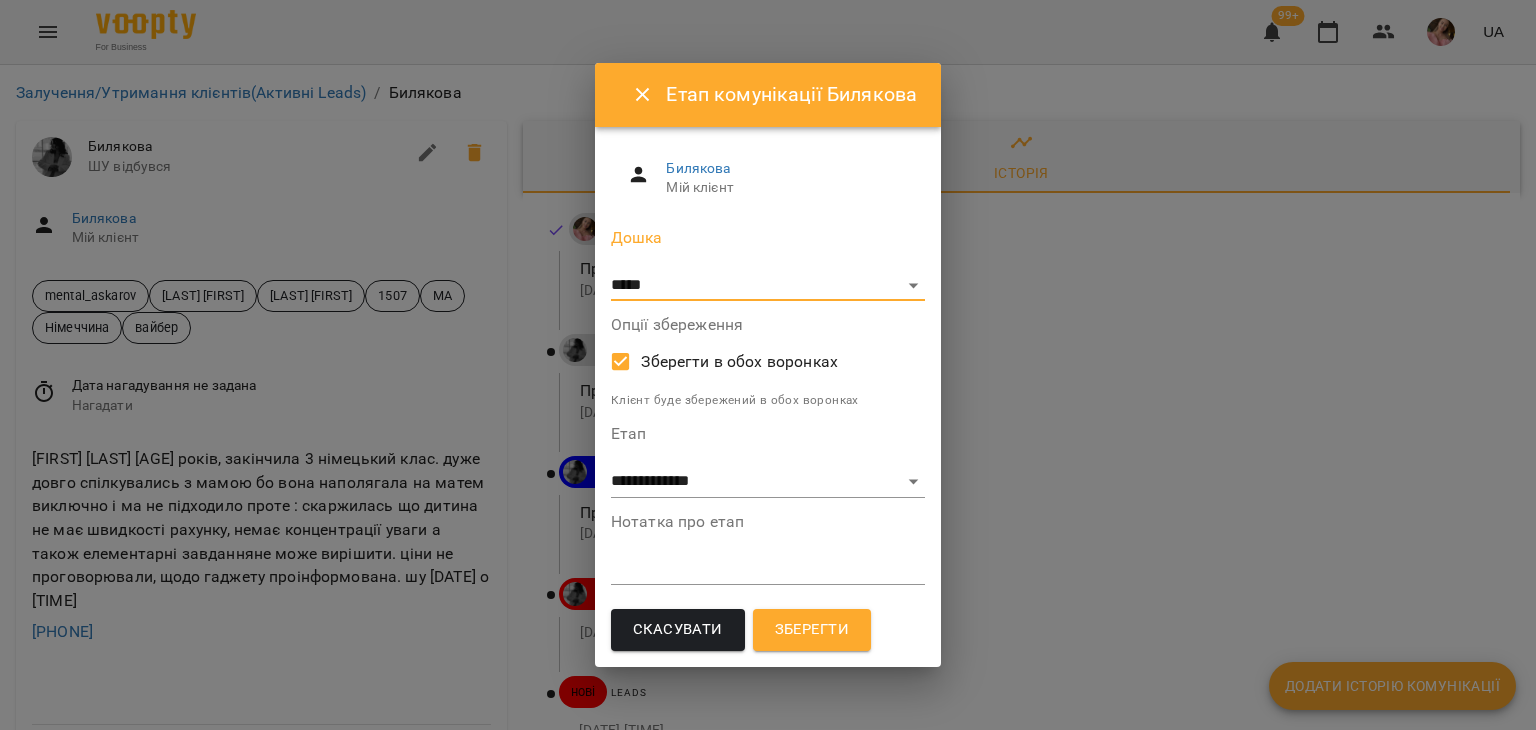 click on "Зберегти" at bounding box center [812, 630] 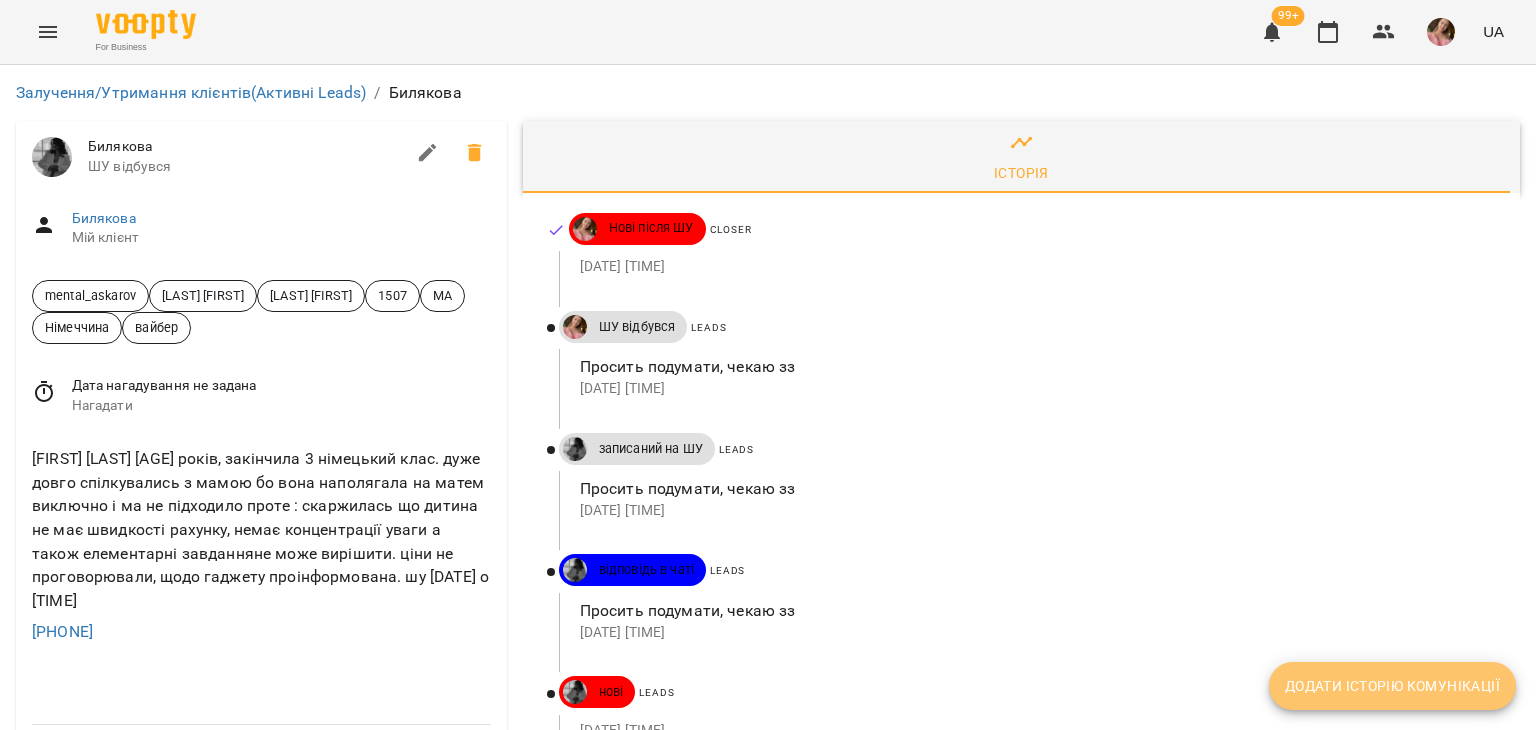 click on "Додати історію комунікації" at bounding box center (1392, 686) 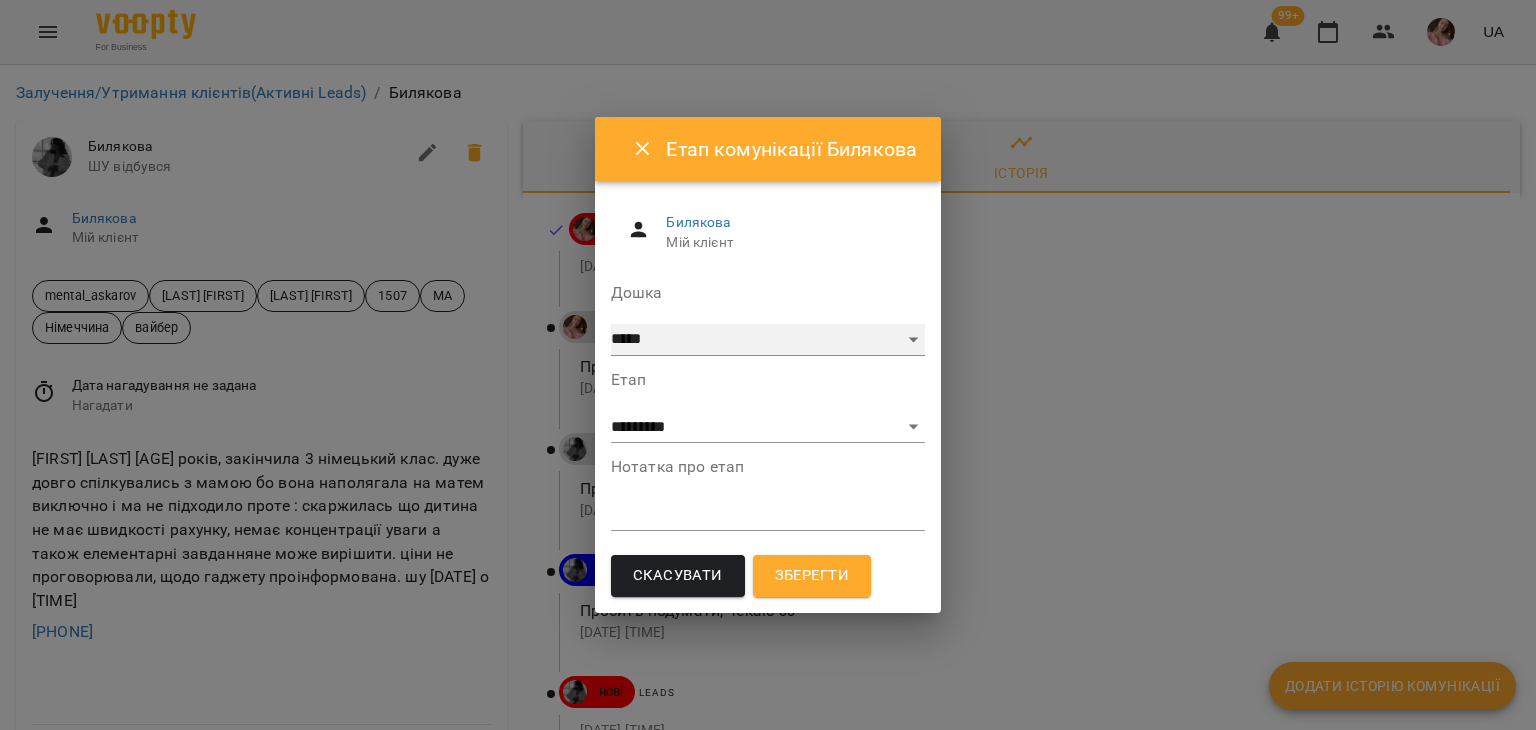 click on "***** ******** ****** ********" at bounding box center [768, 340] 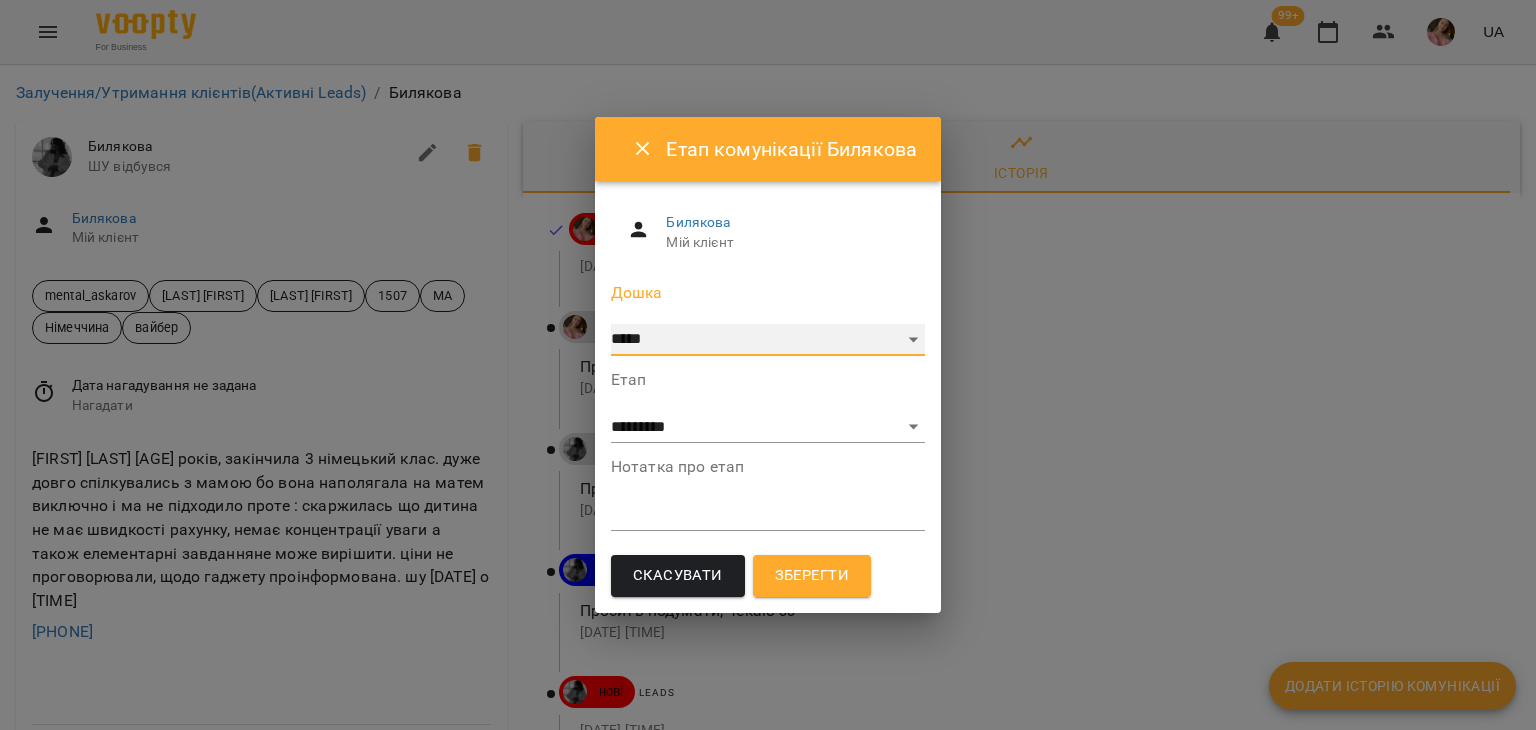 select on "**********" 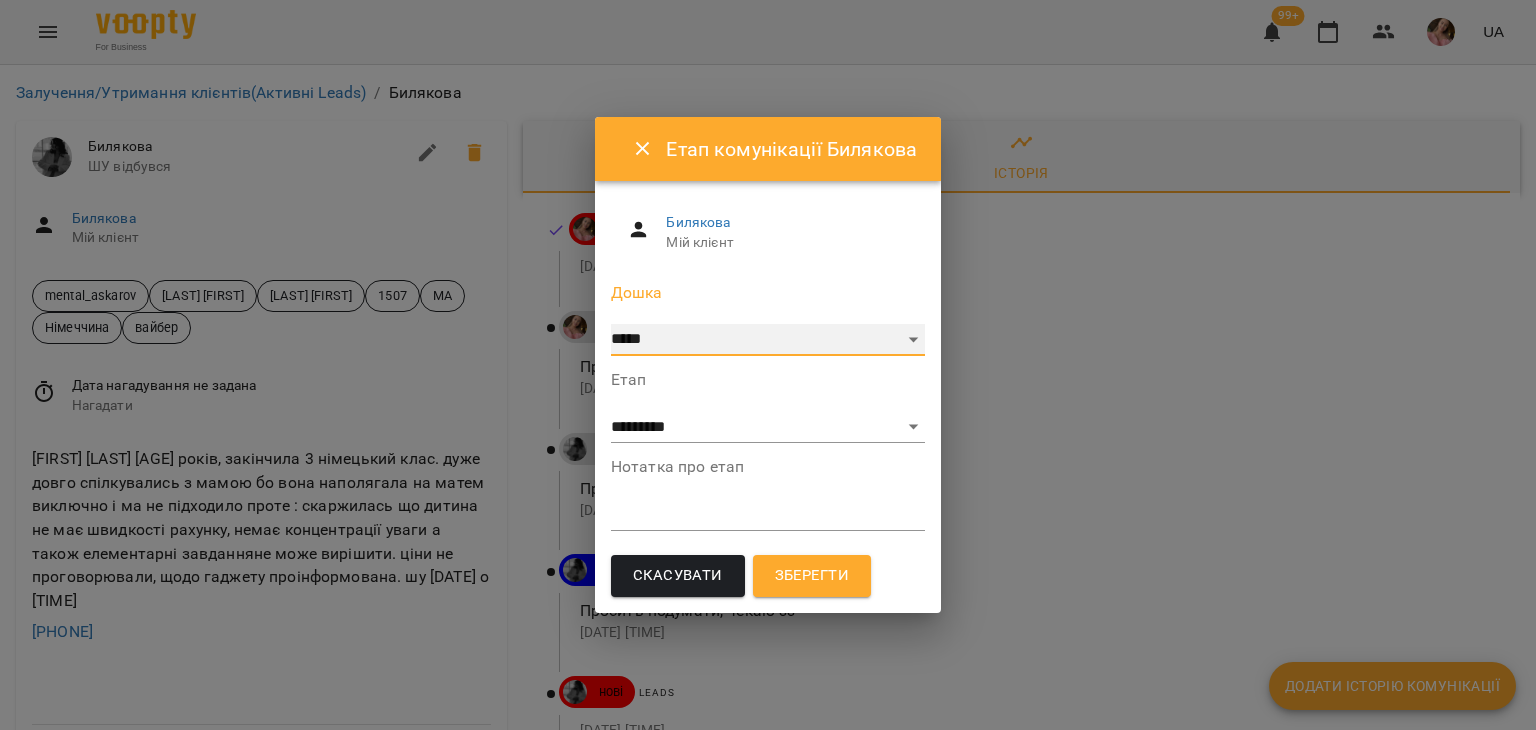 click on "***** ******** ****** ********" at bounding box center [768, 340] 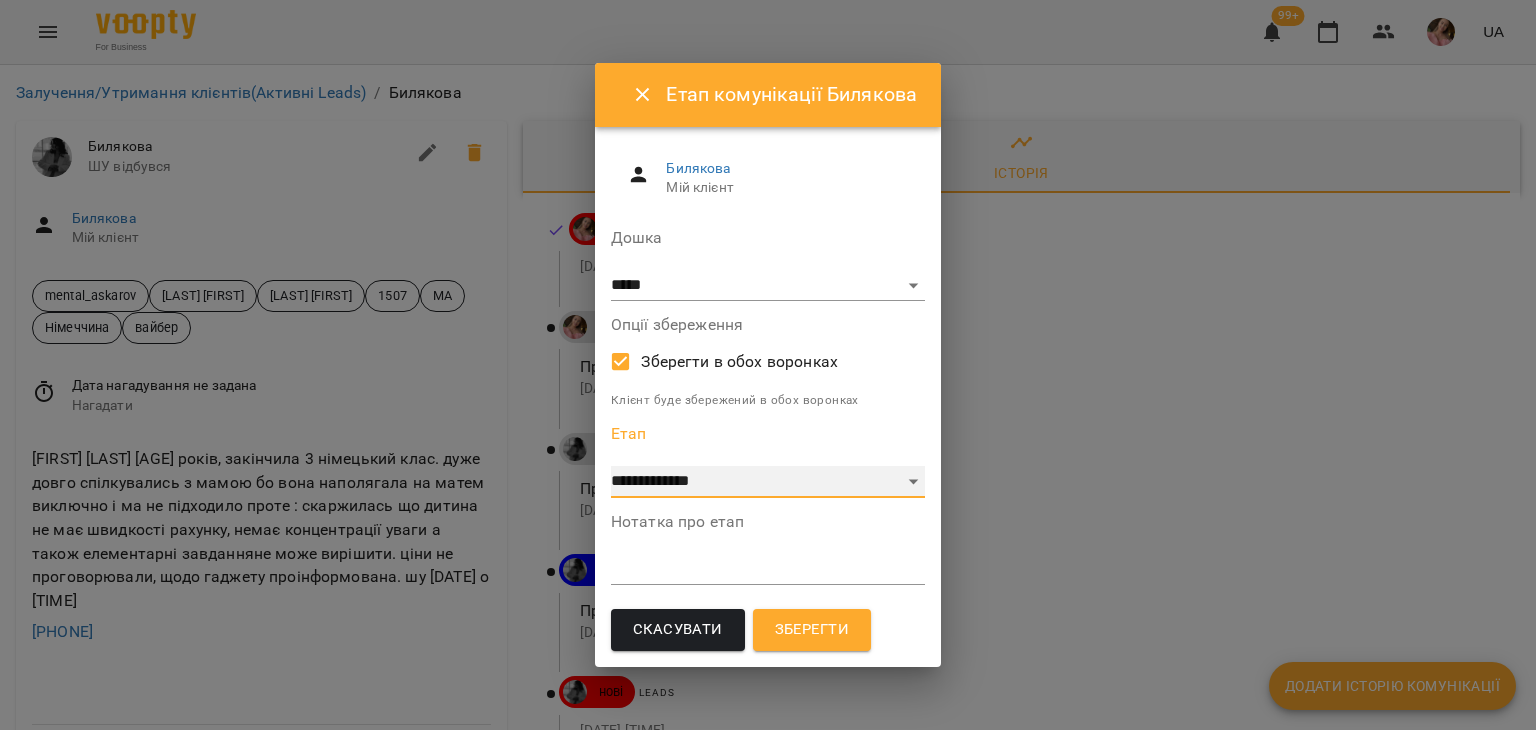 drag, startPoint x: 664, startPoint y: 475, endPoint x: 670, endPoint y: 466, distance: 10.816654 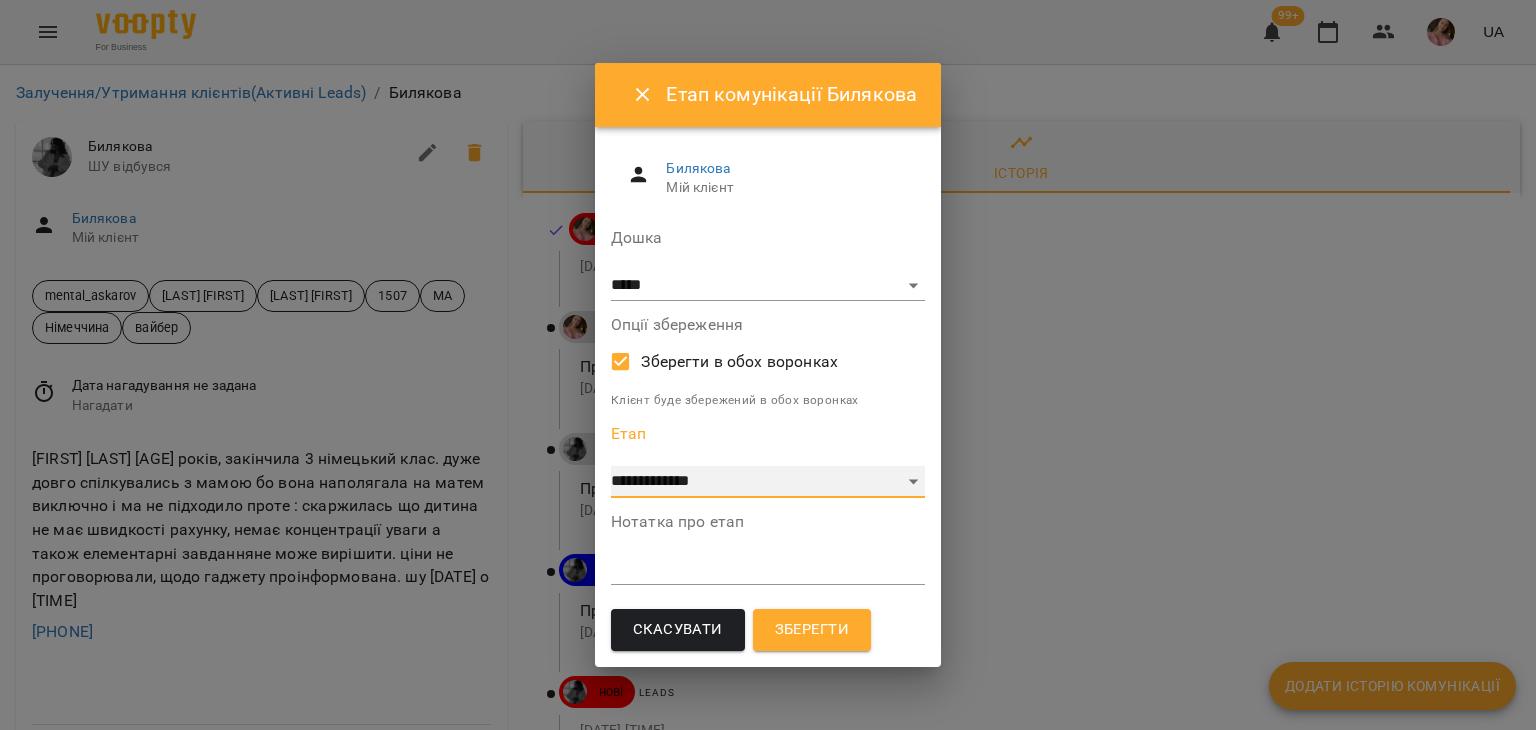 select on "*" 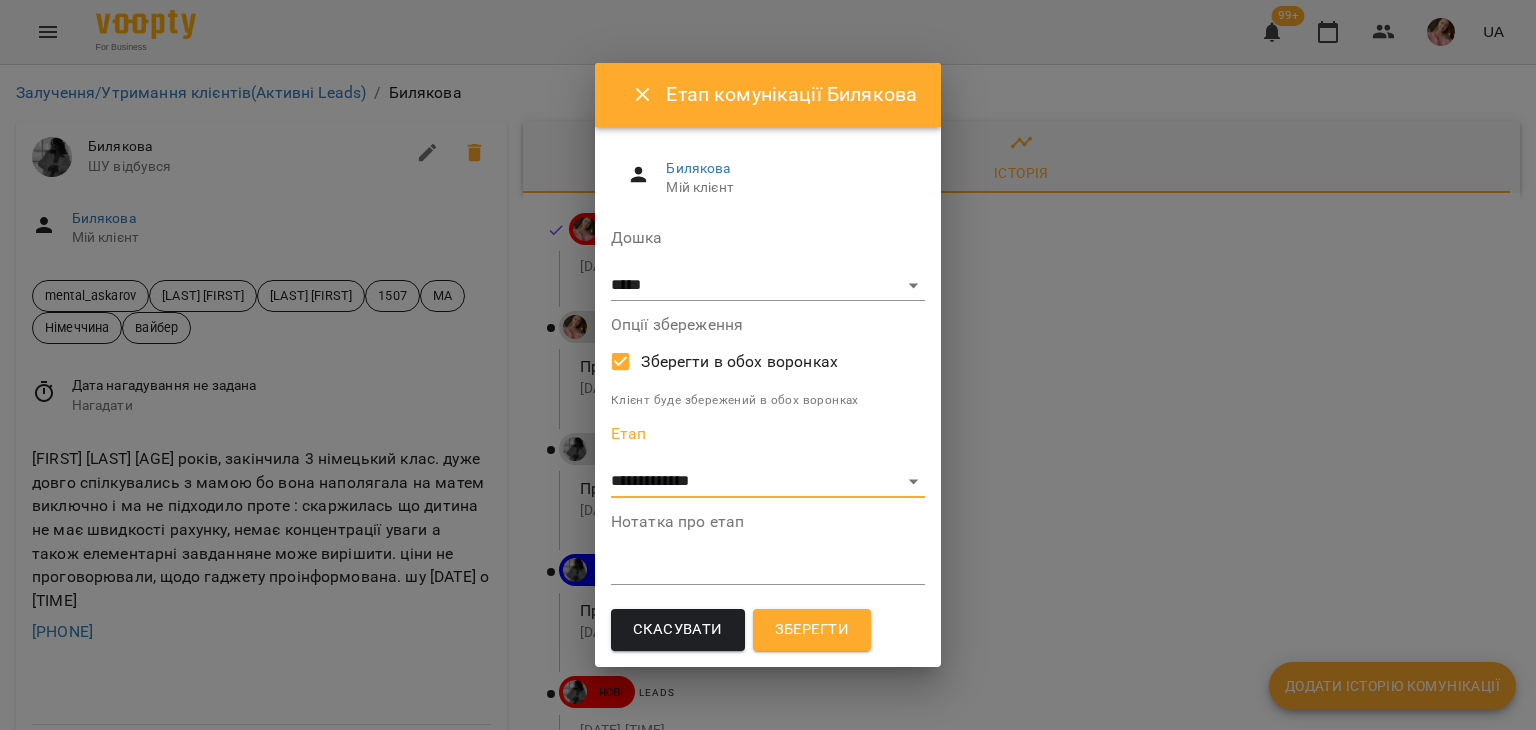 click at bounding box center [768, 568] 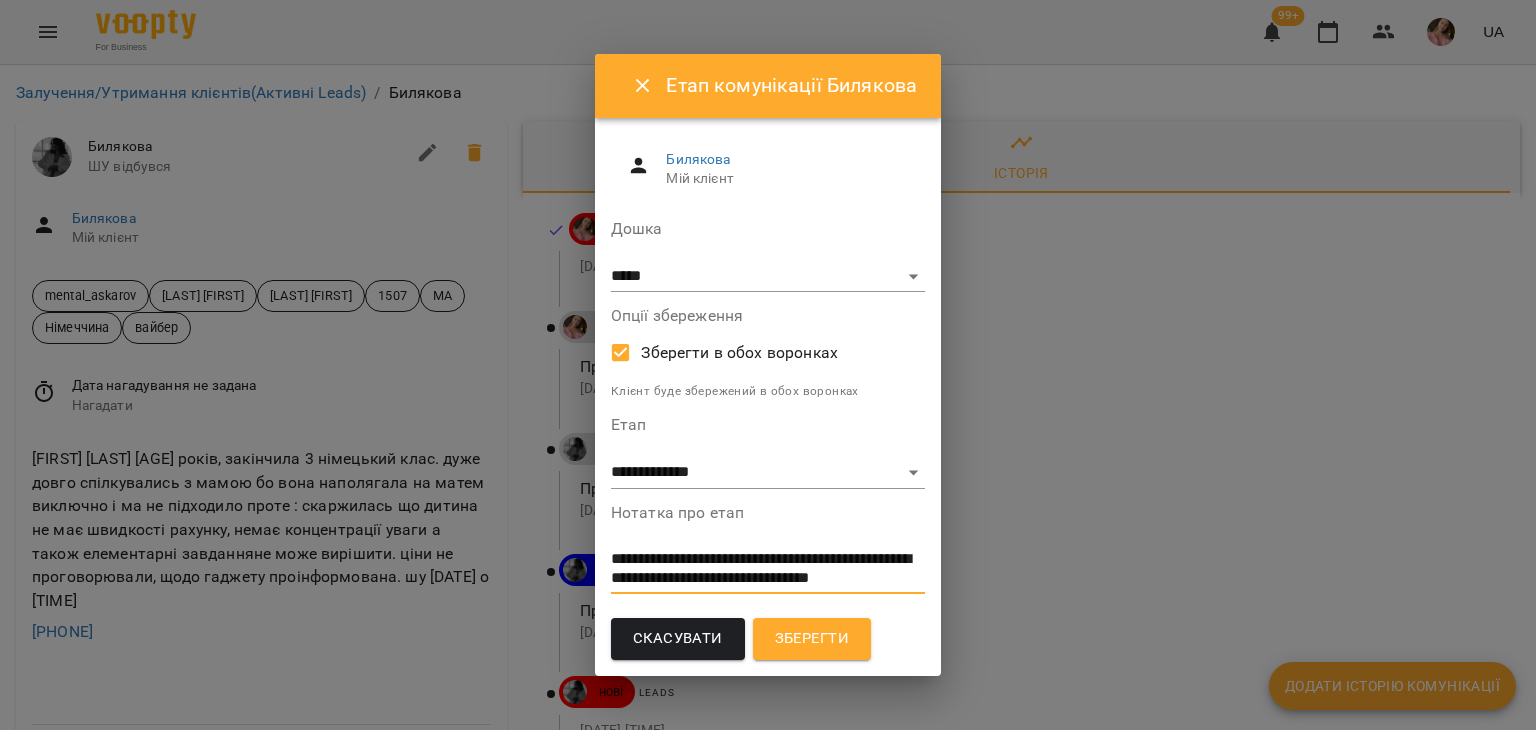 scroll, scrollTop: 0, scrollLeft: 0, axis: both 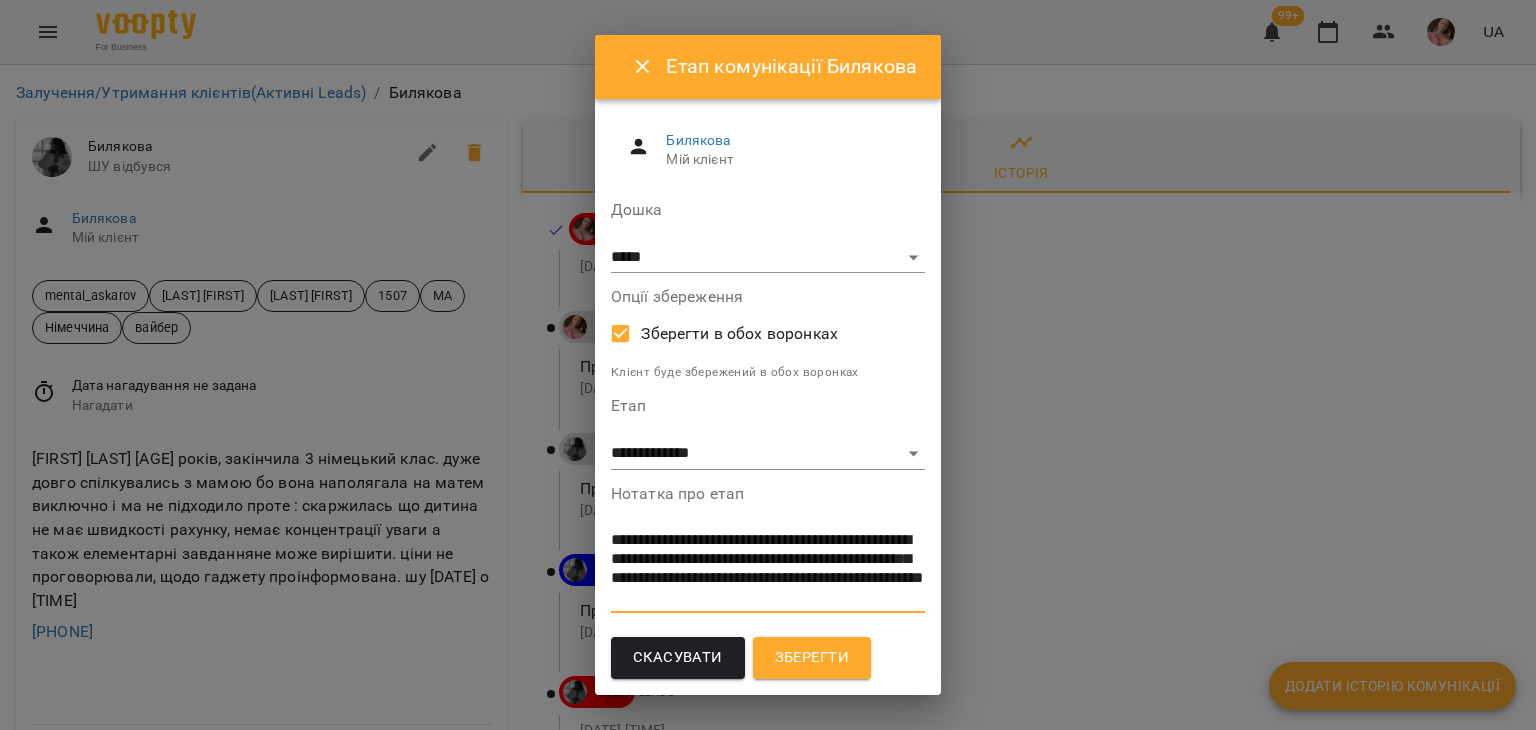 type on "**********" 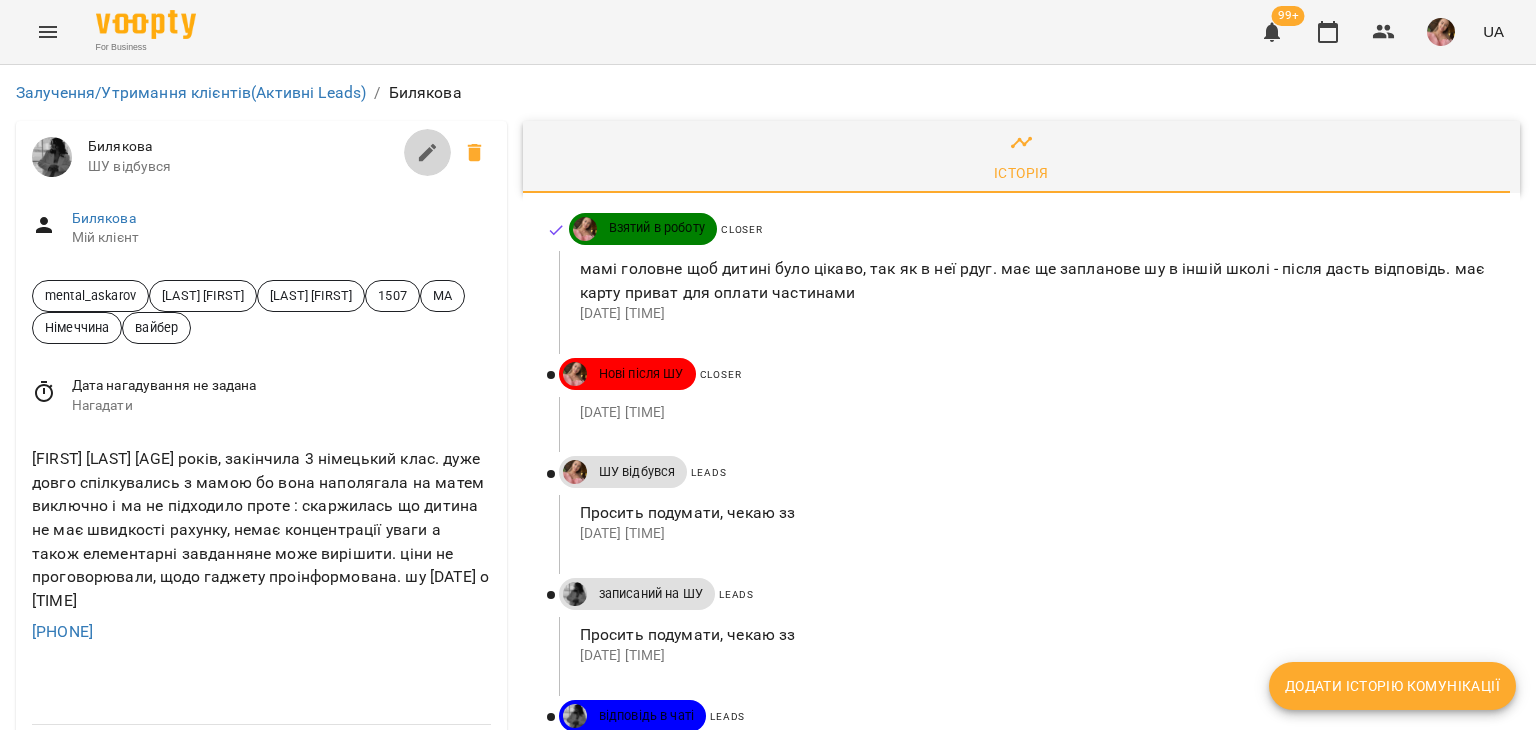 click 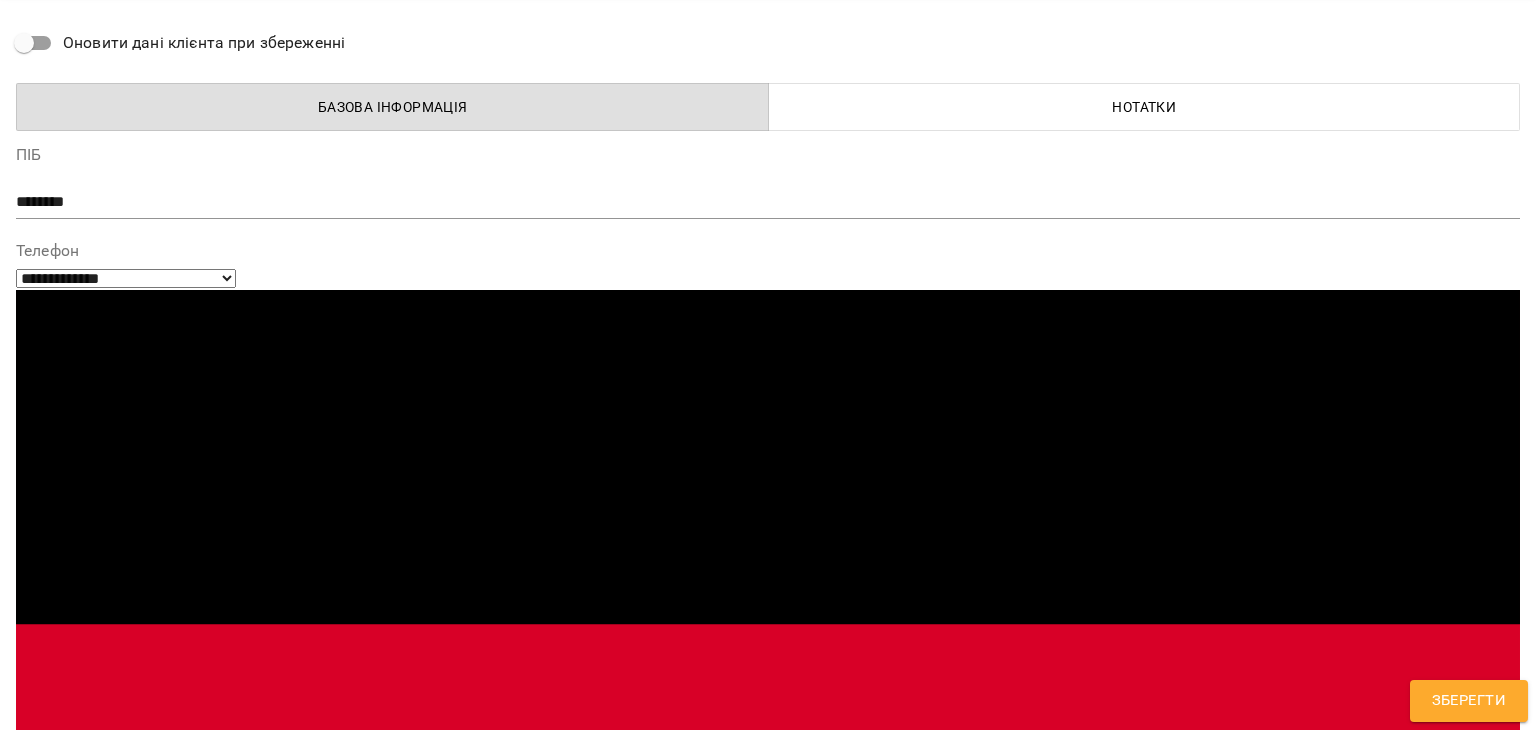 scroll, scrollTop: 300, scrollLeft: 0, axis: vertical 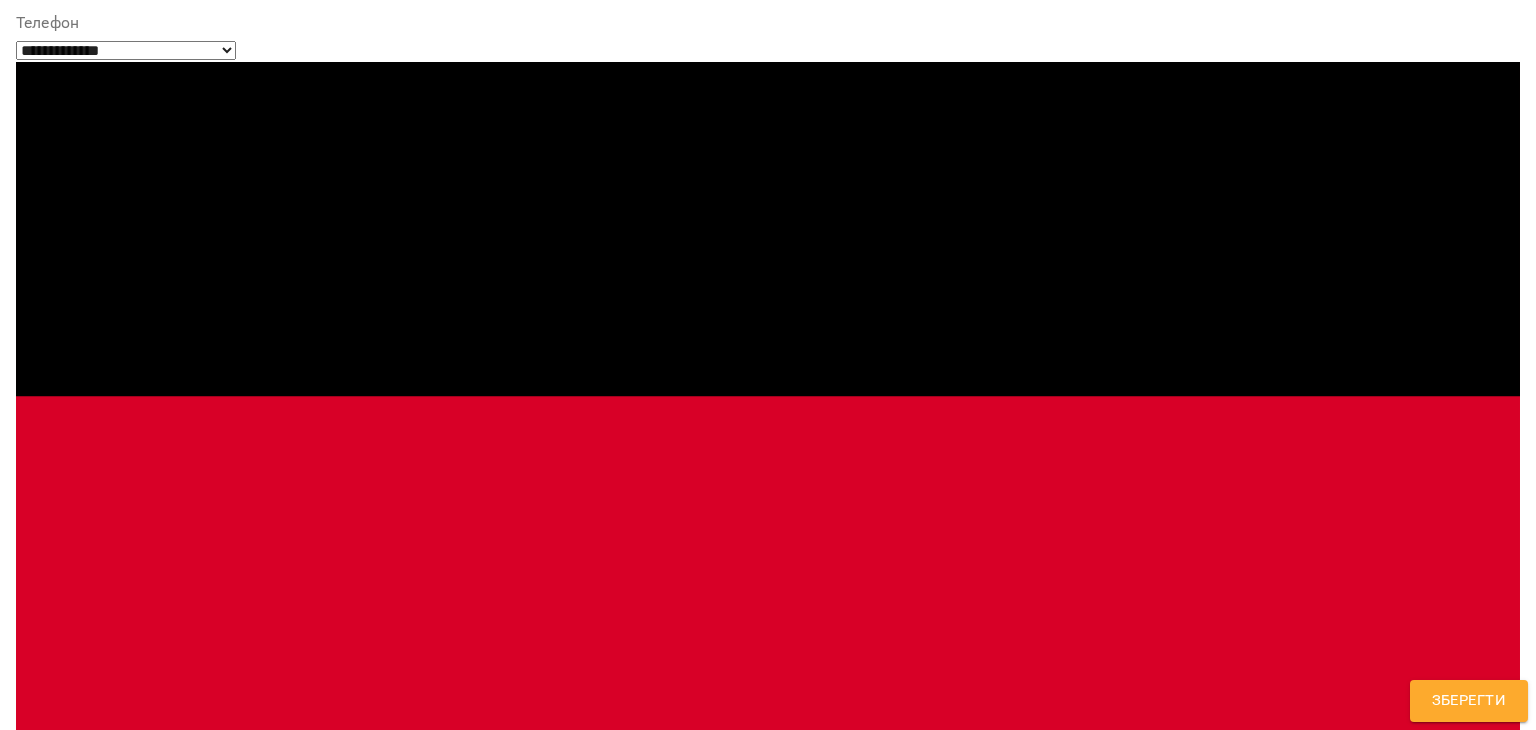 click on "option -8 годин focused, 8 of 704. 697 results available. Use Up and Down to choose options, press Enter to select the currently focused option, press Escape to exit the menu, press Tab to select the option and exit the menu. mental_askarov Мозгова Ангеліна Бойко Юлія 1507 МА Німеччина вайбер -10годин -1година -2 години -2години -6годин -7 годин -7годин -8 годин -8годин -9 годин -9годин #N/A +1 година +11 годин +2 години +4 години +місяць в подарунок 0102 0103 0104 0105 0107 0112 0201 0203 0204 0205 0206 0207 0212 0301 0302 0303 0304 0305 0306 0307 0312 0401 0402 0403 0404 0405 0406 0407 0412 0502 0503 0504 0505 0506 0507 0512 0601 0602 0603 0604 0605 0606 0607 0612 0701 0702 0703 0704 0706 0707 0712 0801 0802 0803 0804 0805 0806 0807 0812 0901 0902 0903 0904 0905 0906 0907 0912 10 год різниці 1001 1002 1003 1004 1005 1006 1007 1012 1101 1102 1103 1104" at bounding box center (768, 1303) 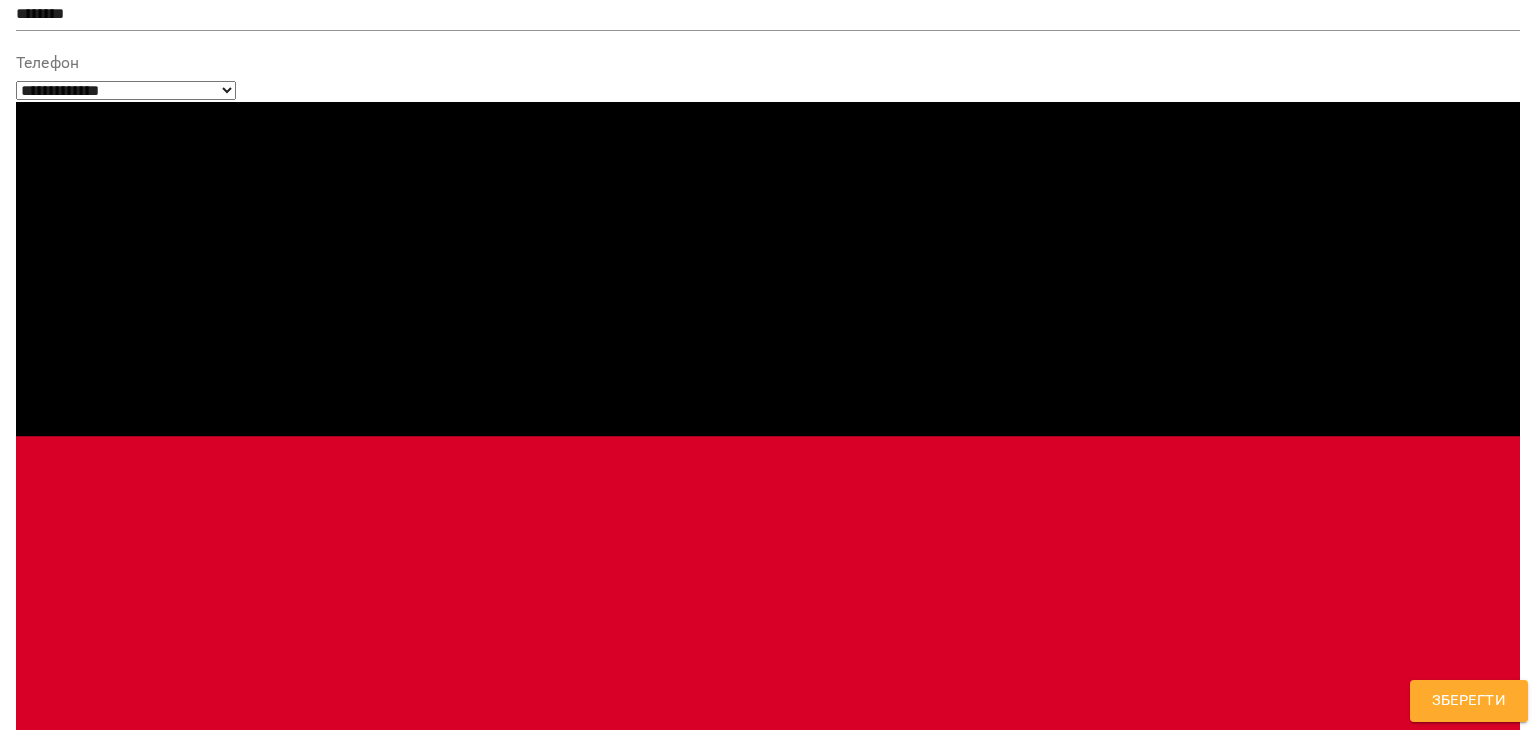 type on "**" 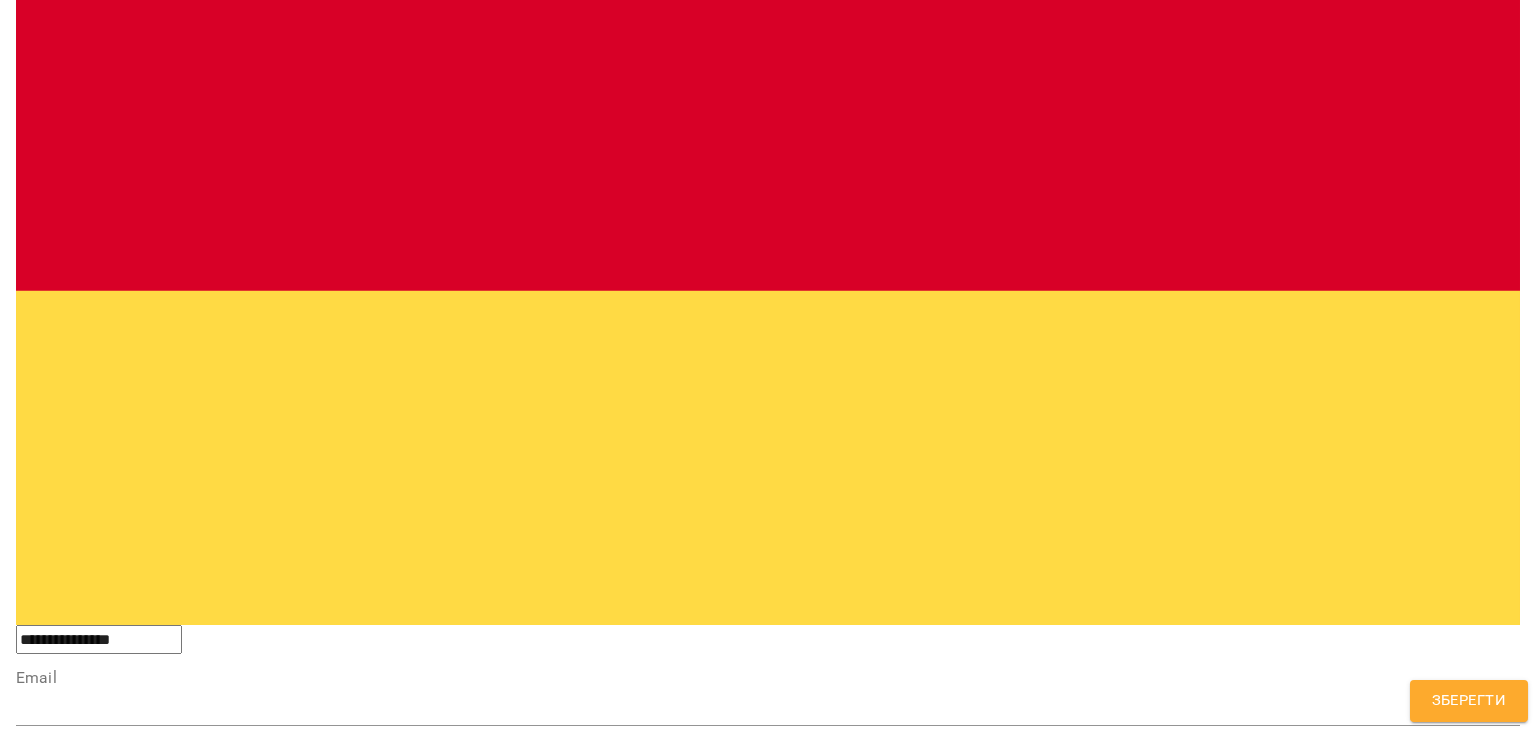 scroll, scrollTop: 860, scrollLeft: 0, axis: vertical 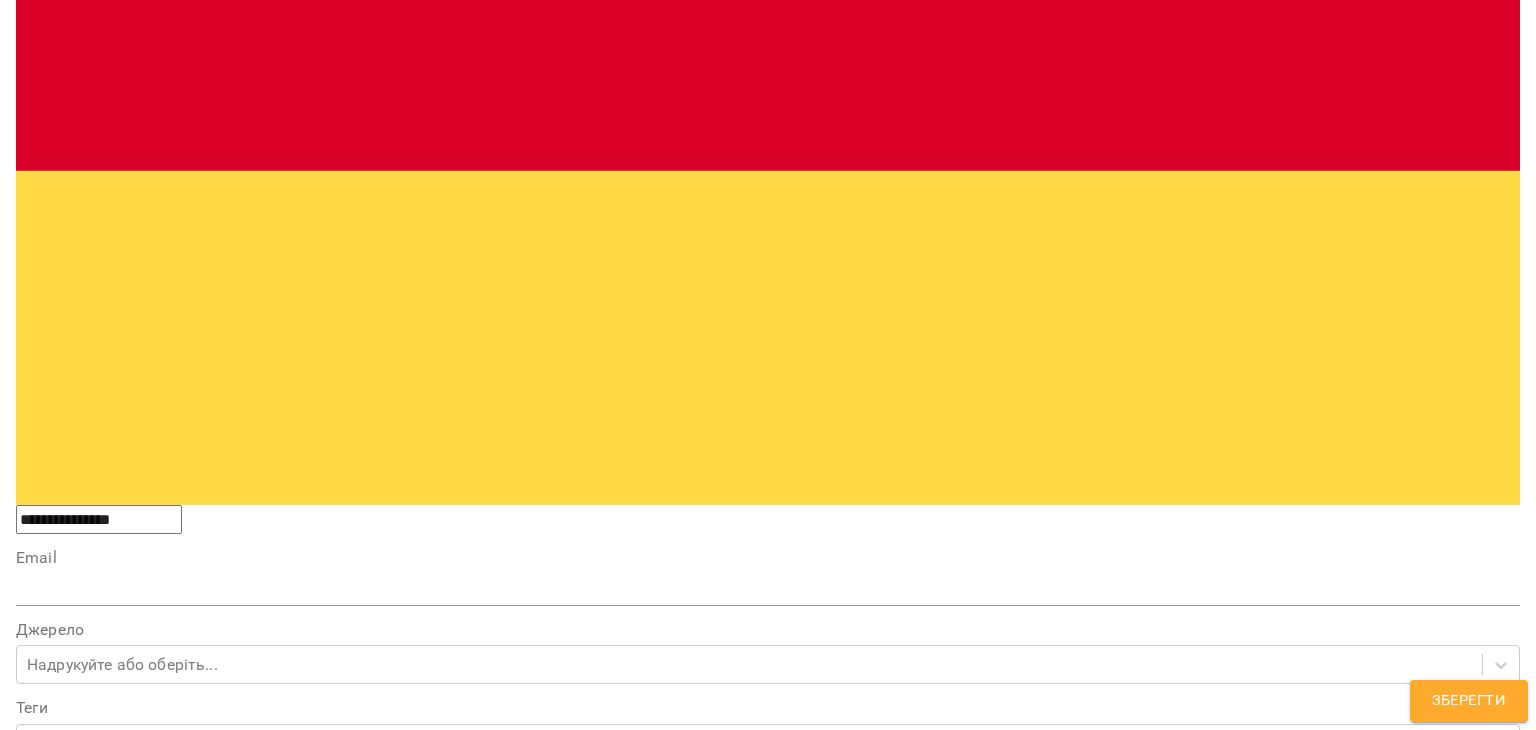 click at bounding box center (768, 1639) 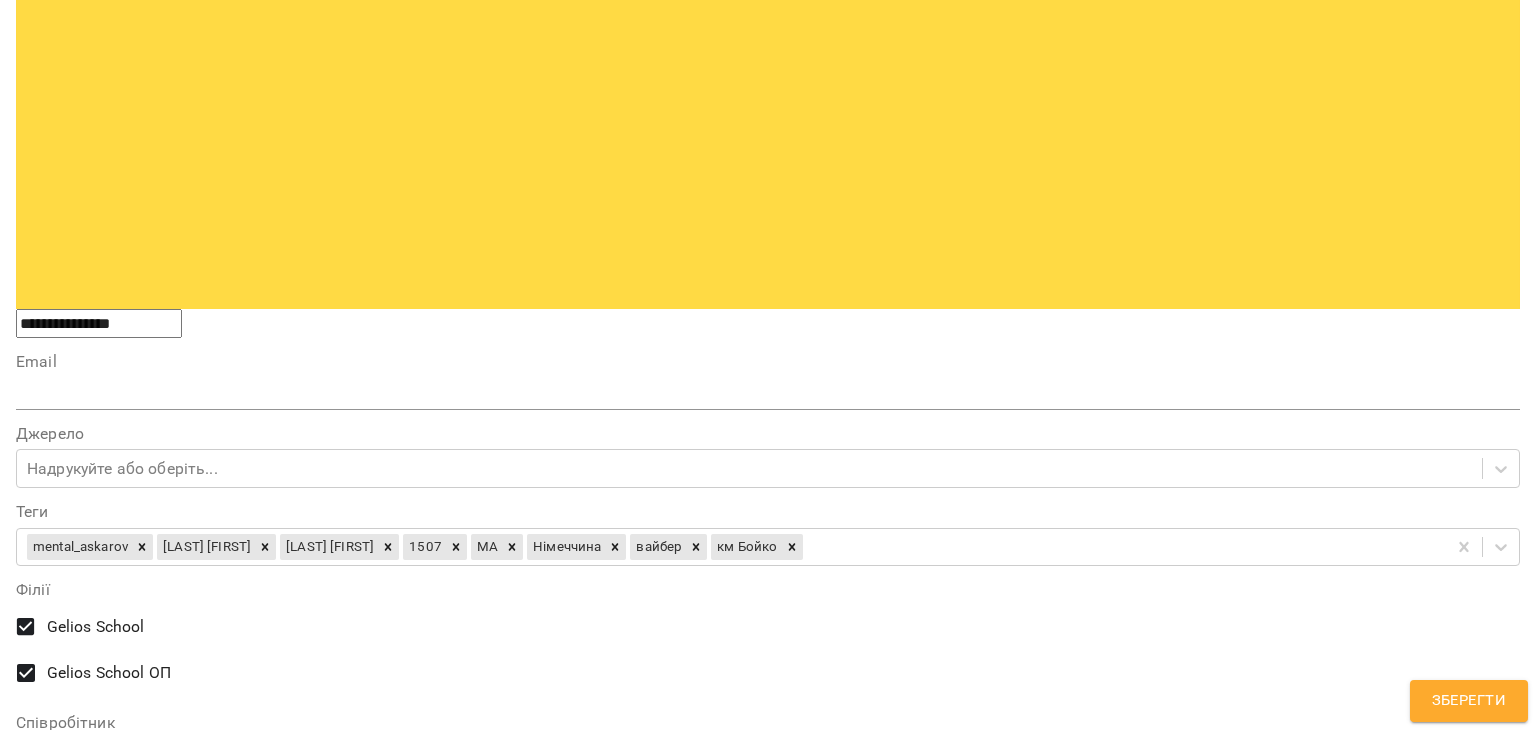 scroll, scrollTop: 1060, scrollLeft: 0, axis: vertical 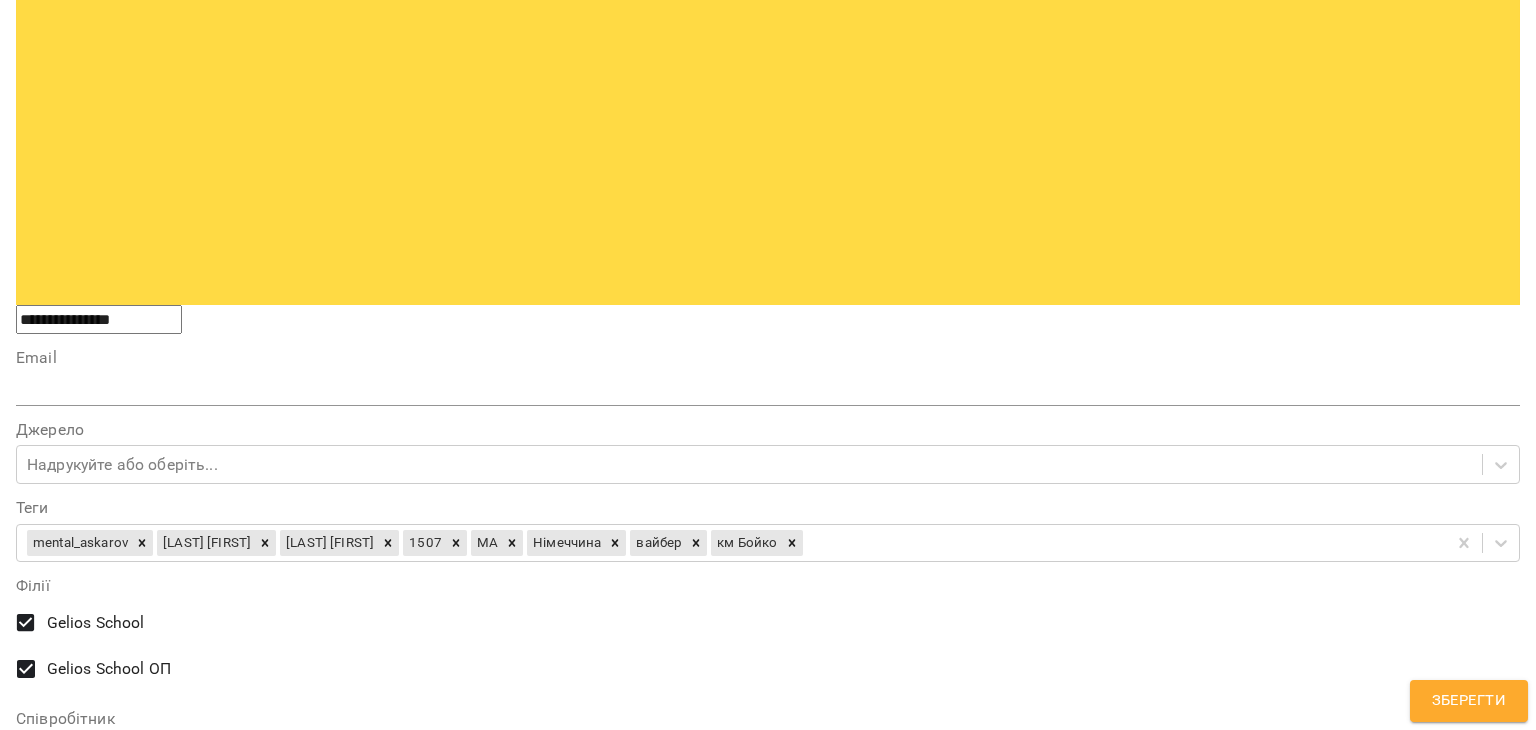 click on "Зберегти" at bounding box center (1469, 701) 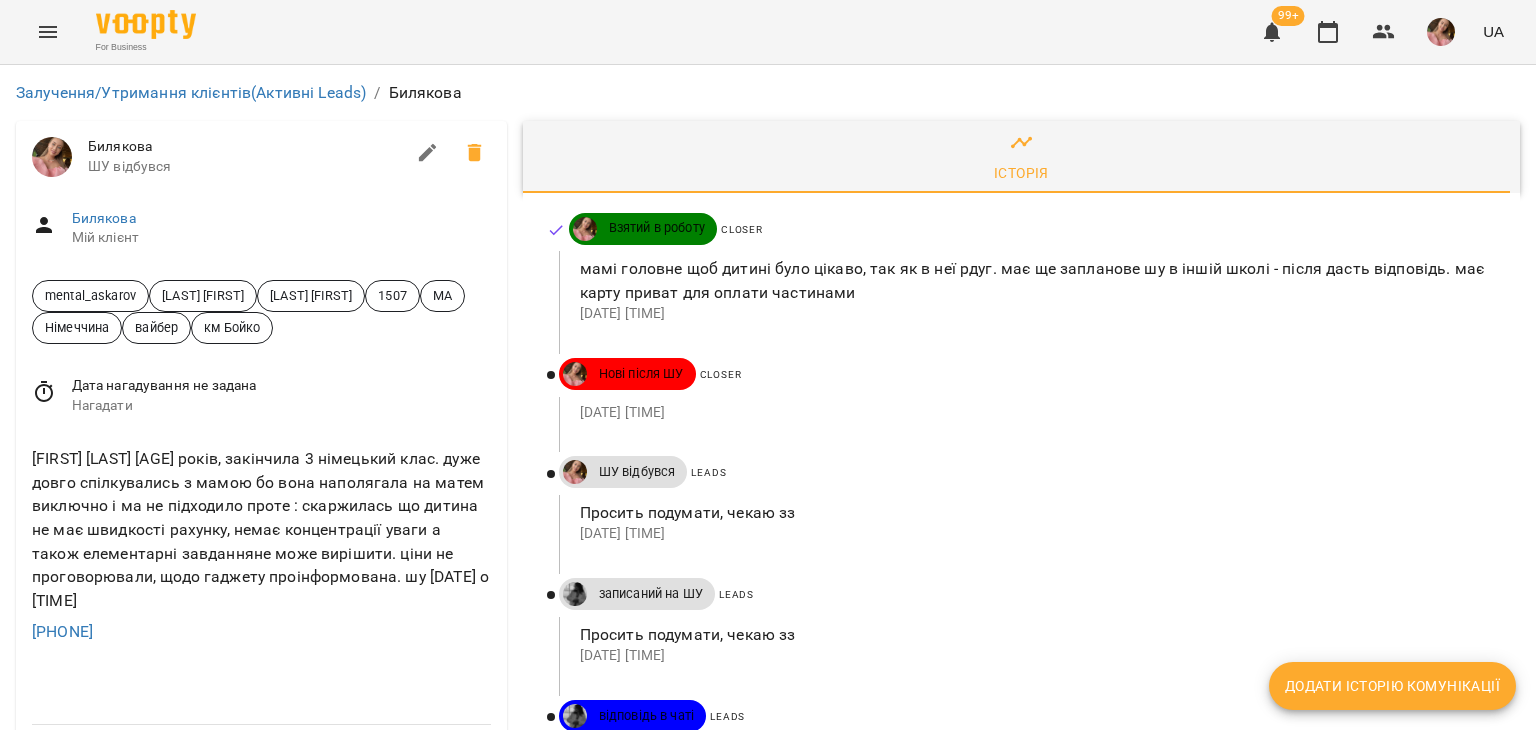 scroll, scrollTop: 0, scrollLeft: 0, axis: both 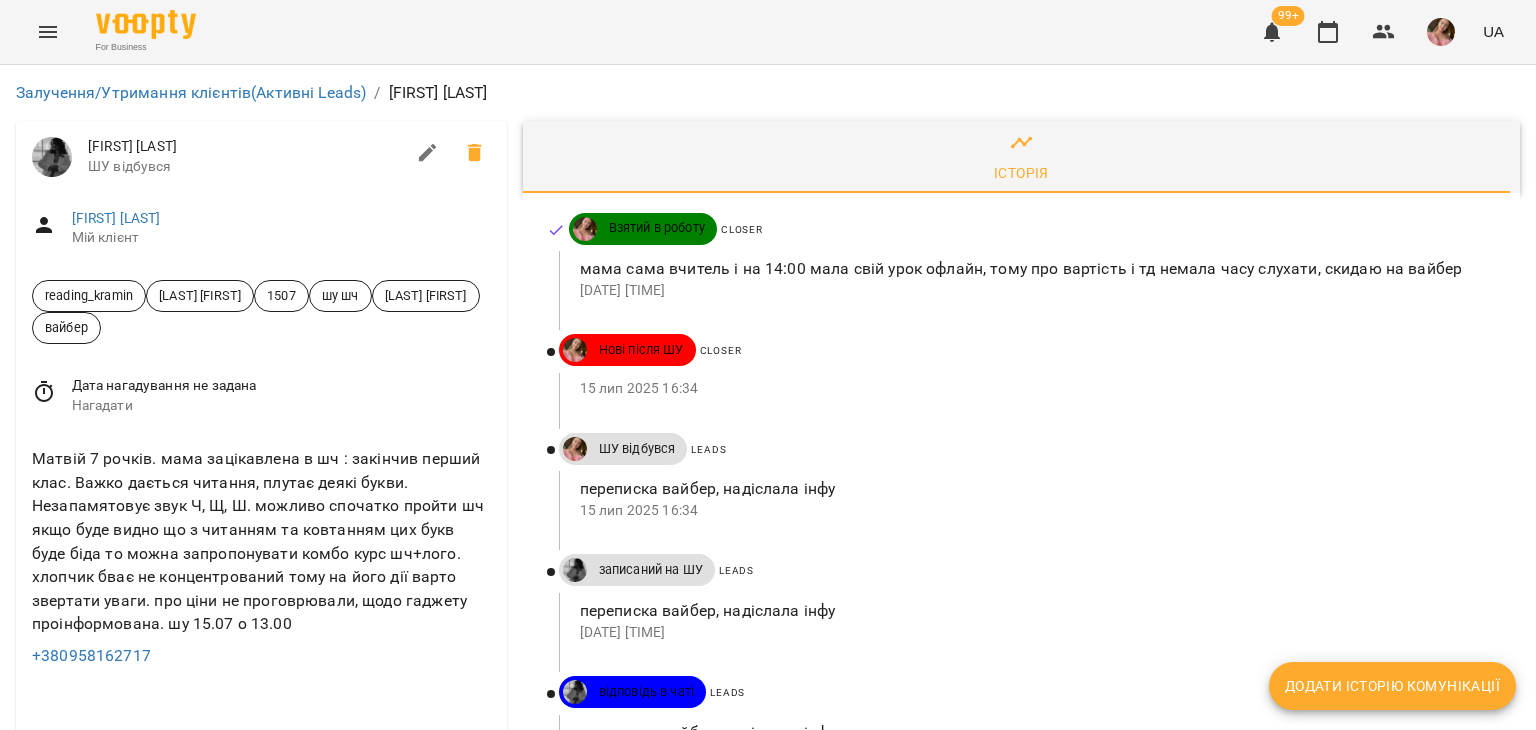 click at bounding box center (428, 153) 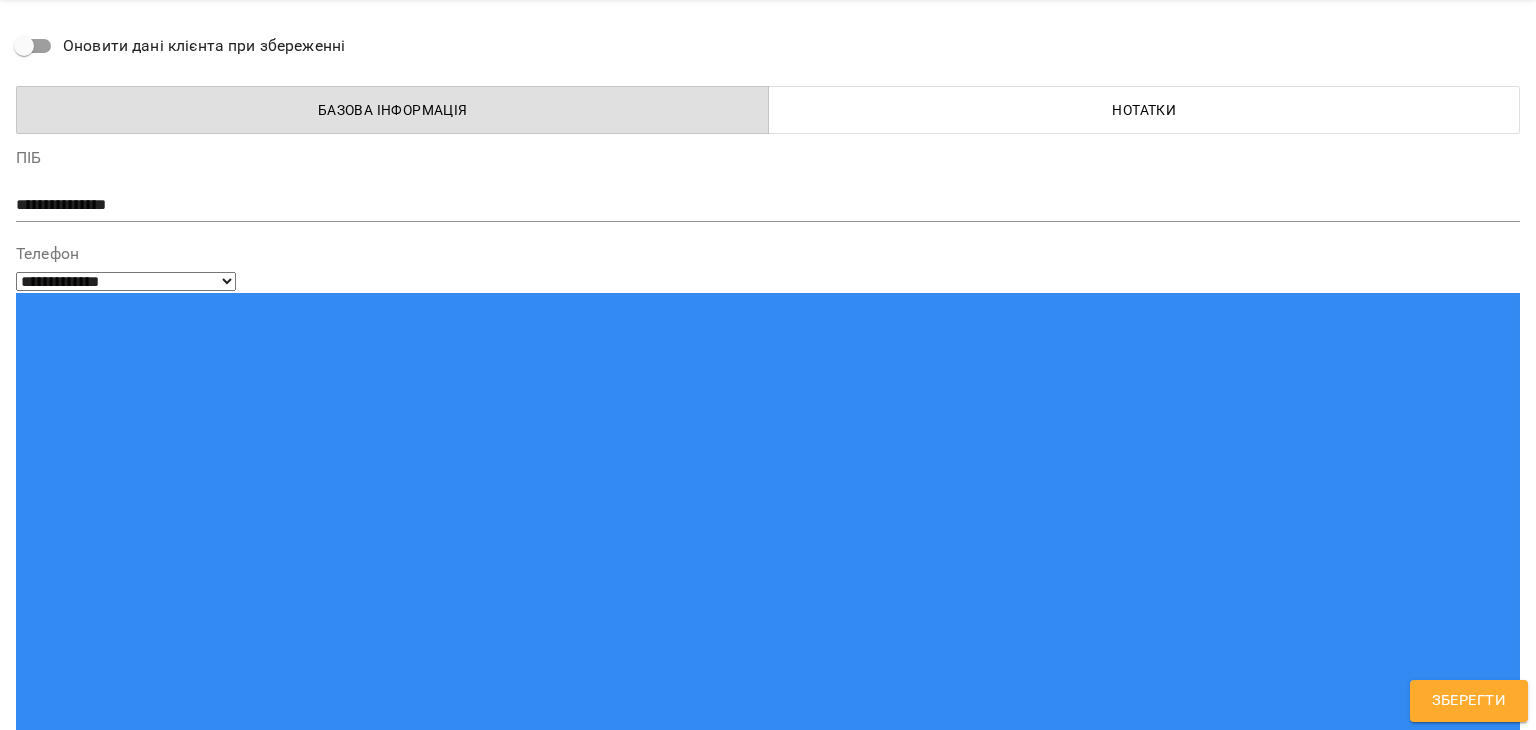 scroll, scrollTop: 100, scrollLeft: 0, axis: vertical 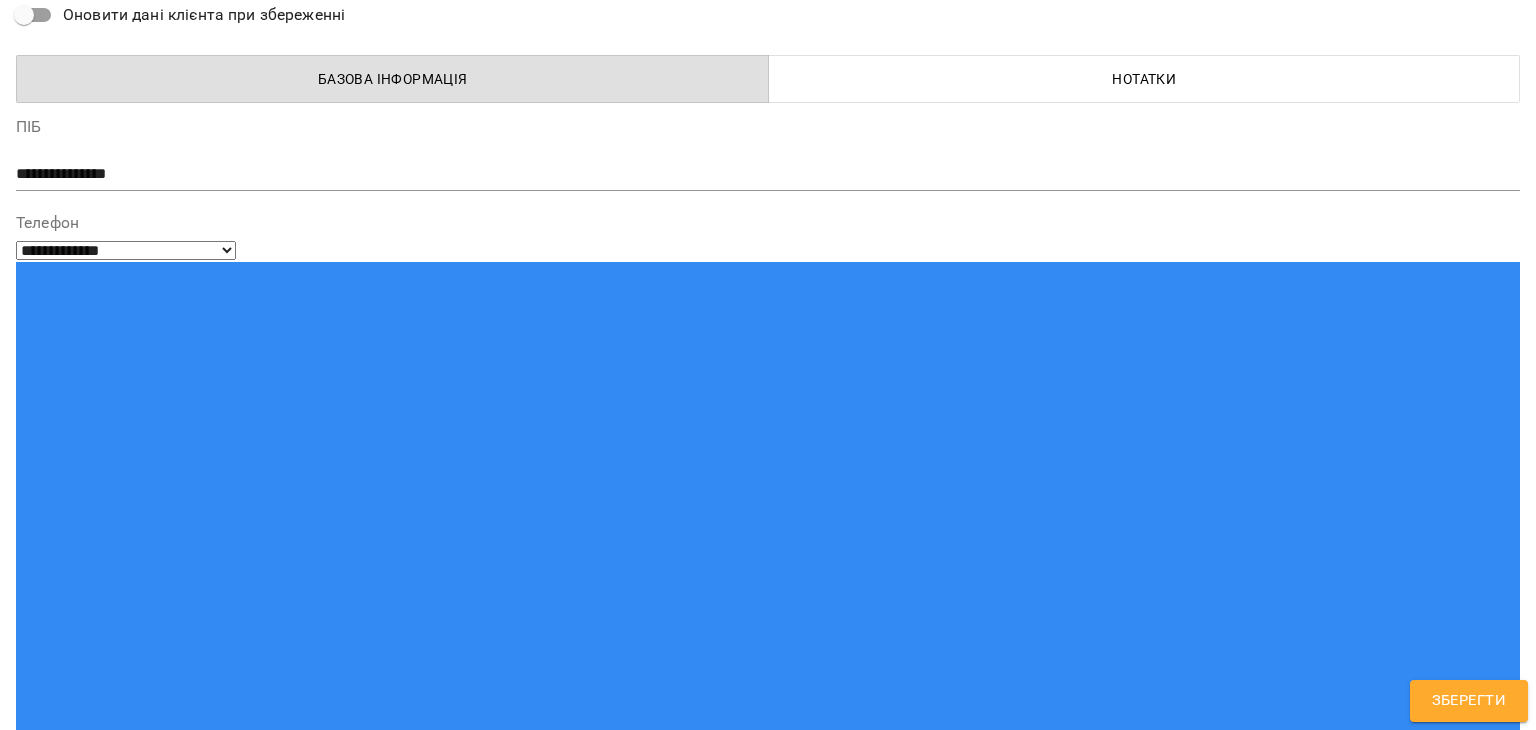click on "reading_kramin [LAST] [FIRST] 1507 шу шч [LAST] [FIRST] вайбер" at bounding box center [731, 1503] 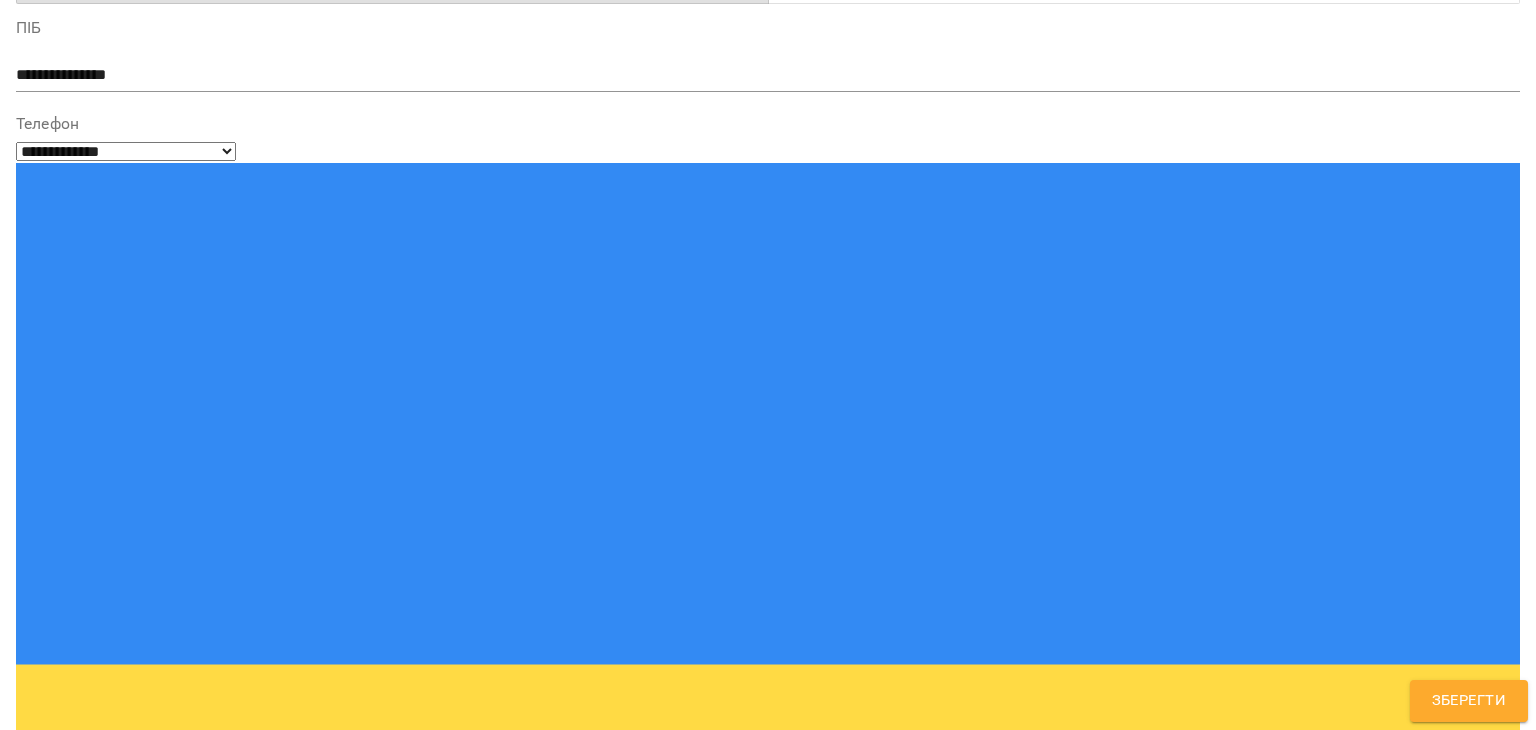 scroll, scrollTop: 500, scrollLeft: 0, axis: vertical 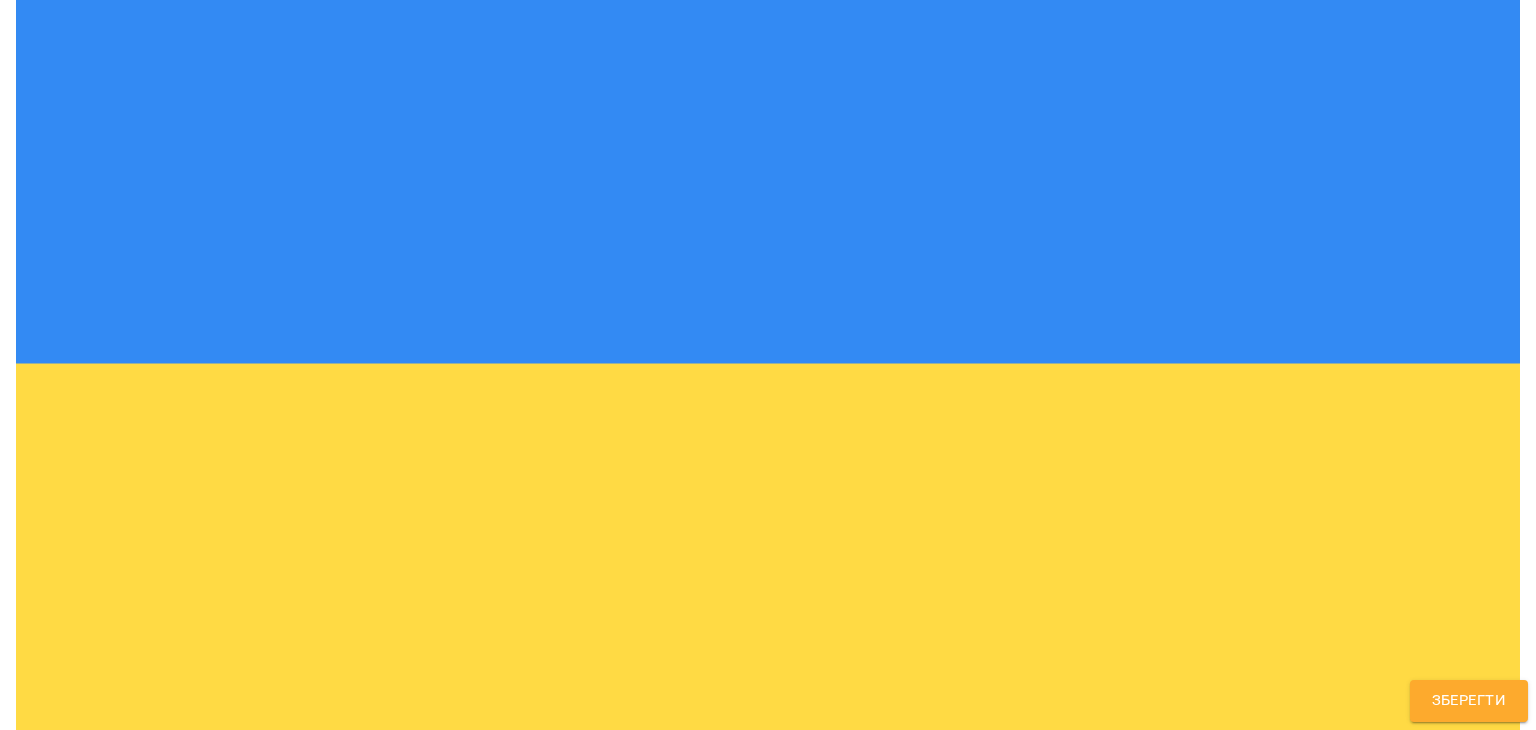 click on "**********" at bounding box center [768, 1327] 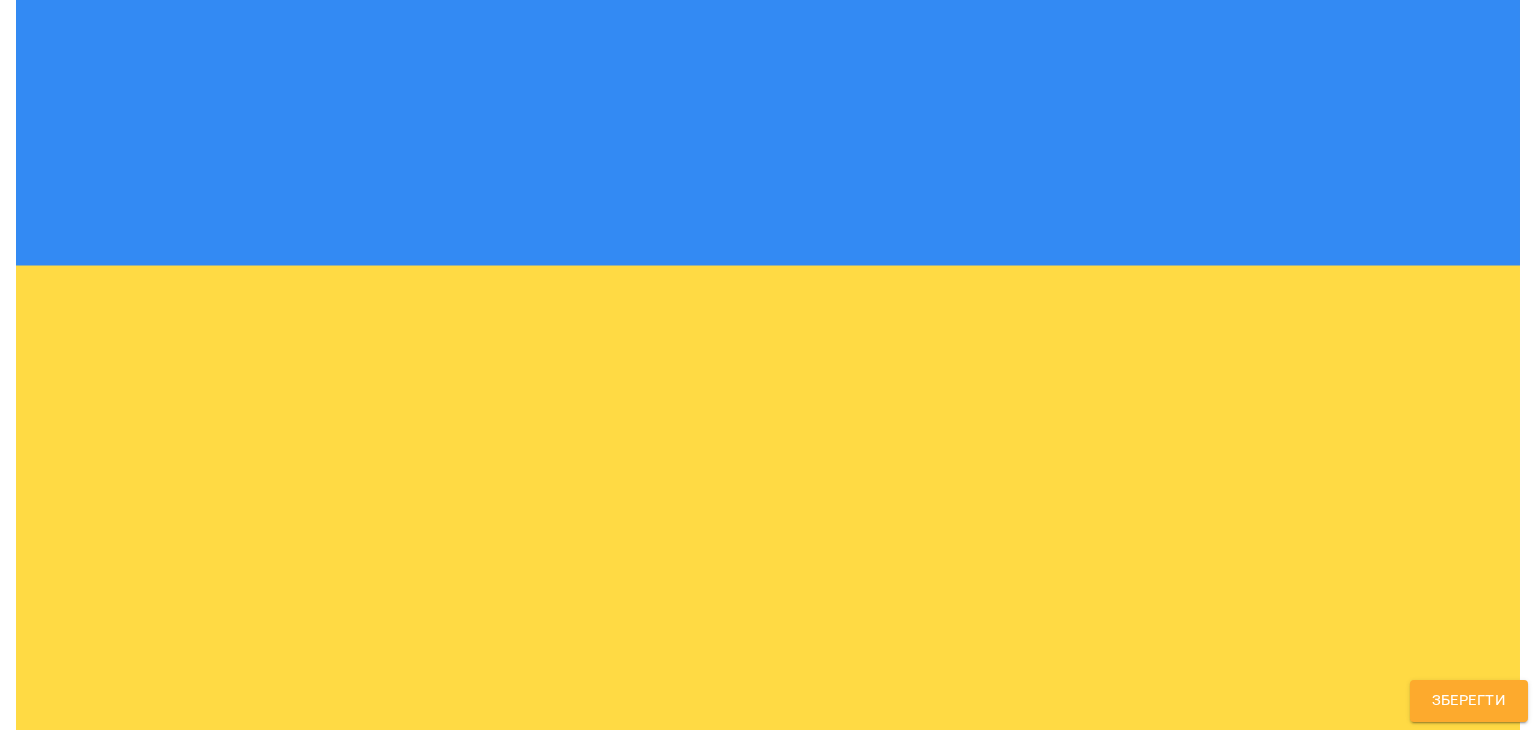 scroll, scrollTop: 600, scrollLeft: 0, axis: vertical 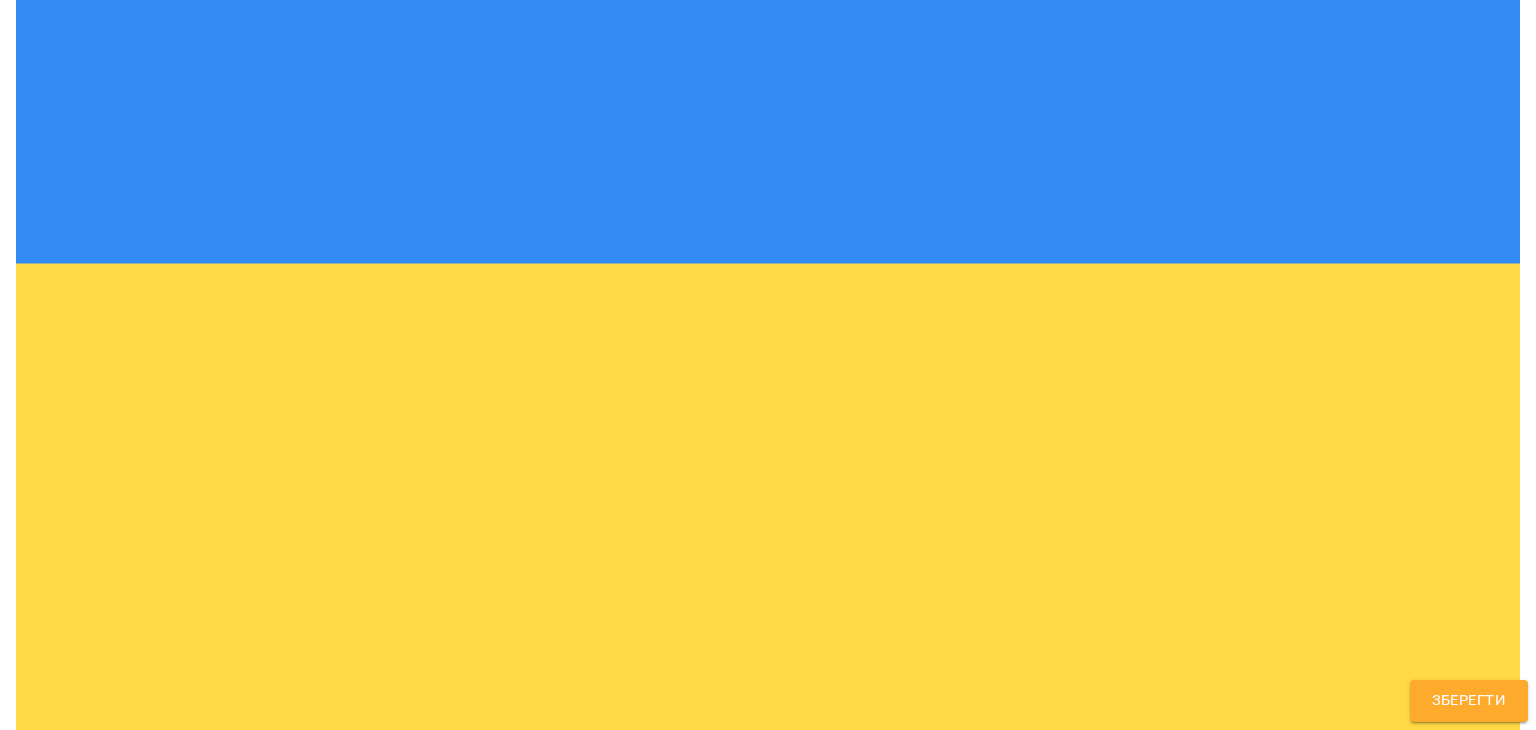 click on "**********" at bounding box center (768, 1227) 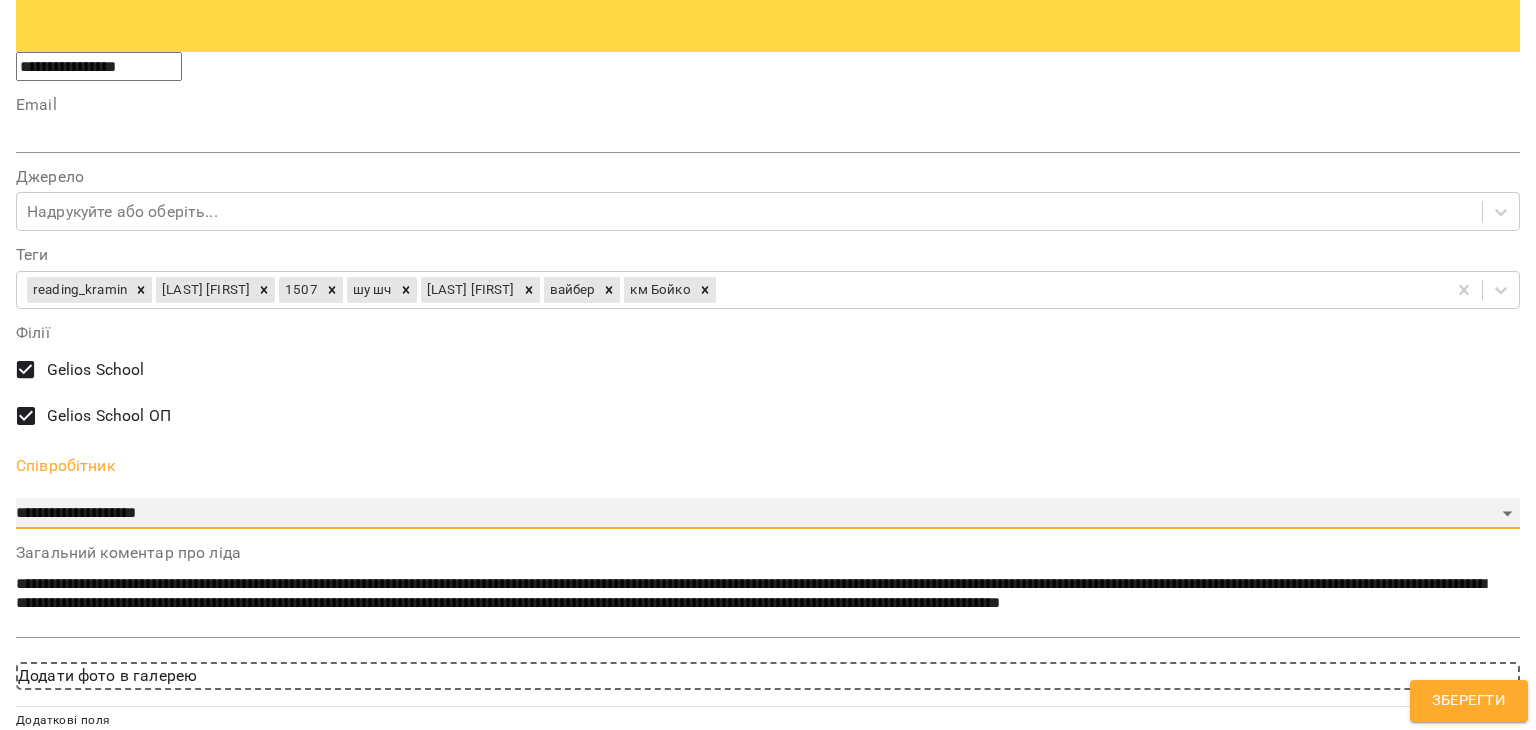 scroll, scrollTop: 1400, scrollLeft: 0, axis: vertical 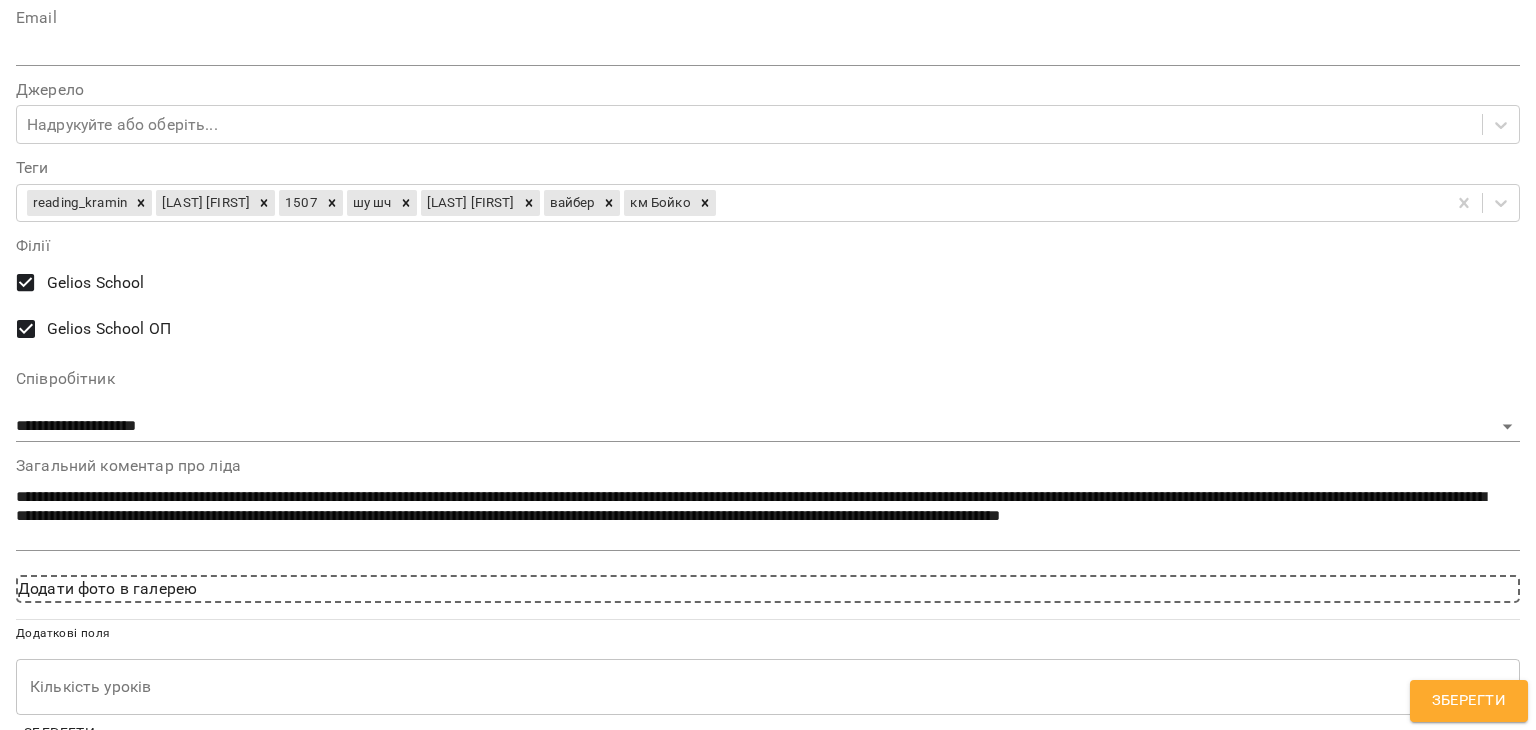 click at bounding box center (768, 1334) 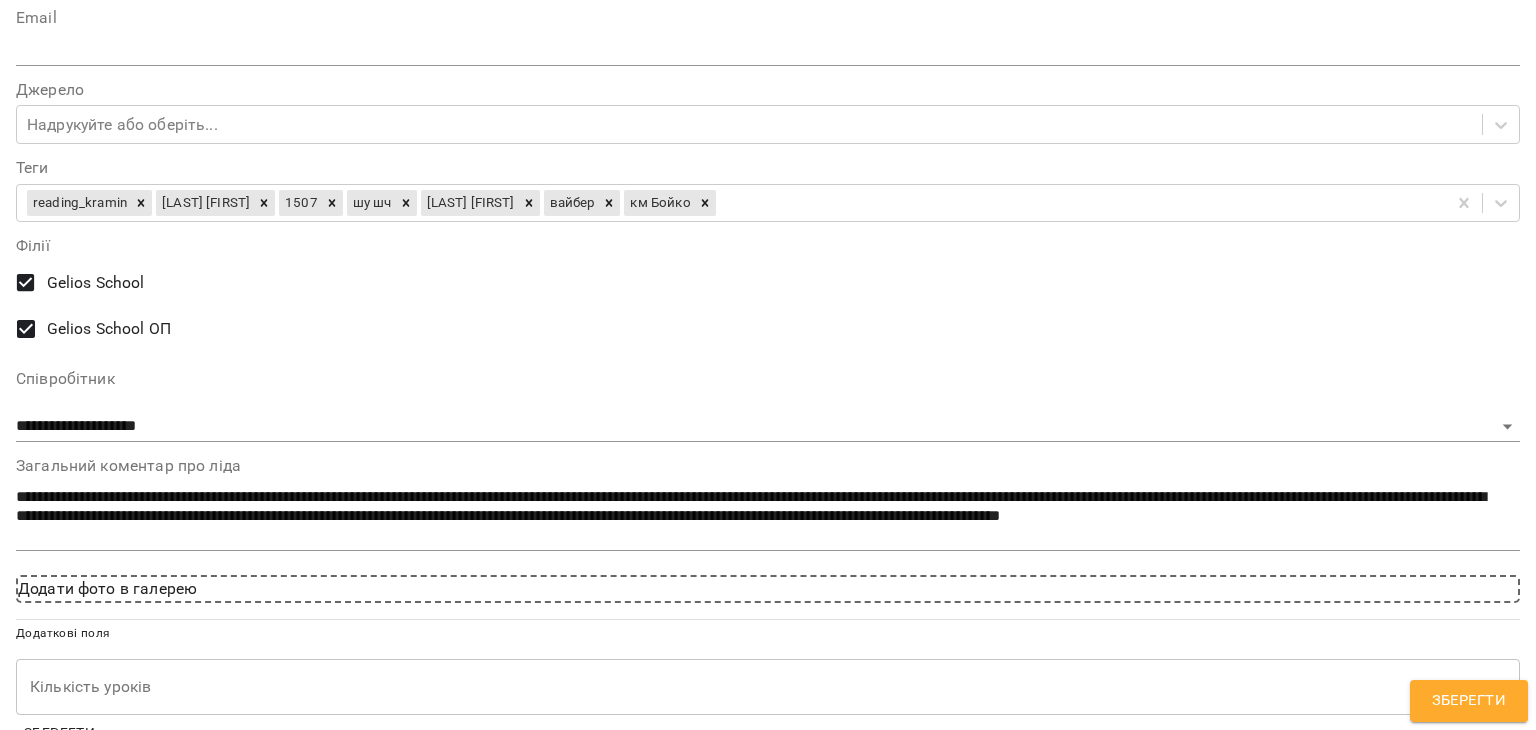 type on "**********" 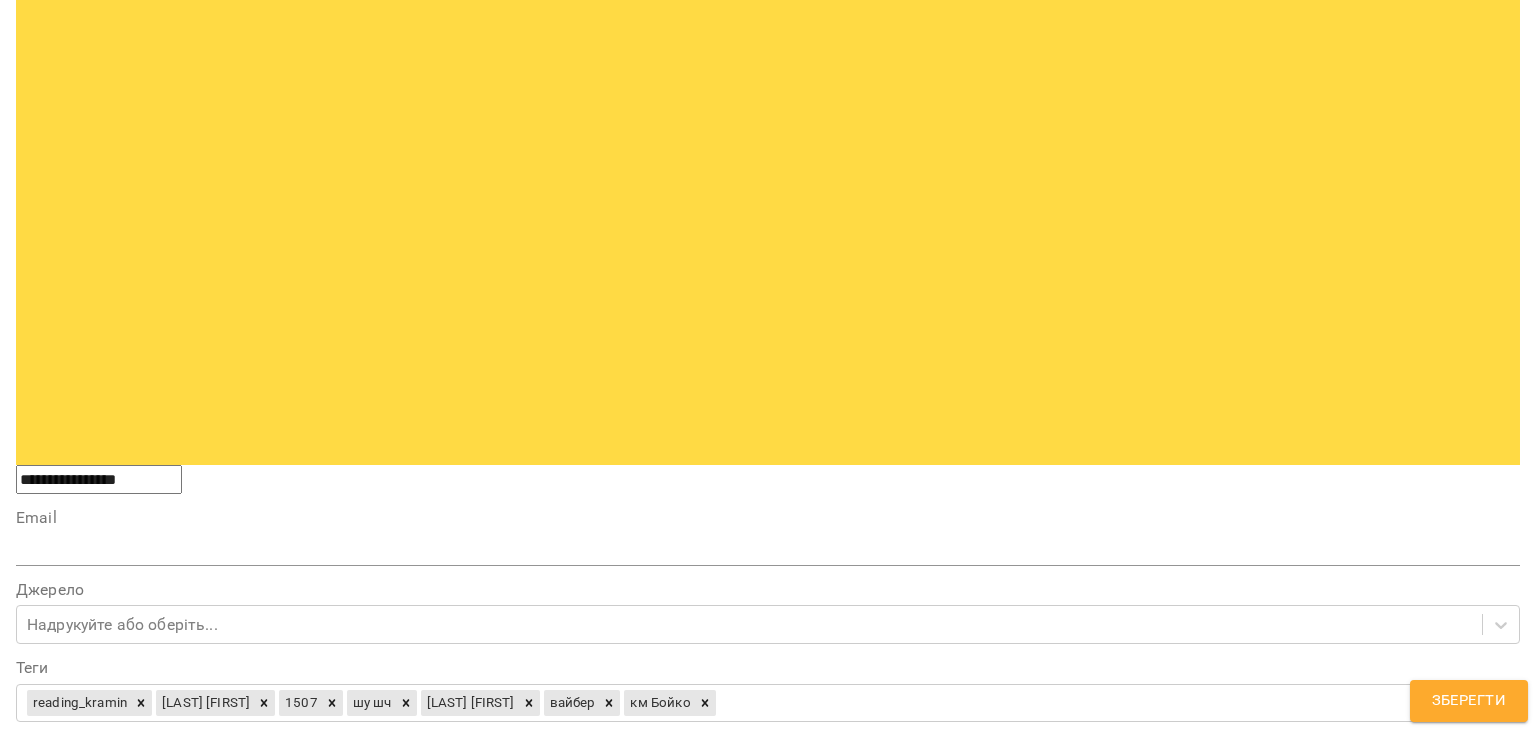 scroll, scrollTop: 700, scrollLeft: 0, axis: vertical 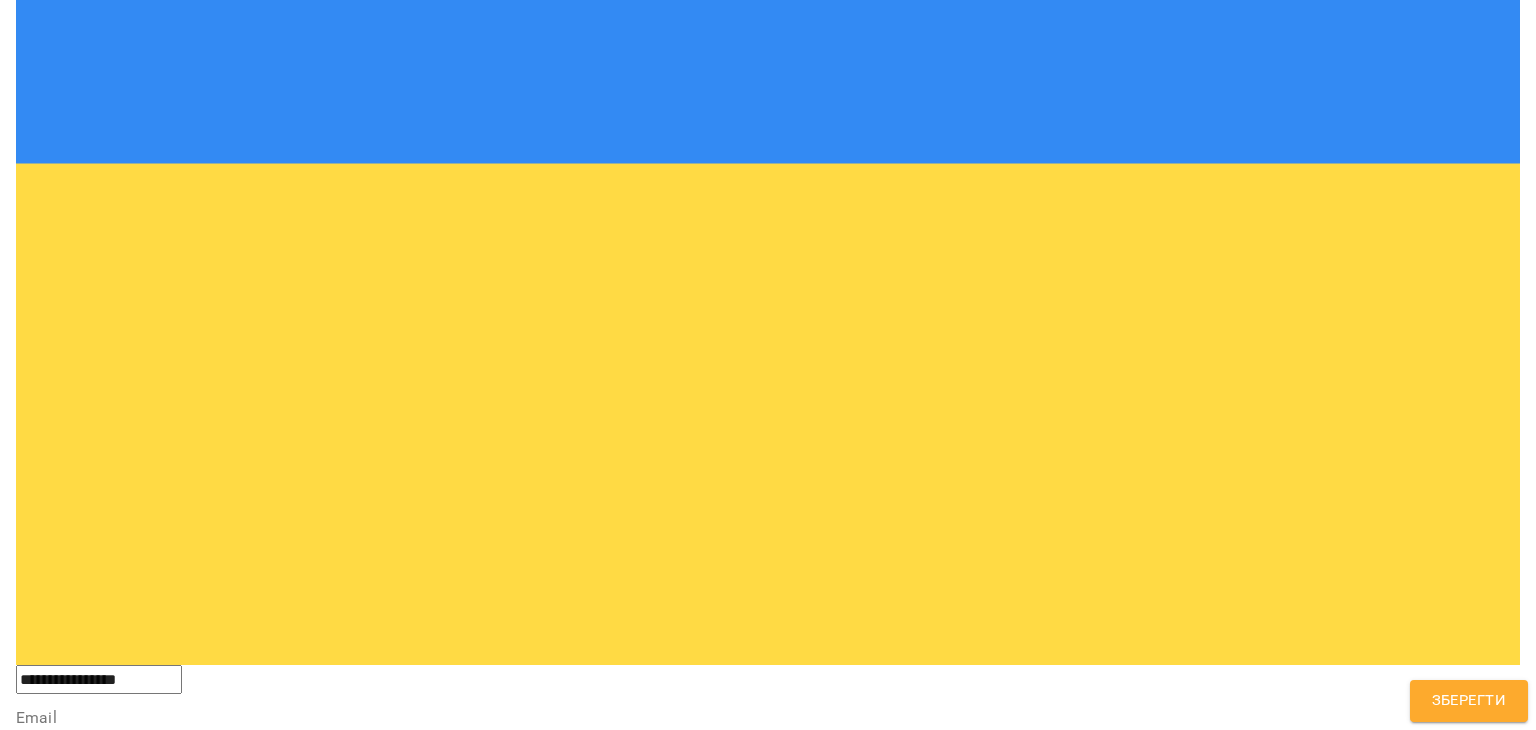 drag, startPoint x: 508, startPoint y: 189, endPoint x: 1055, endPoint y: 185, distance: 547.01465 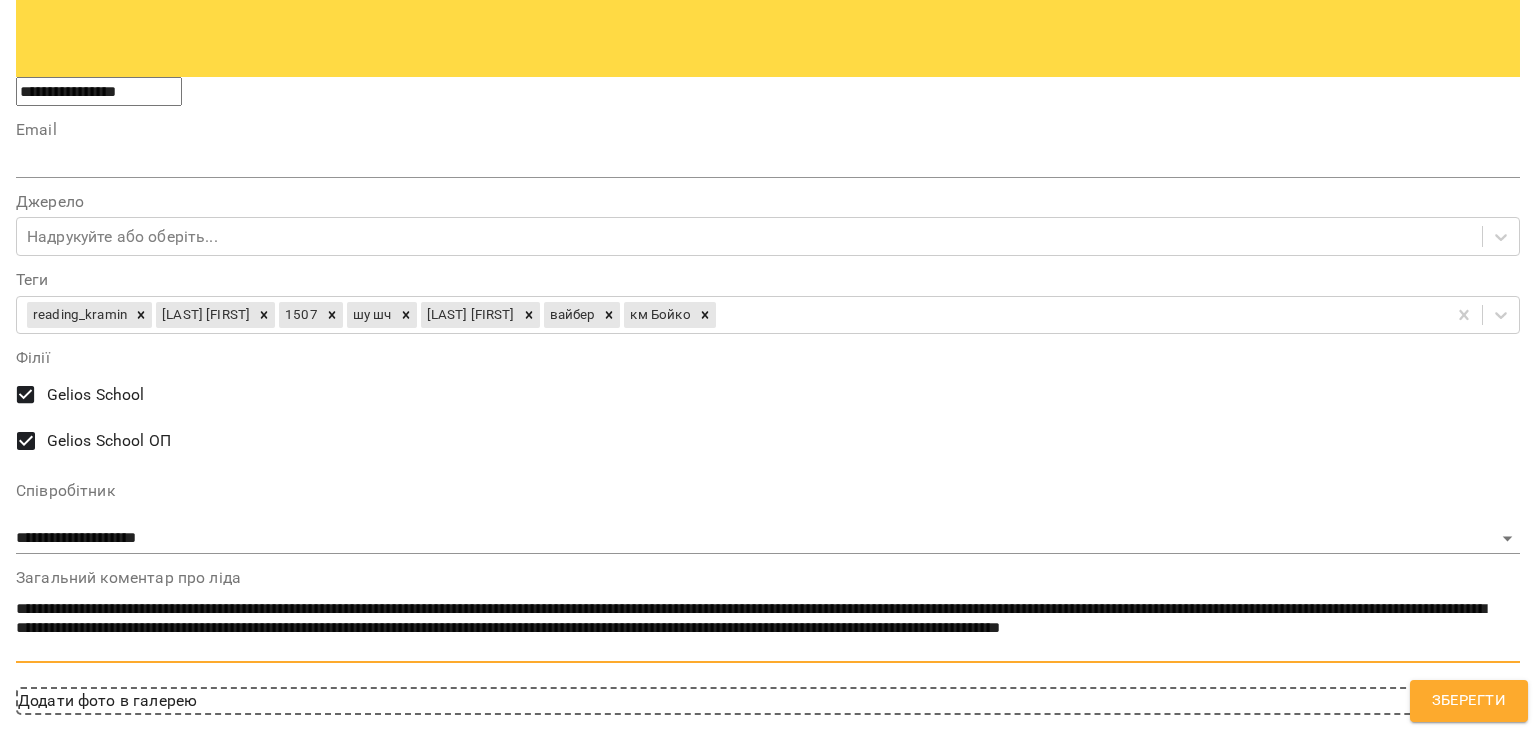 scroll, scrollTop: 1300, scrollLeft: 0, axis: vertical 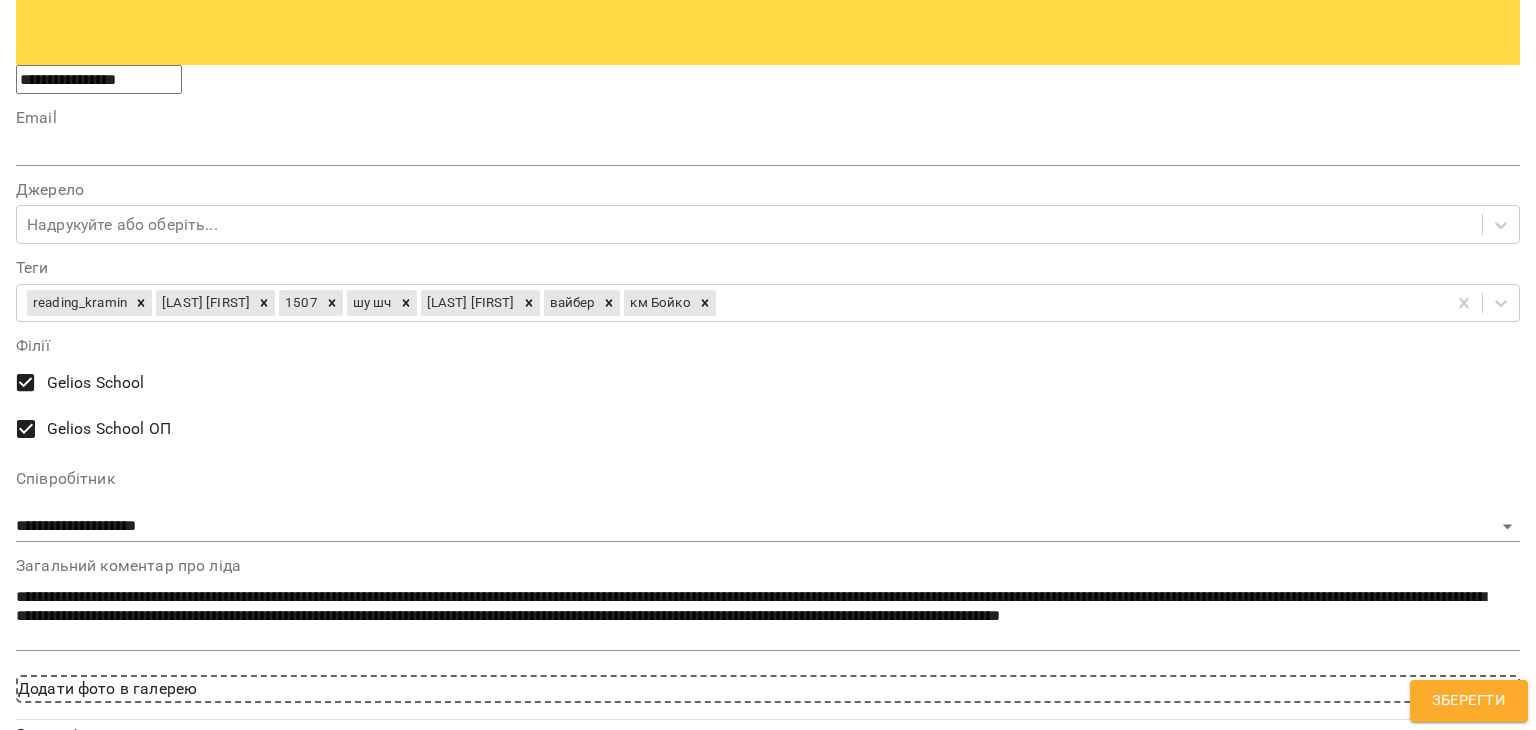 click on "**********" at bounding box center (768, 1434) 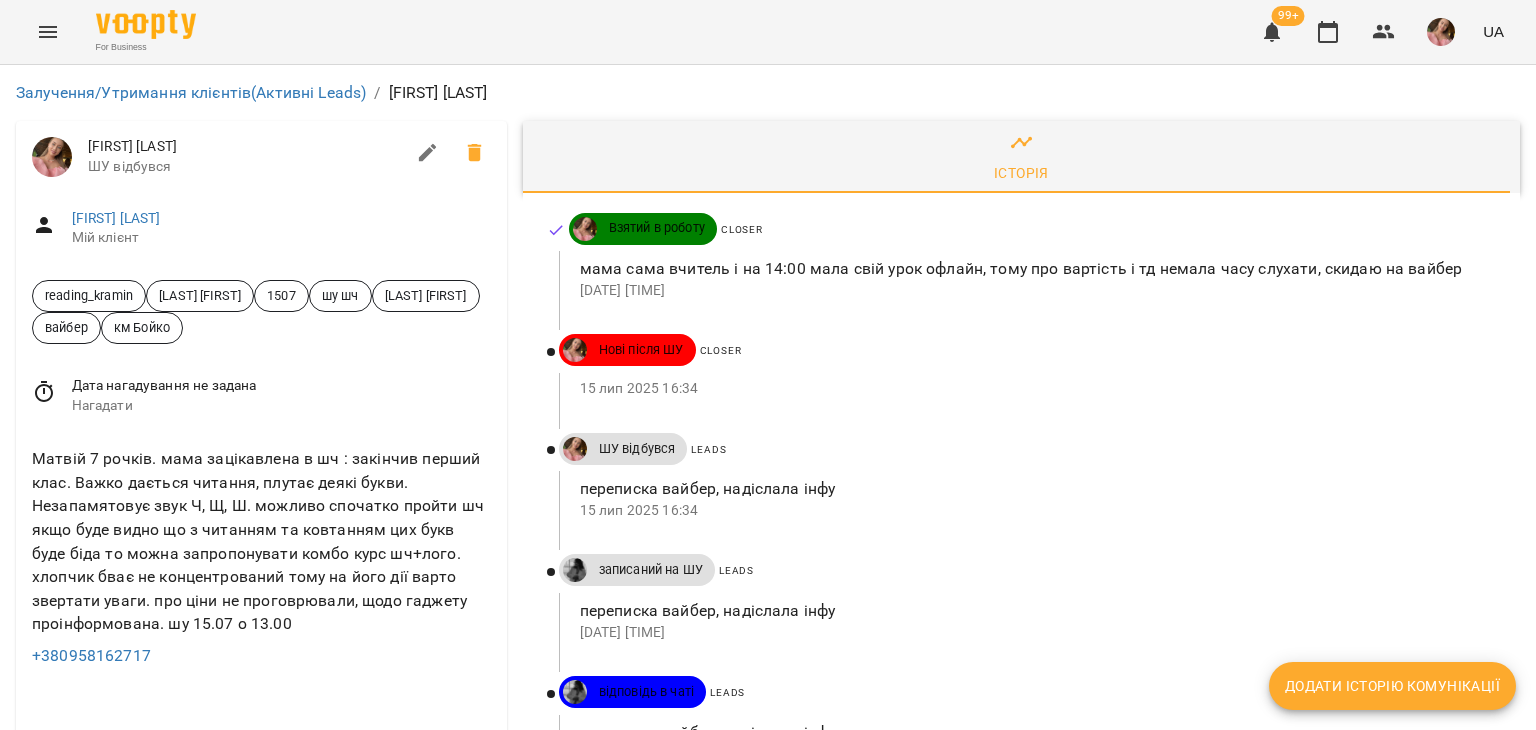 scroll, scrollTop: 100, scrollLeft: 0, axis: vertical 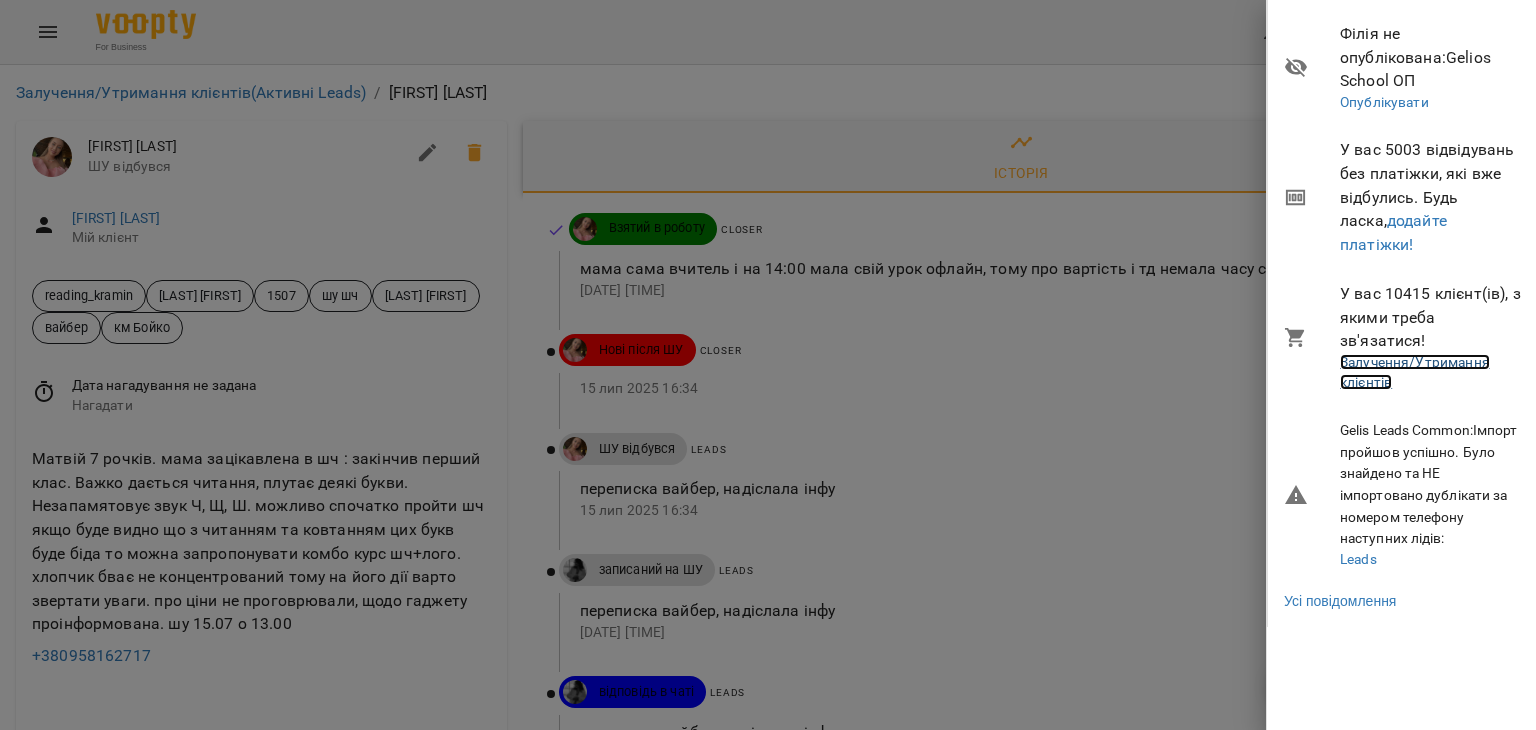 click on "Залучення/Утримання клієнтів" at bounding box center (1415, 372) 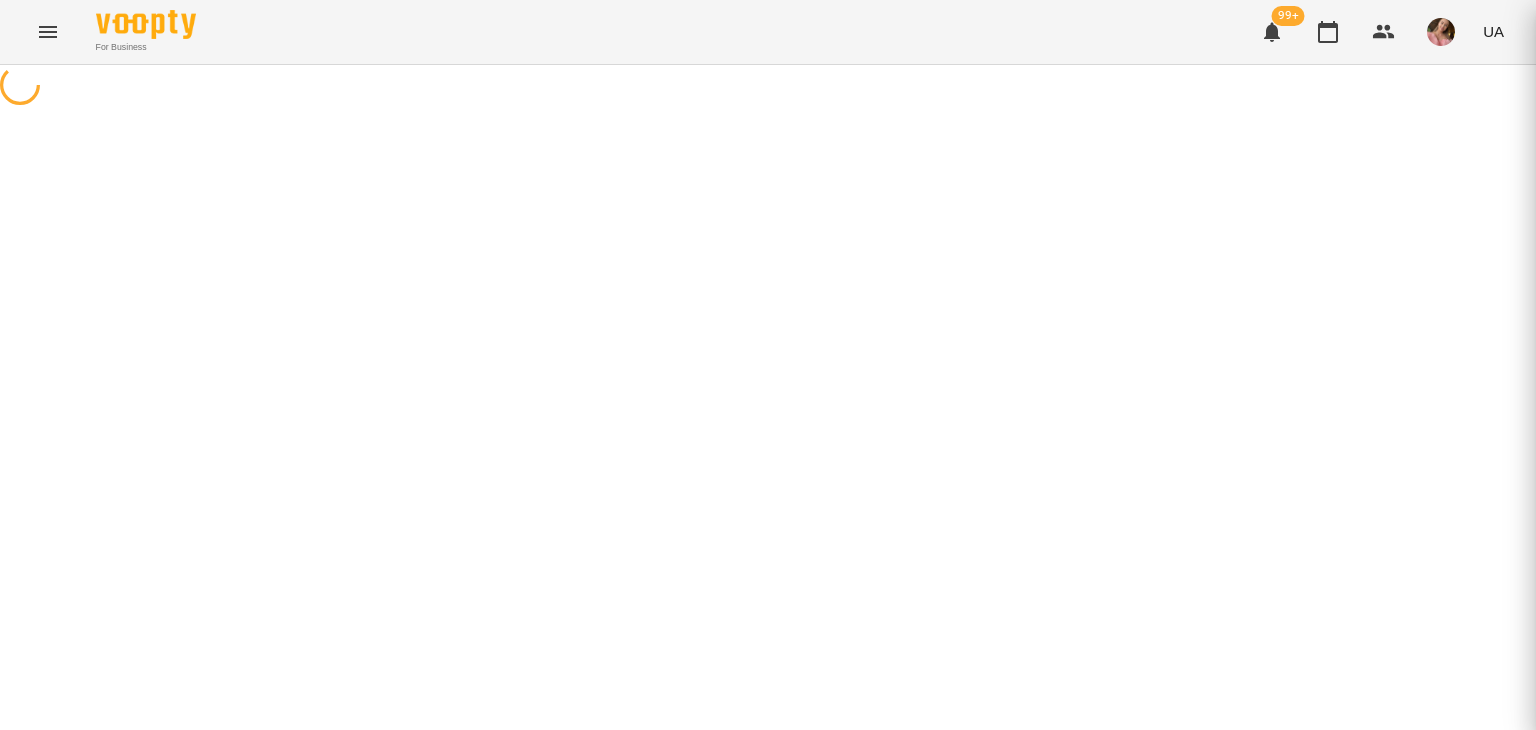 scroll, scrollTop: 0, scrollLeft: 0, axis: both 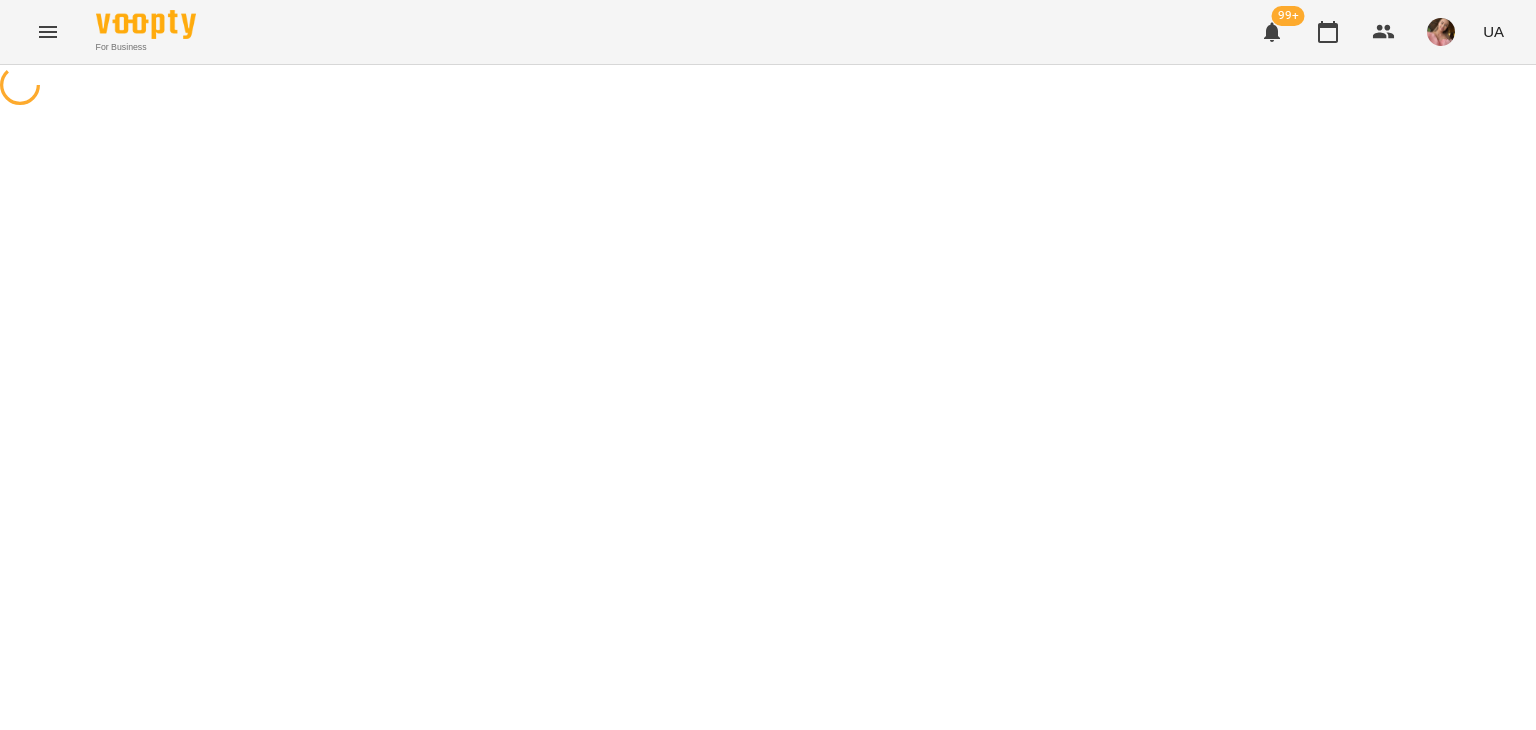 select on "**********" 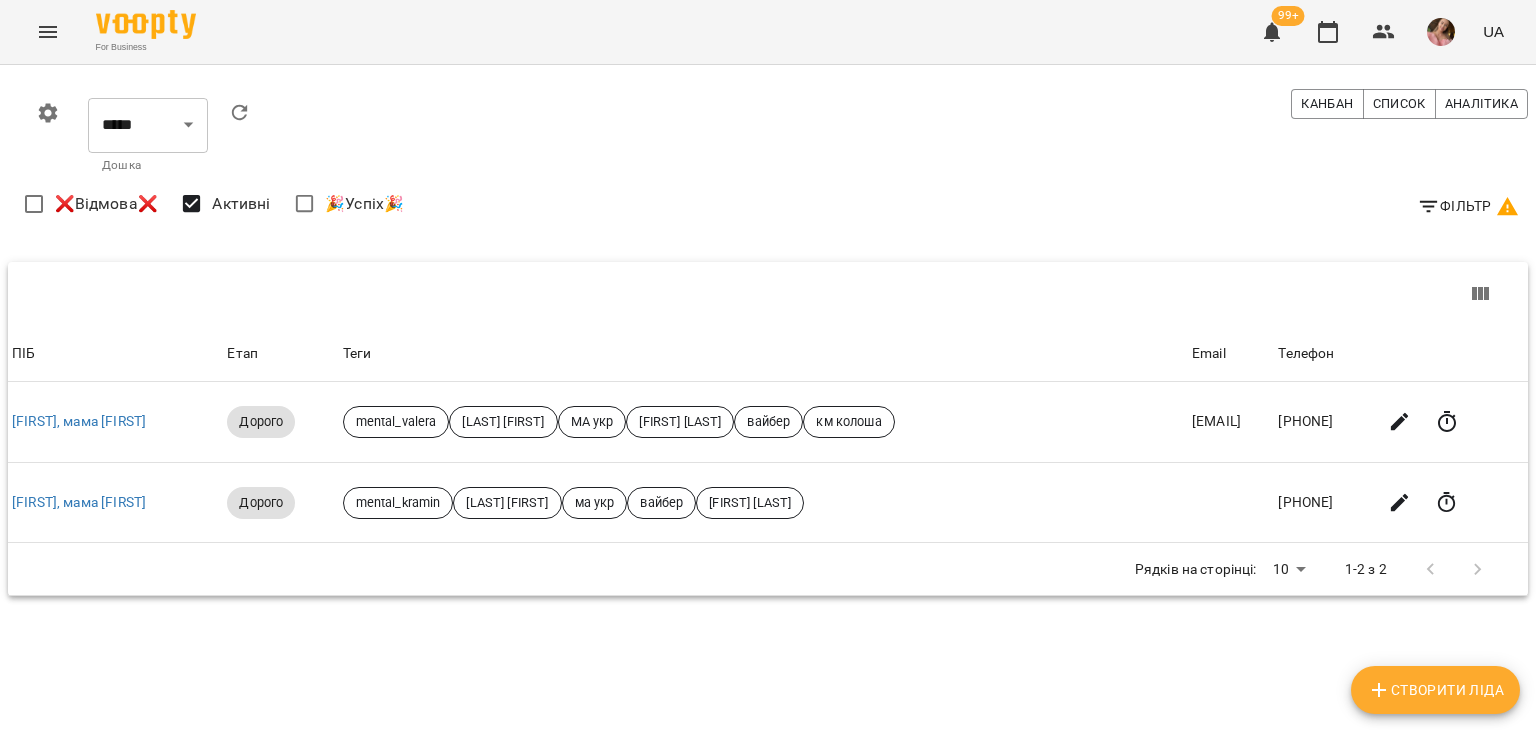 click on "Фільтр" at bounding box center [1468, 206] 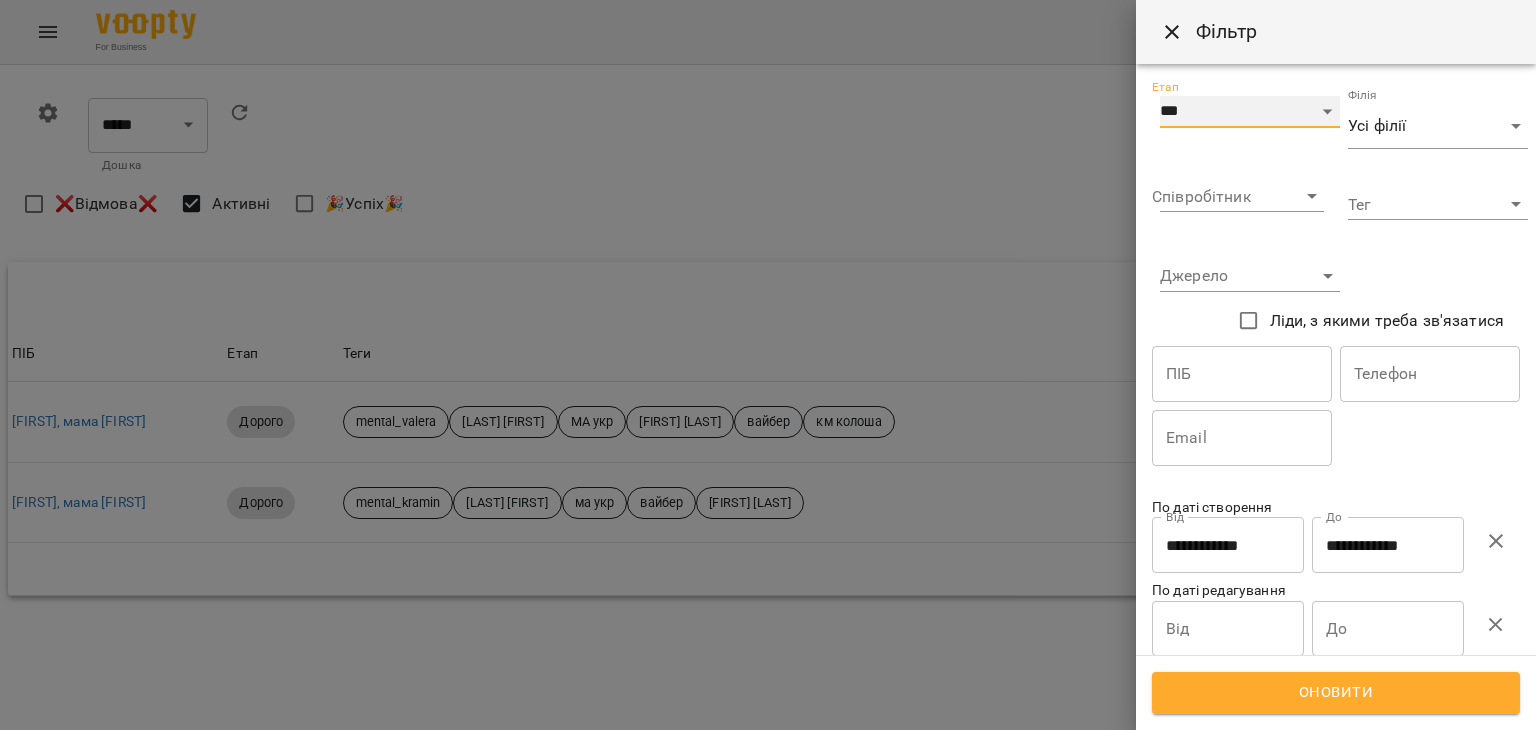click on "**********" at bounding box center (1250, 112) 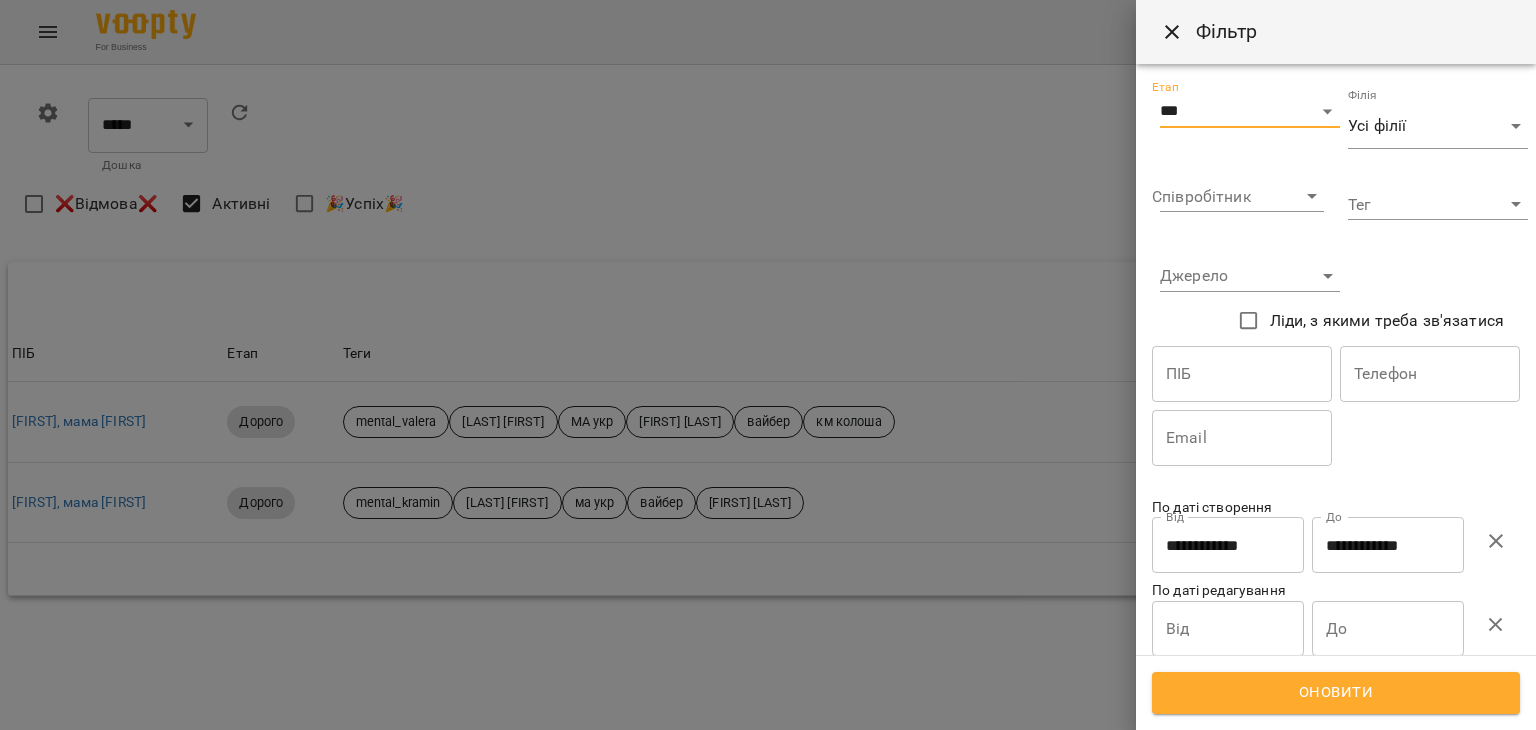 click at bounding box center [768, 365] 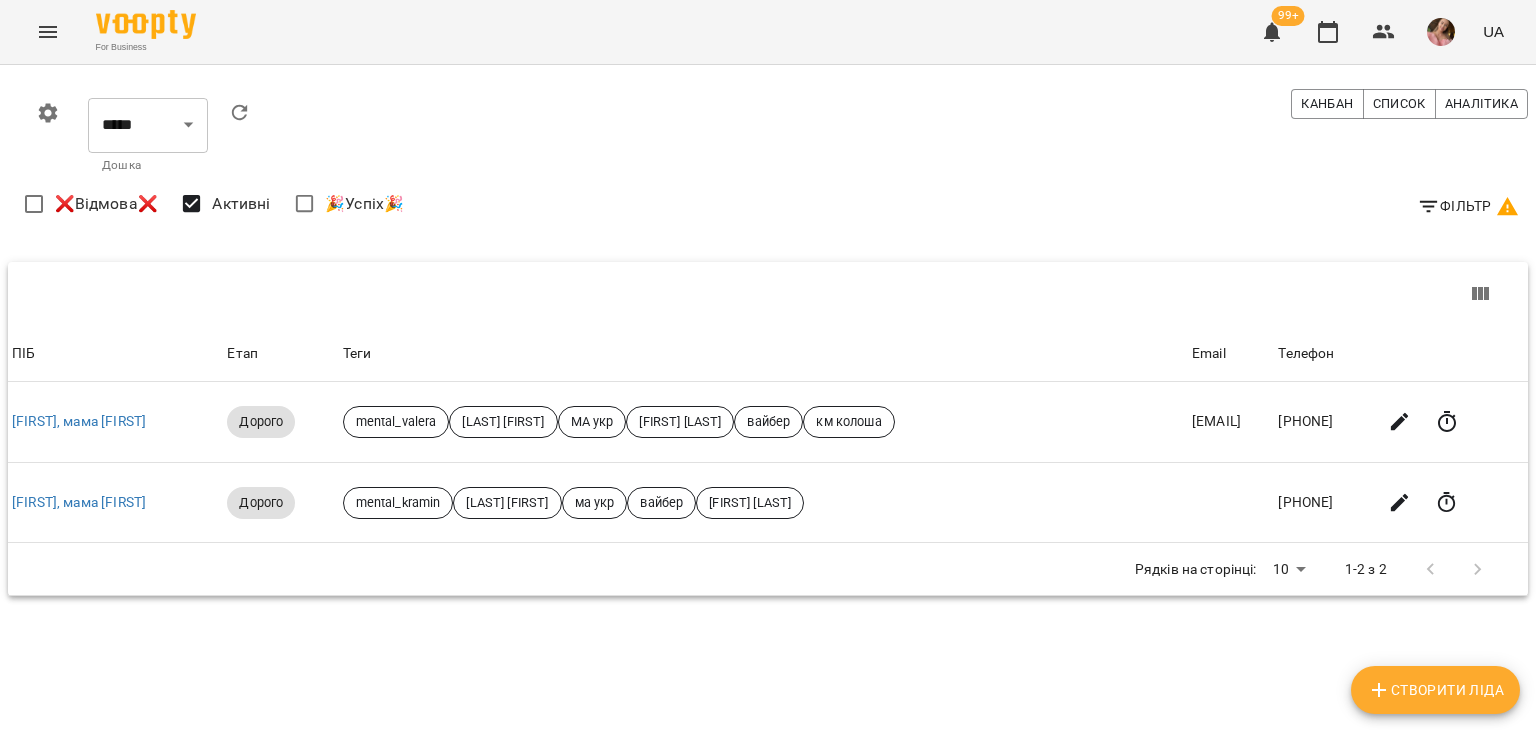 click on "Фільтр" at bounding box center (1468, 206) 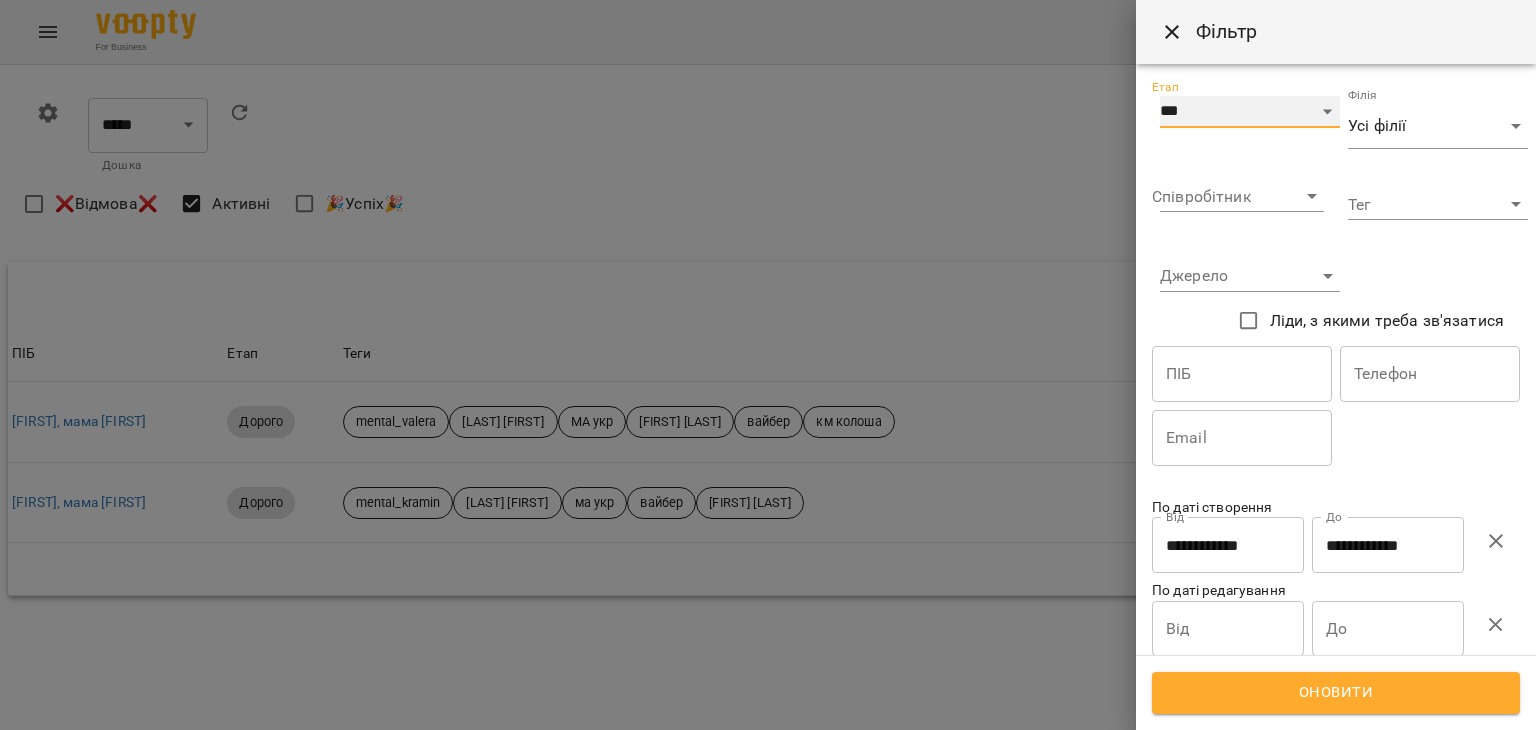 click on "**********" at bounding box center (1250, 112) 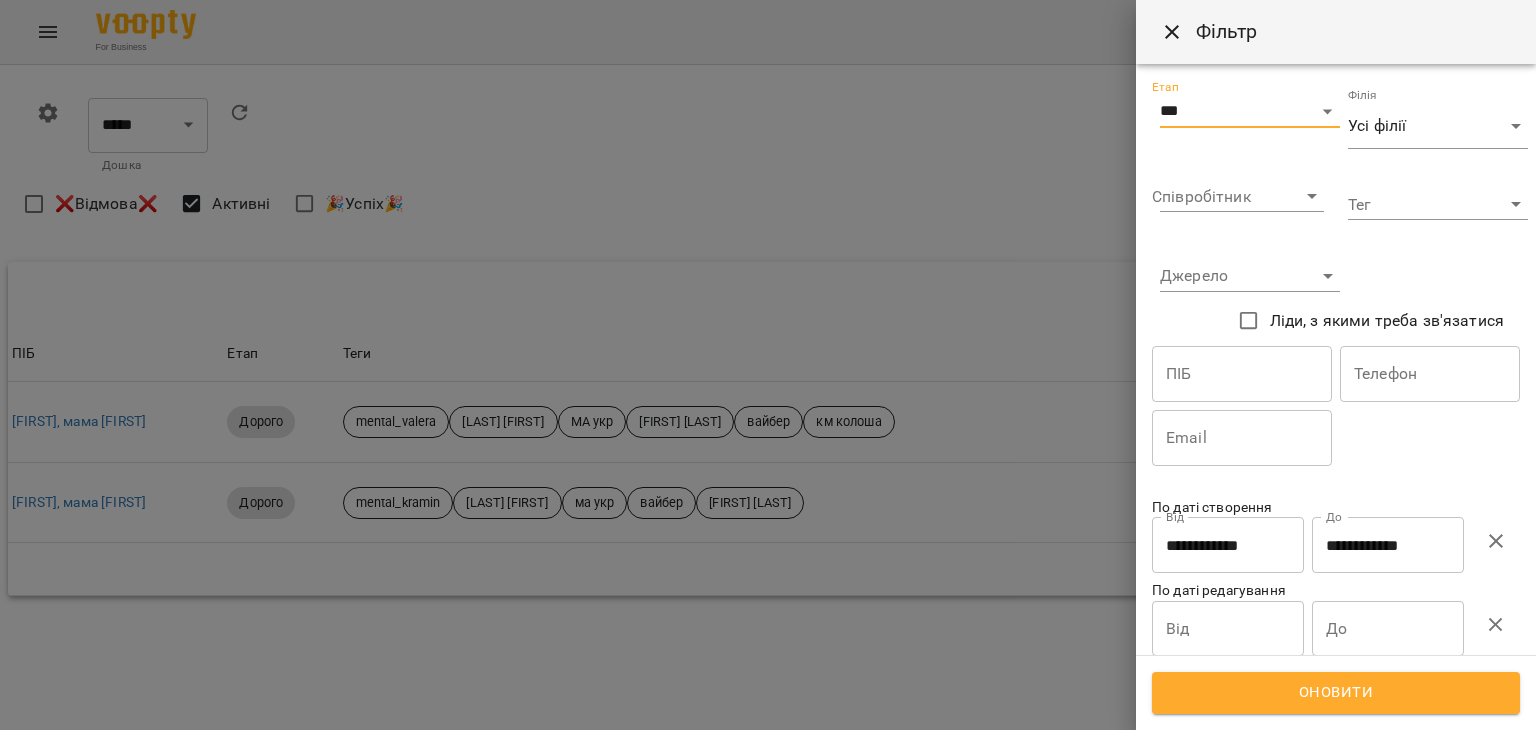 click on "**********" at bounding box center (768, 362) 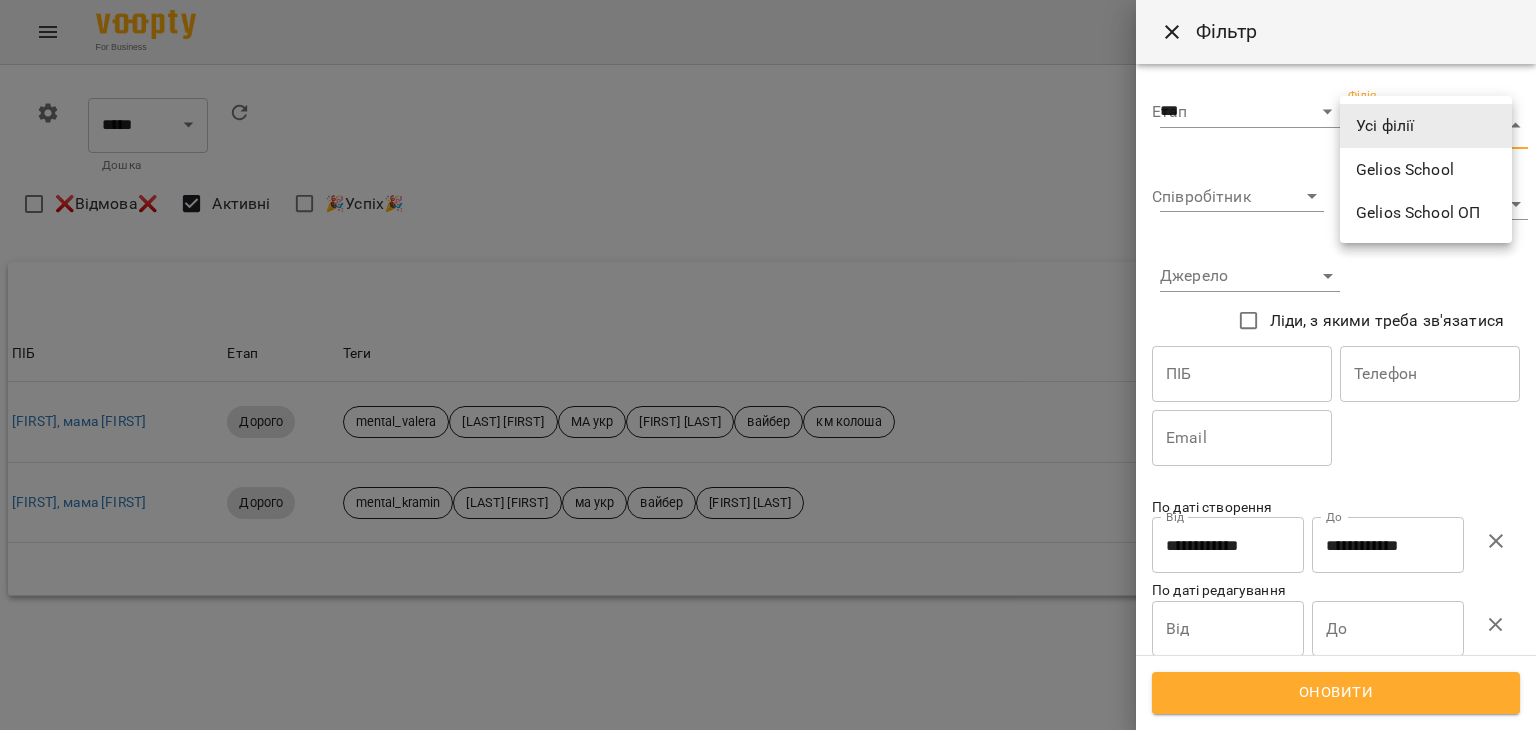 click at bounding box center [768, 365] 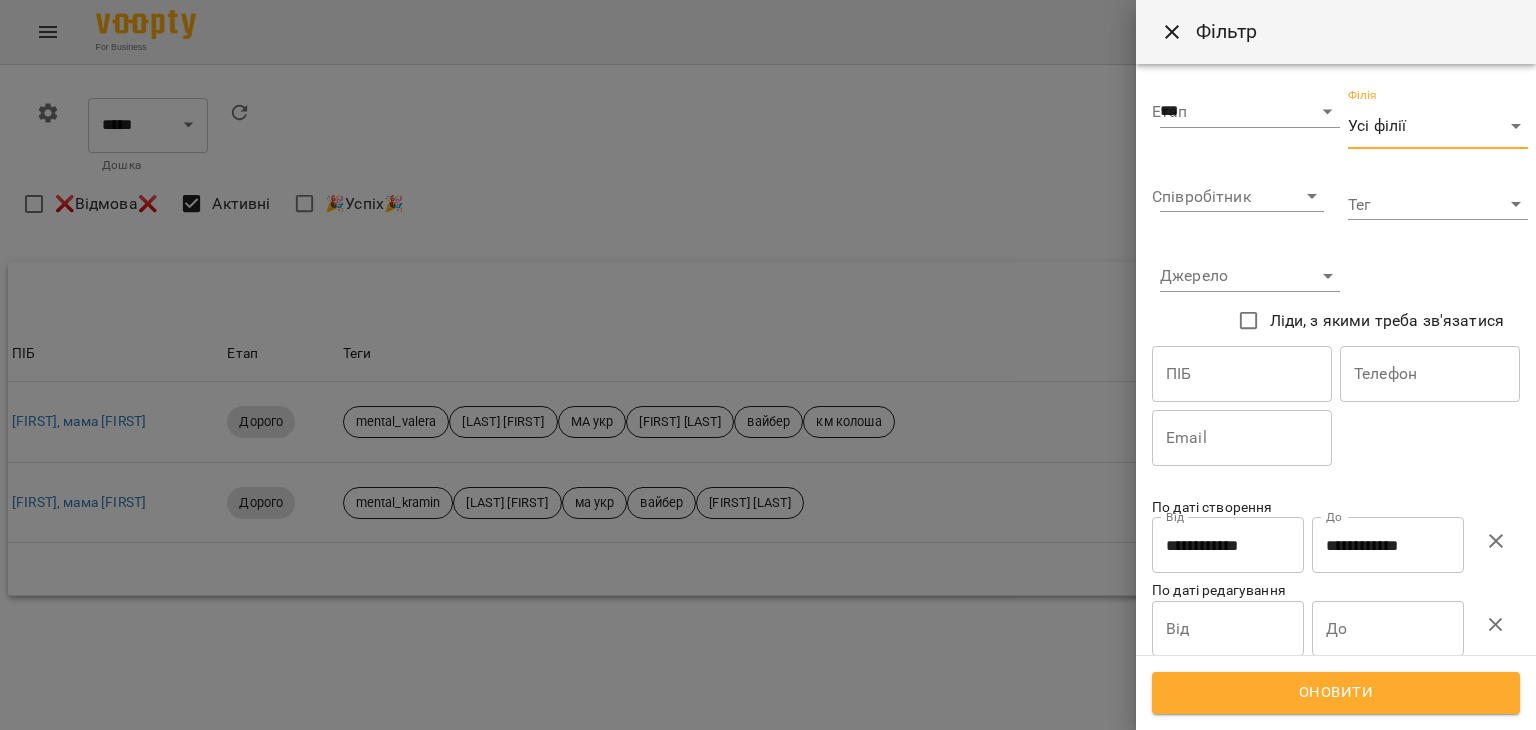 click on "**********" at bounding box center (768, 362) 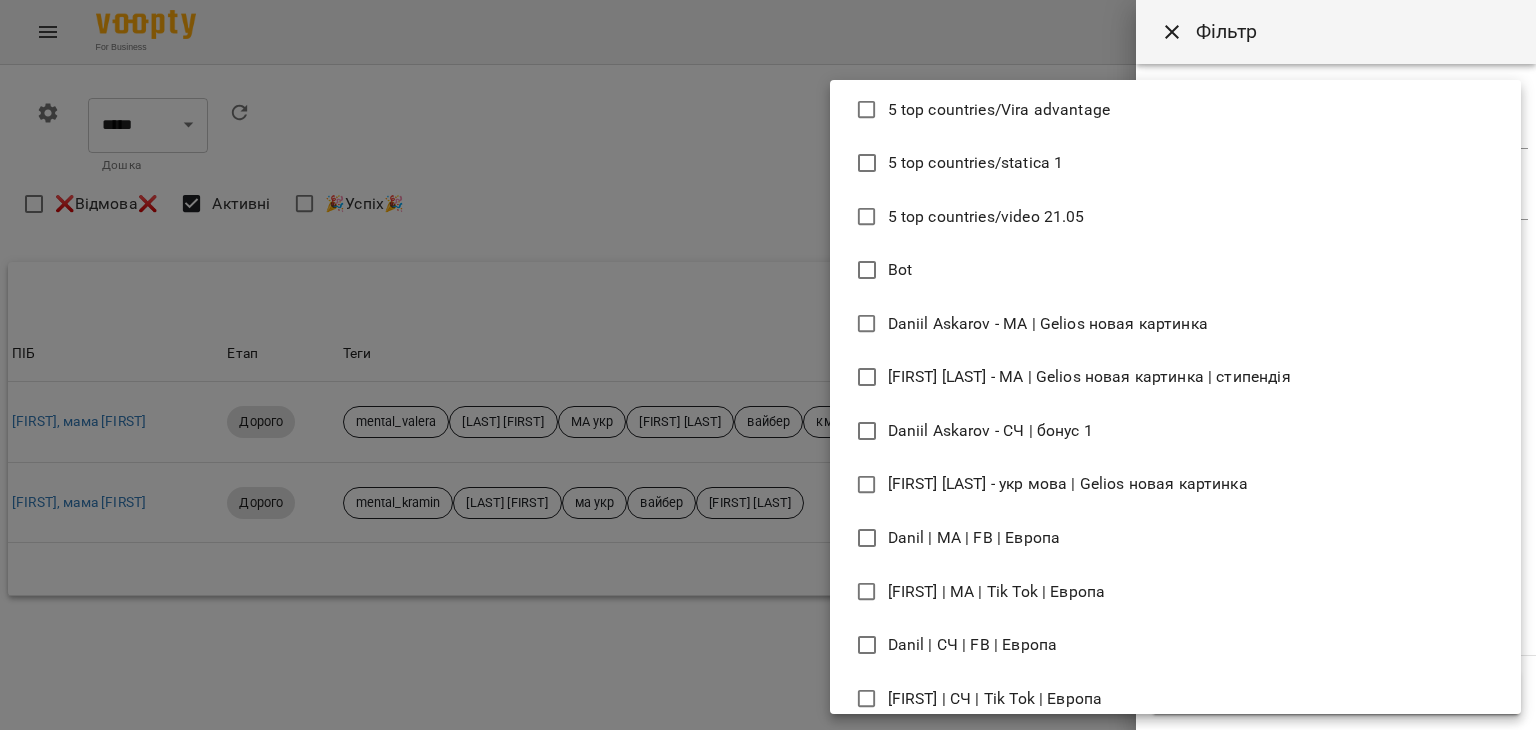 scroll, scrollTop: 100, scrollLeft: 0, axis: vertical 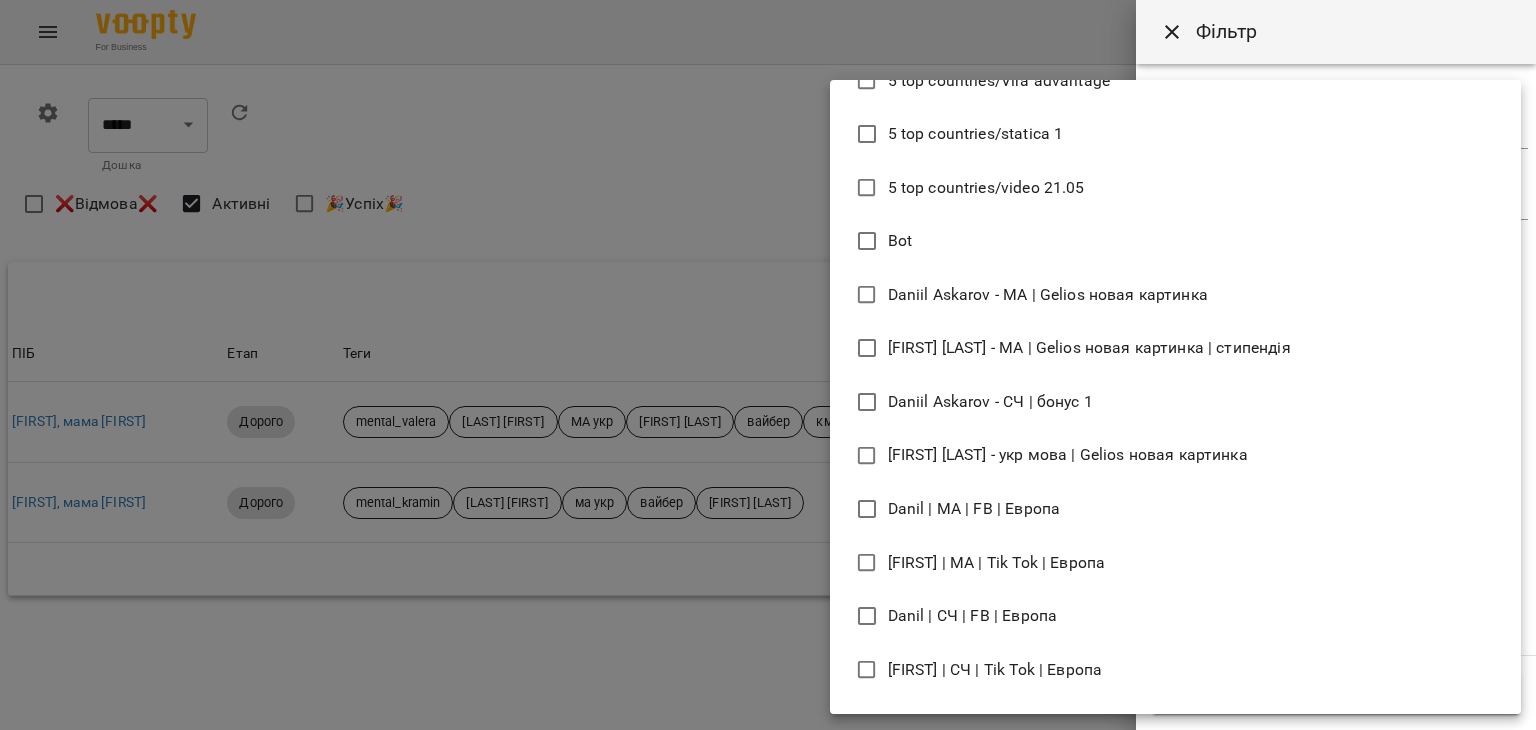 click on "Daniil Askarov - СЧ | бонус 1" at bounding box center [990, 402] 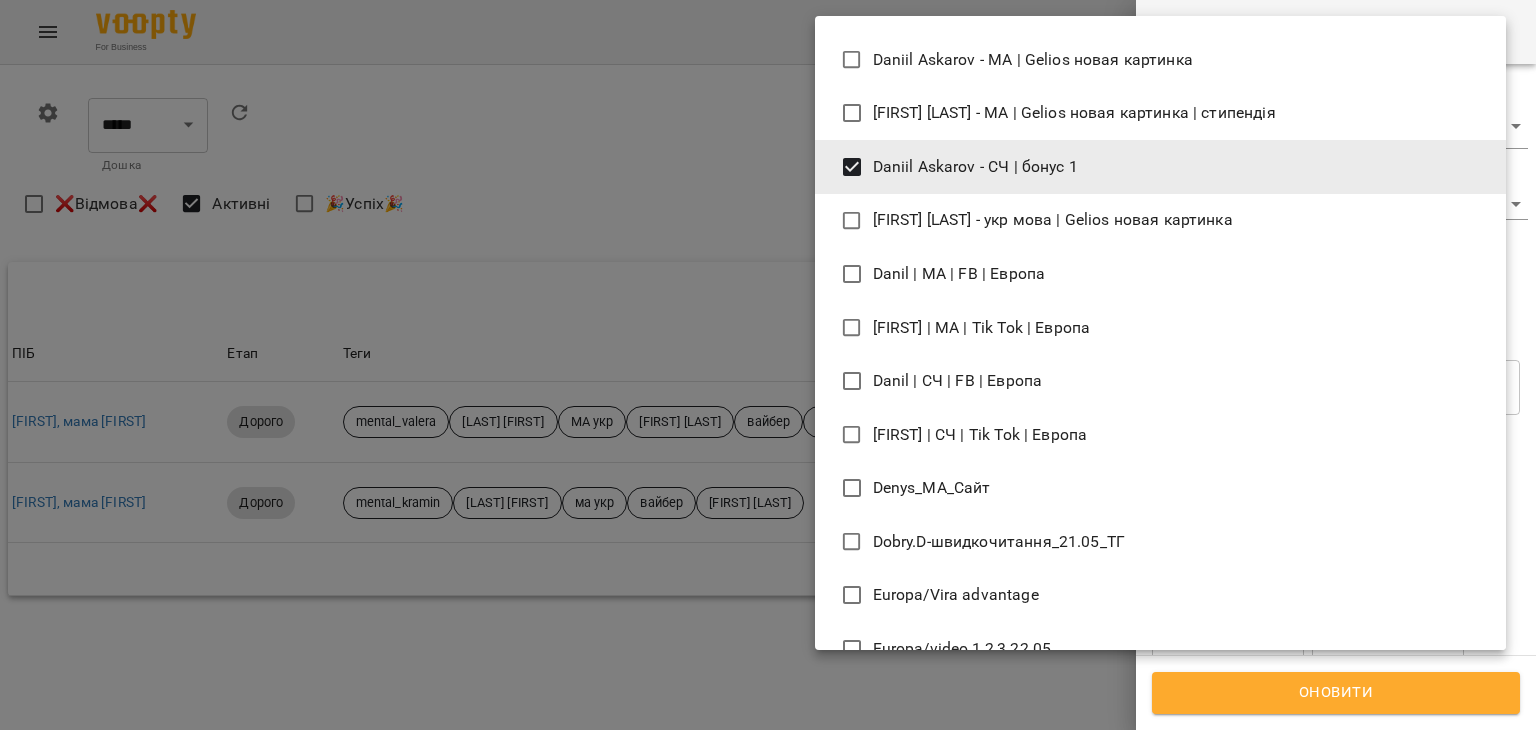 scroll, scrollTop: 300, scrollLeft: 0, axis: vertical 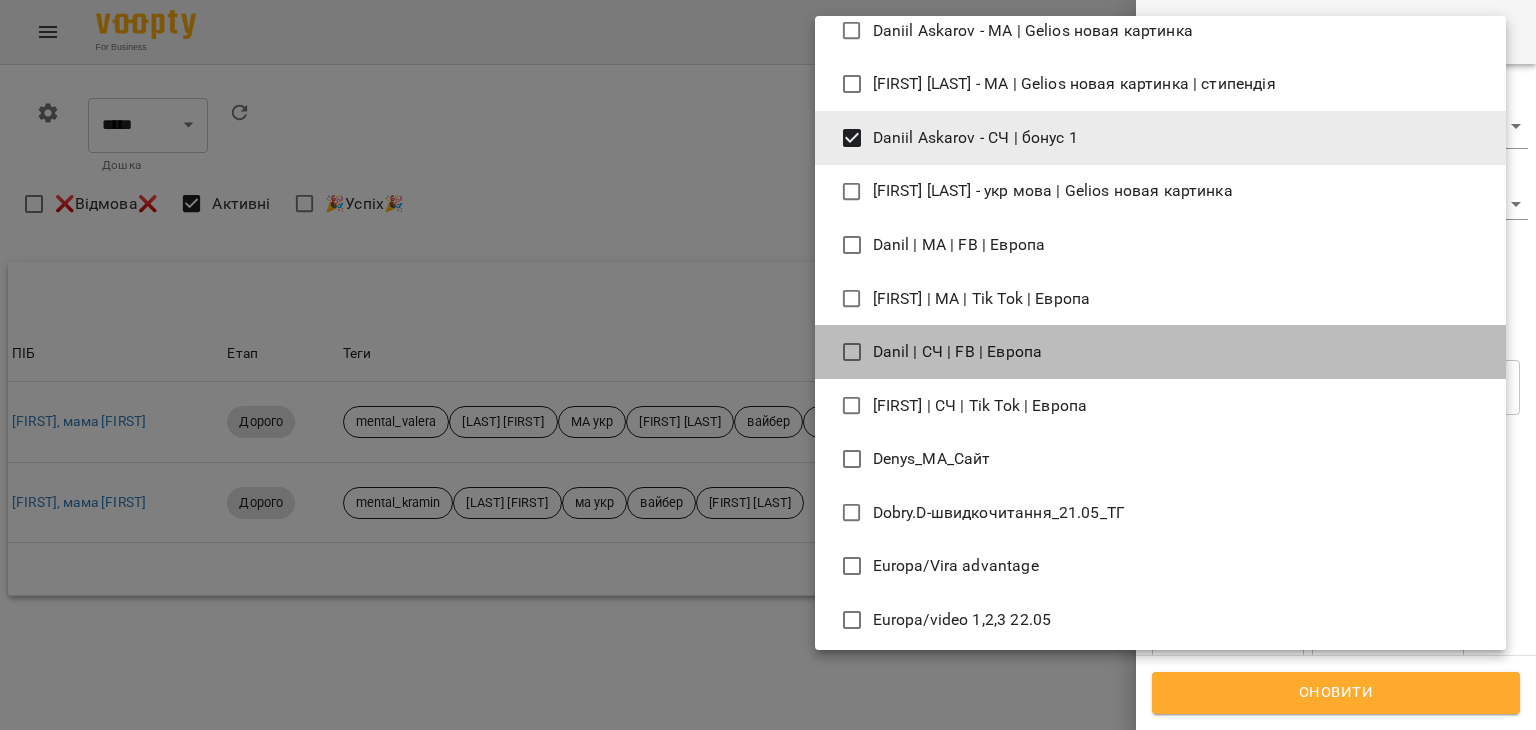 click on "Danil | СЧ | FB | Европа" at bounding box center (958, 352) 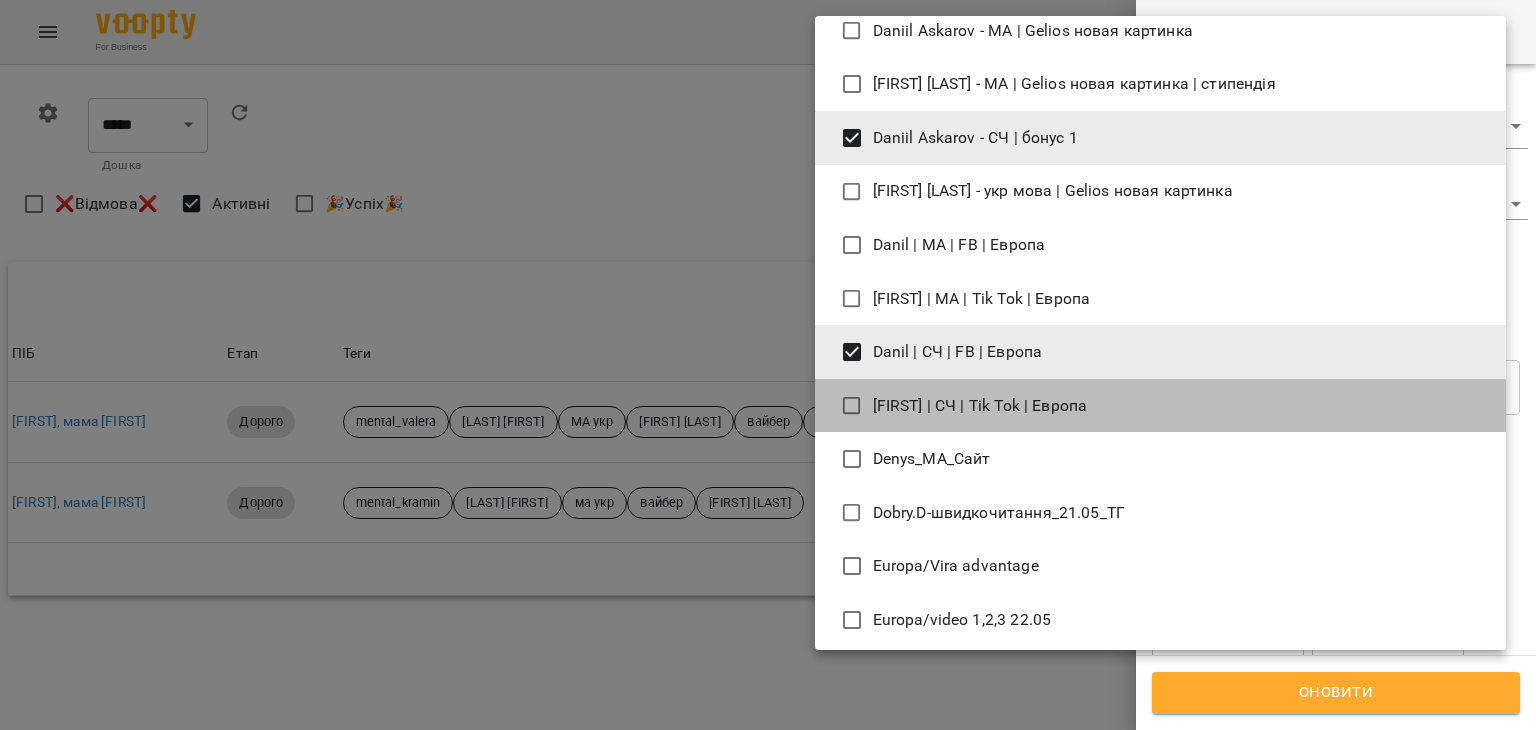 click on "Danil | СЧ | Tik Tok | Европа" at bounding box center [1160, 406] 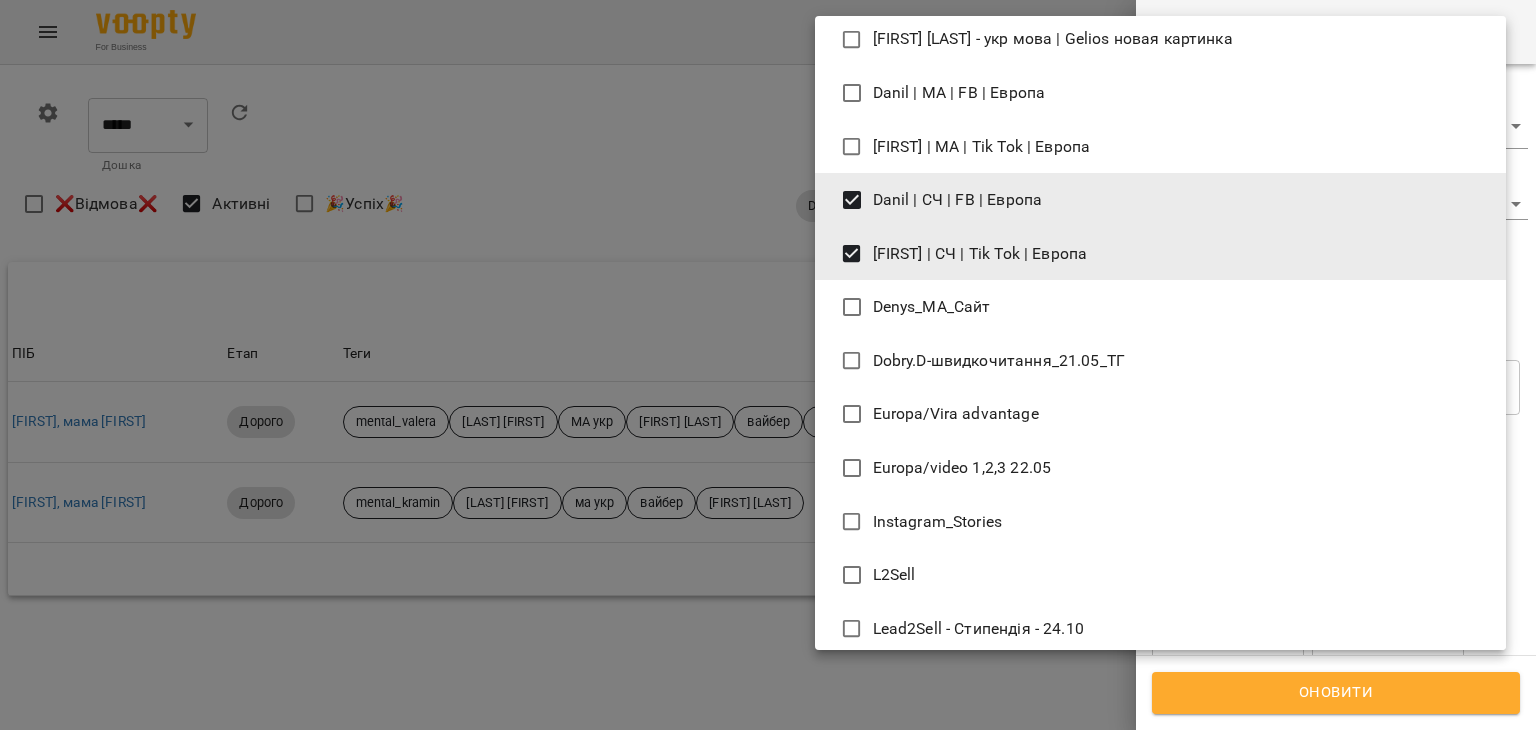 scroll, scrollTop: 500, scrollLeft: 0, axis: vertical 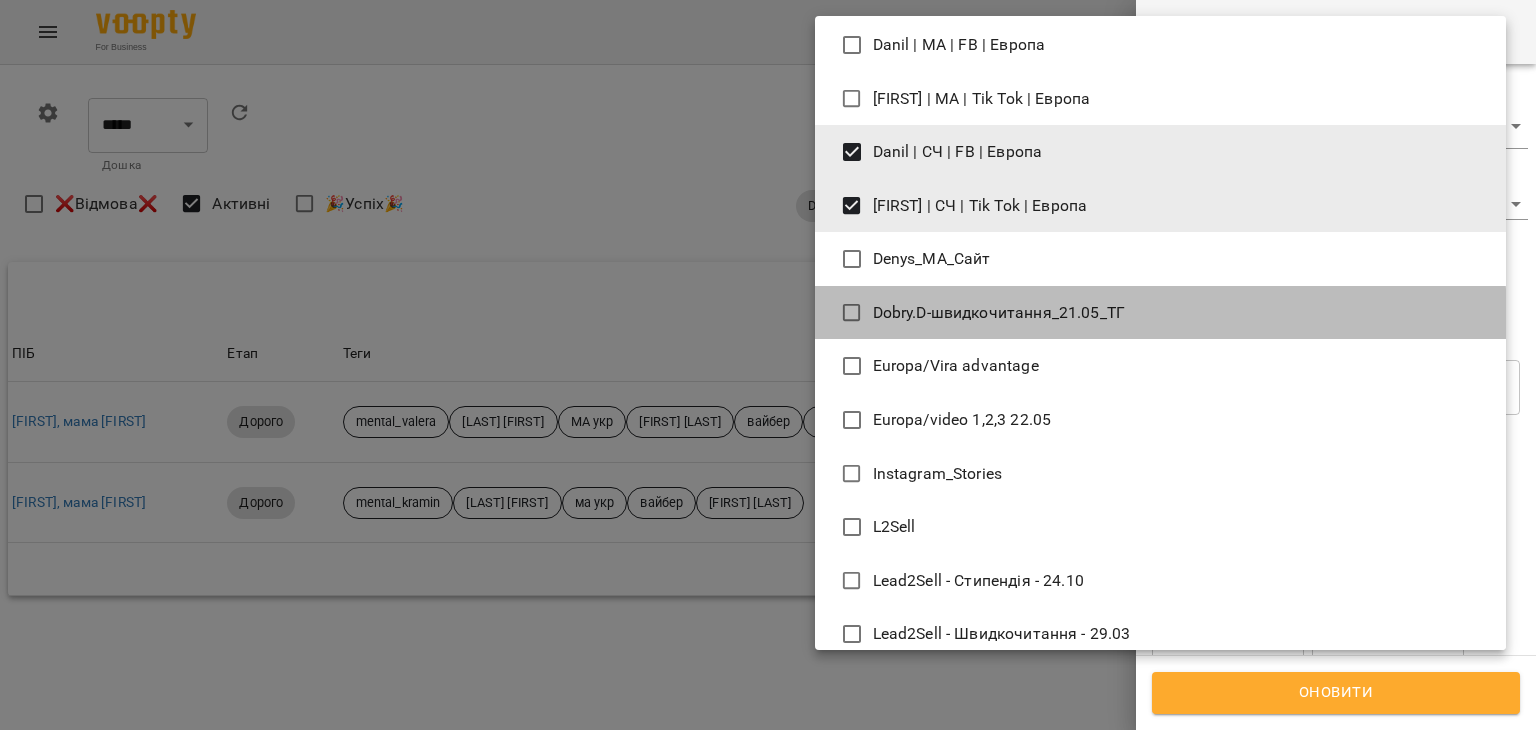 click on "Dobry.D-швидкочитання_21.05_ТГ" at bounding box center [999, 313] 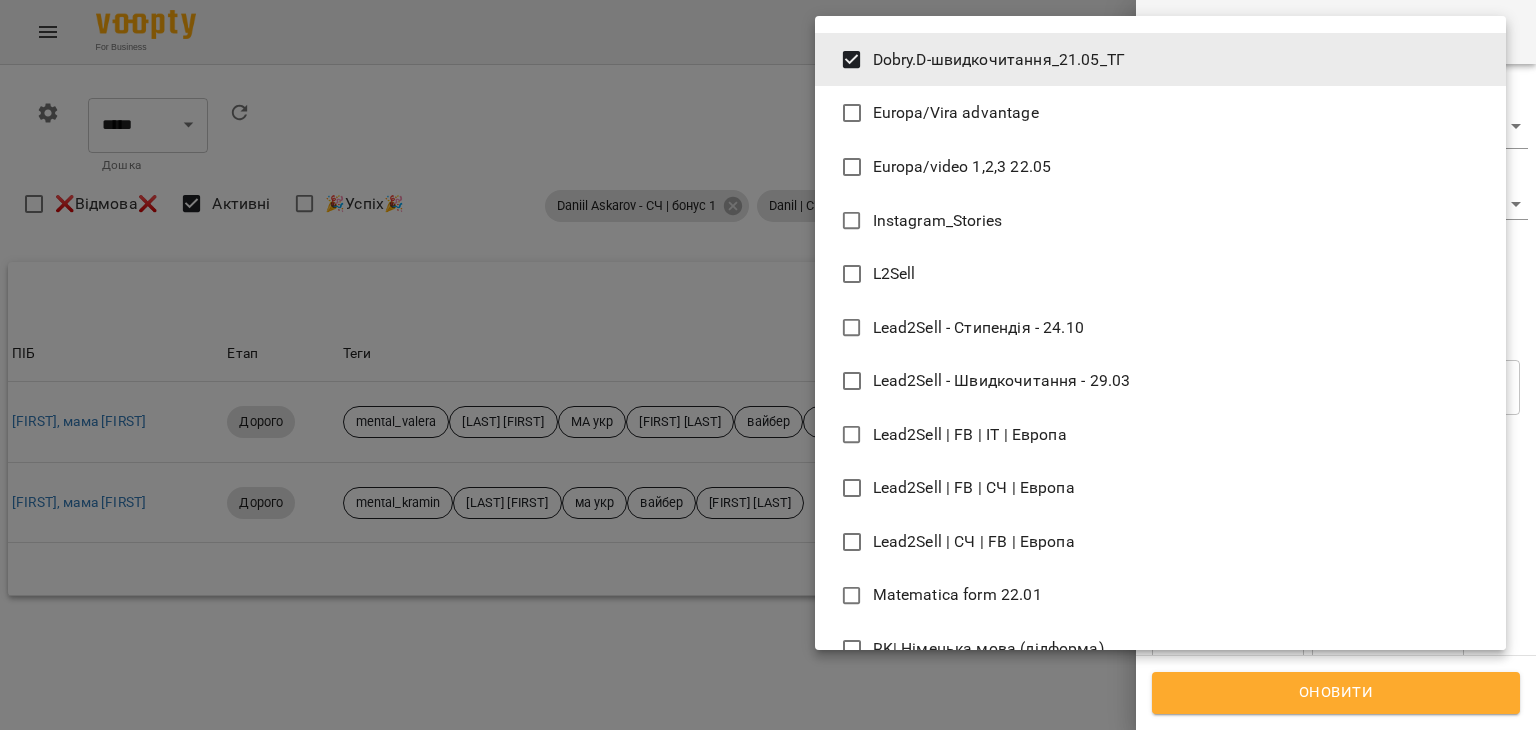 scroll, scrollTop: 800, scrollLeft: 0, axis: vertical 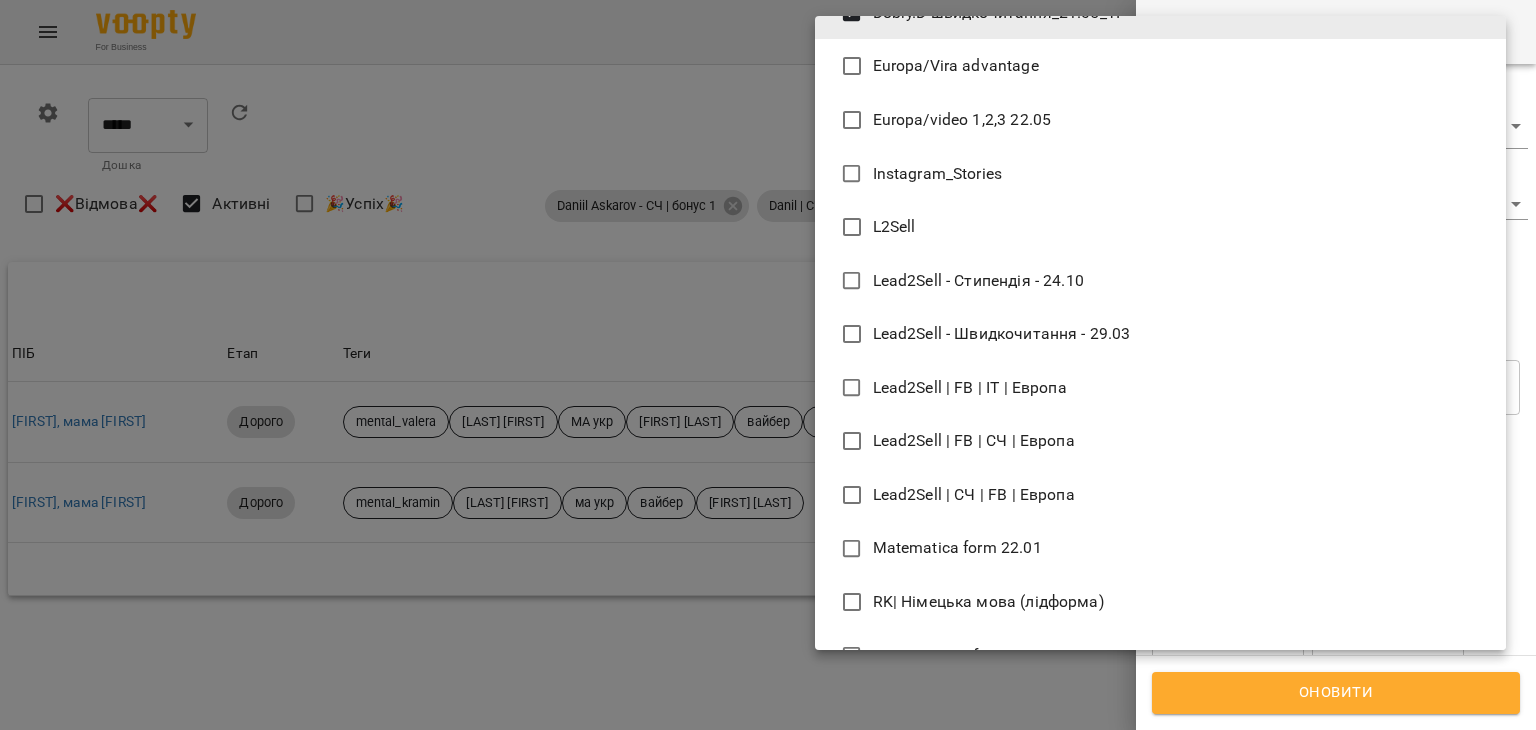 click on "Lead2Sell - Швидкочитання - 29.03" at bounding box center (1002, 334) 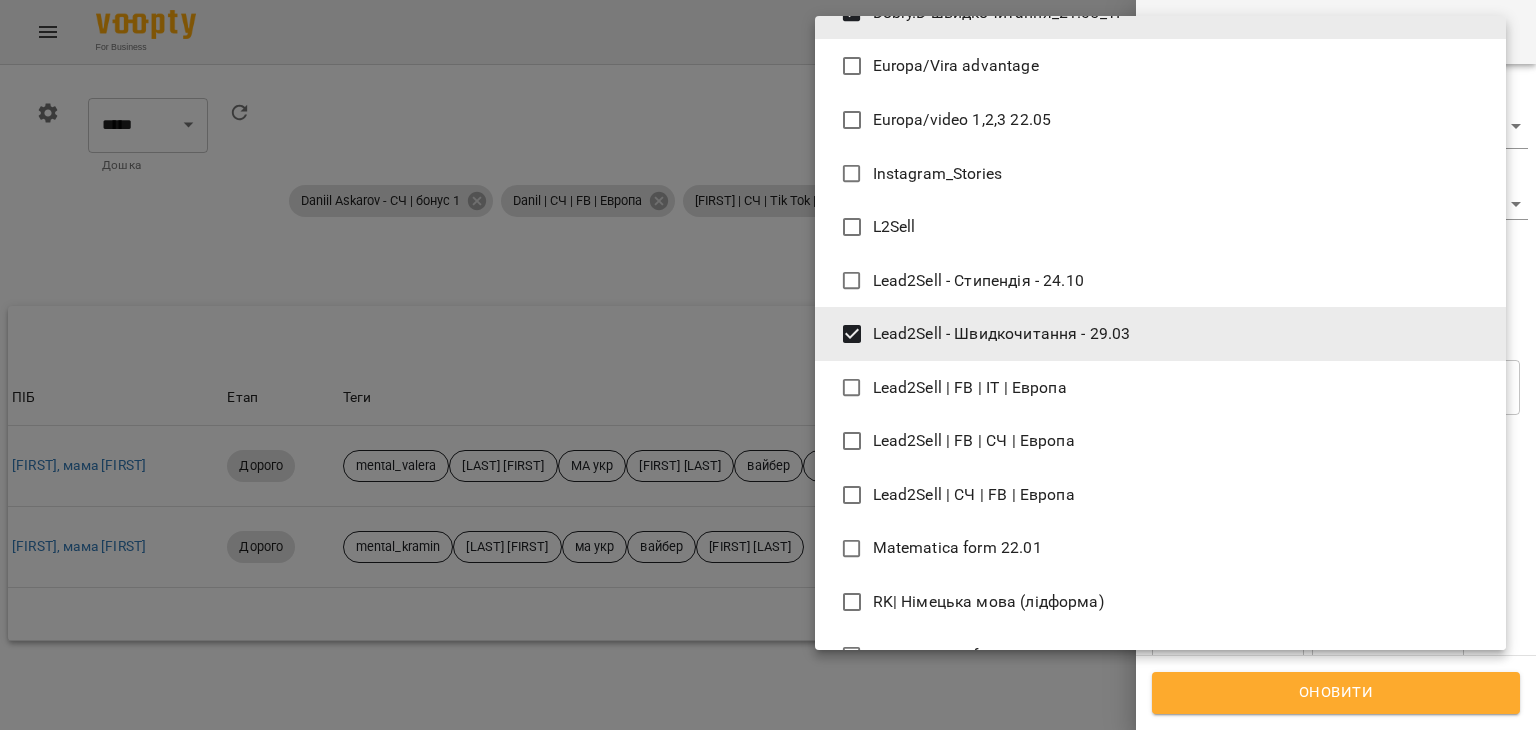 scroll, scrollTop: 900, scrollLeft: 0, axis: vertical 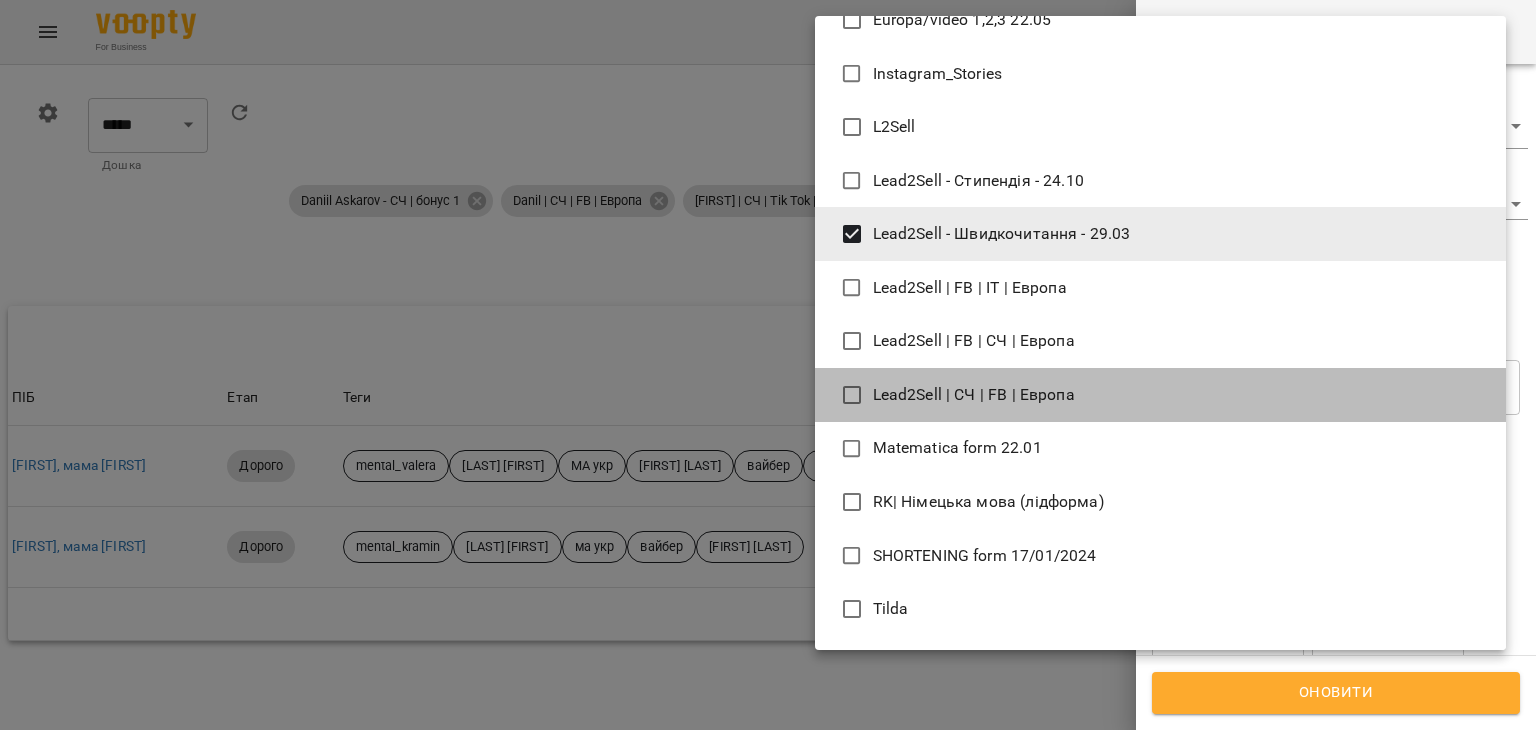 click on "Lead2Sell | СЧ | FB | Европа" at bounding box center [974, 395] 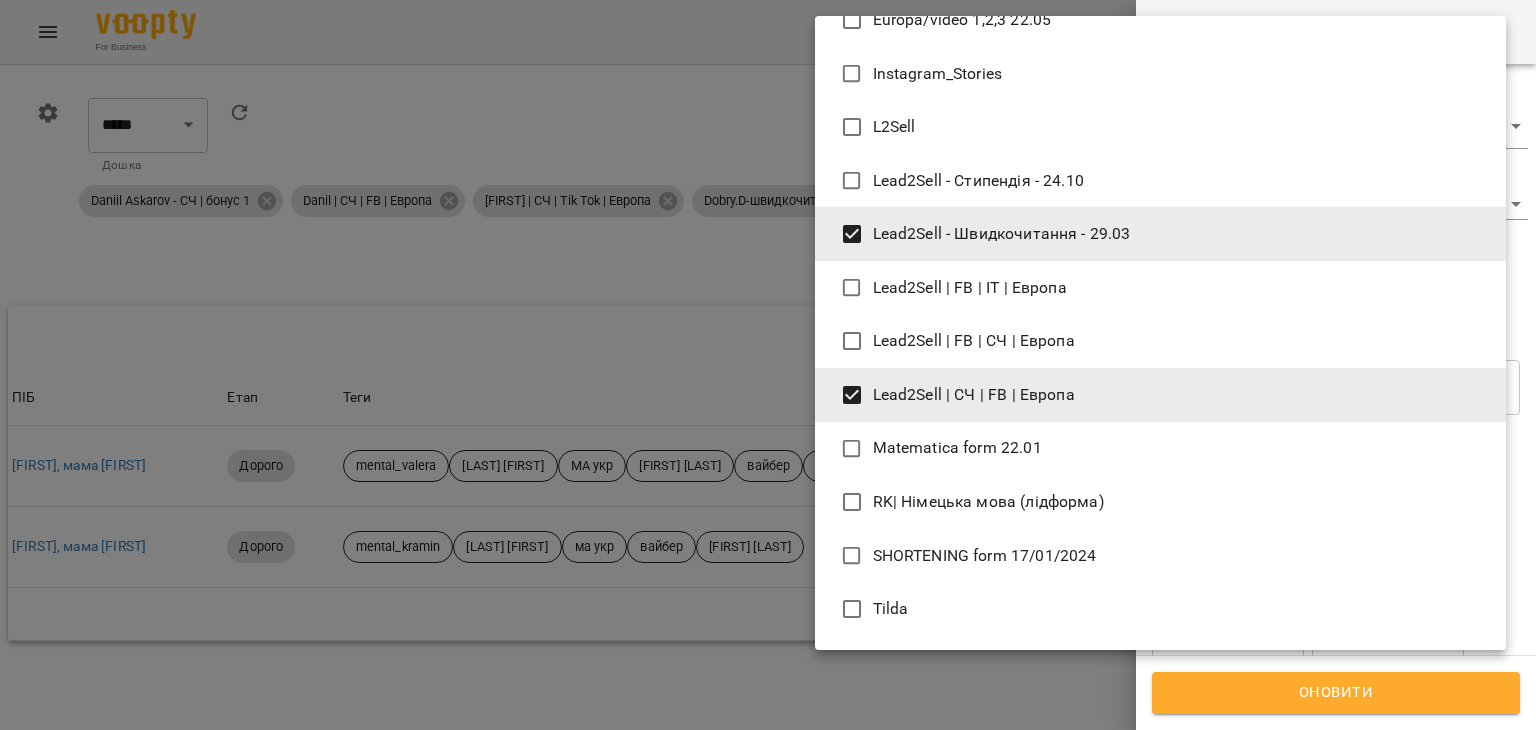click on "Lead2Sell | FB | СЧ | Европа" at bounding box center [974, 341] 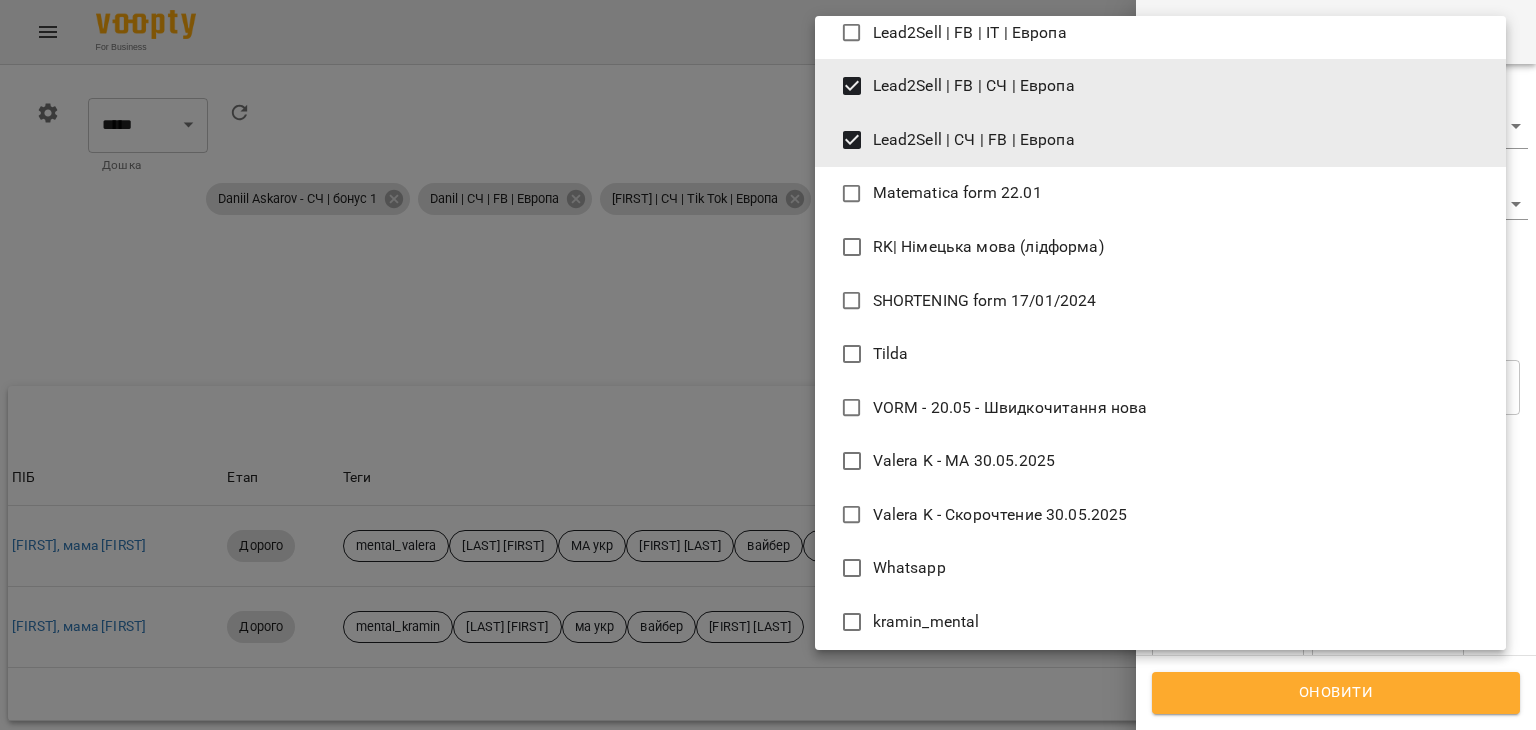 scroll, scrollTop: 1200, scrollLeft: 0, axis: vertical 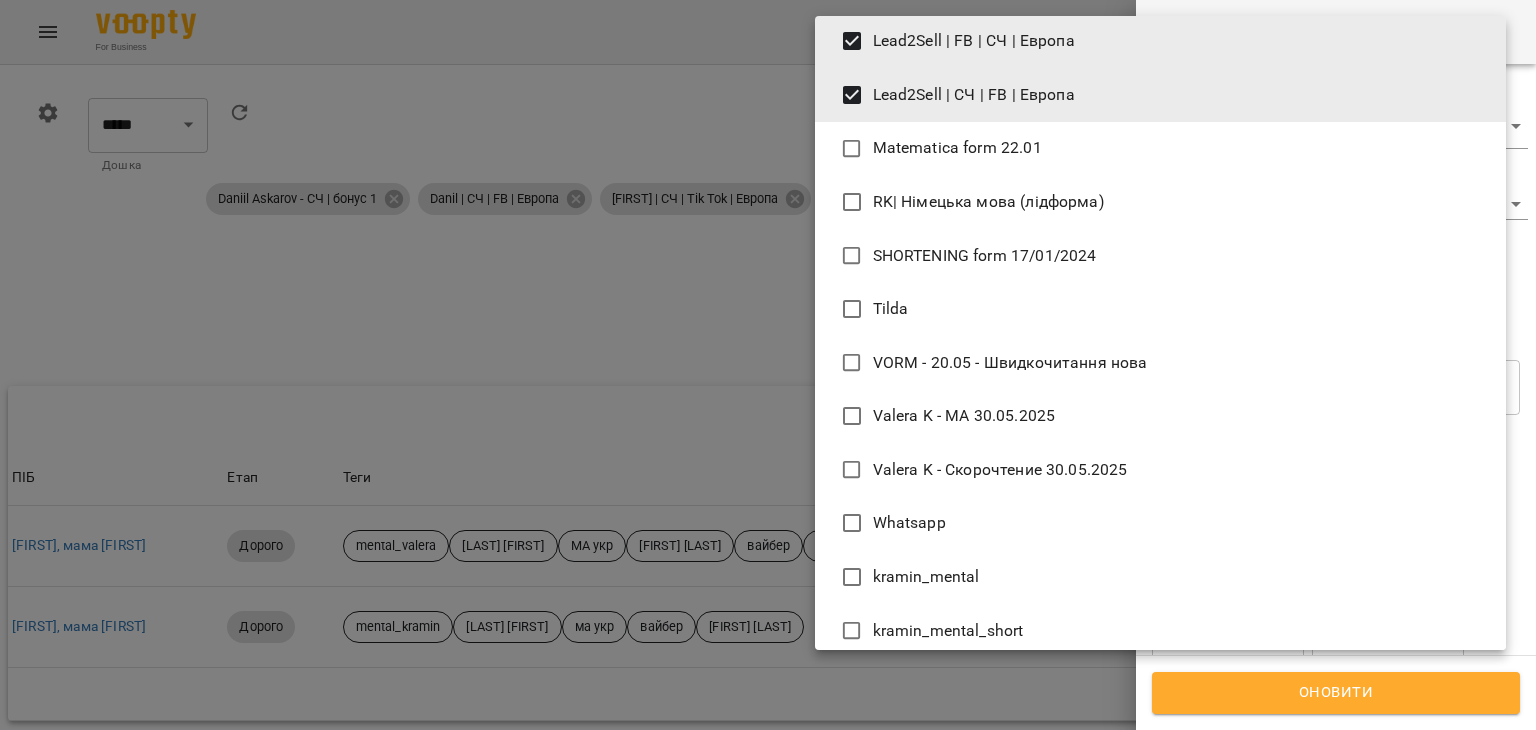 click on "VORM - 20.05 - Швидкочитання нова" at bounding box center (1010, 363) 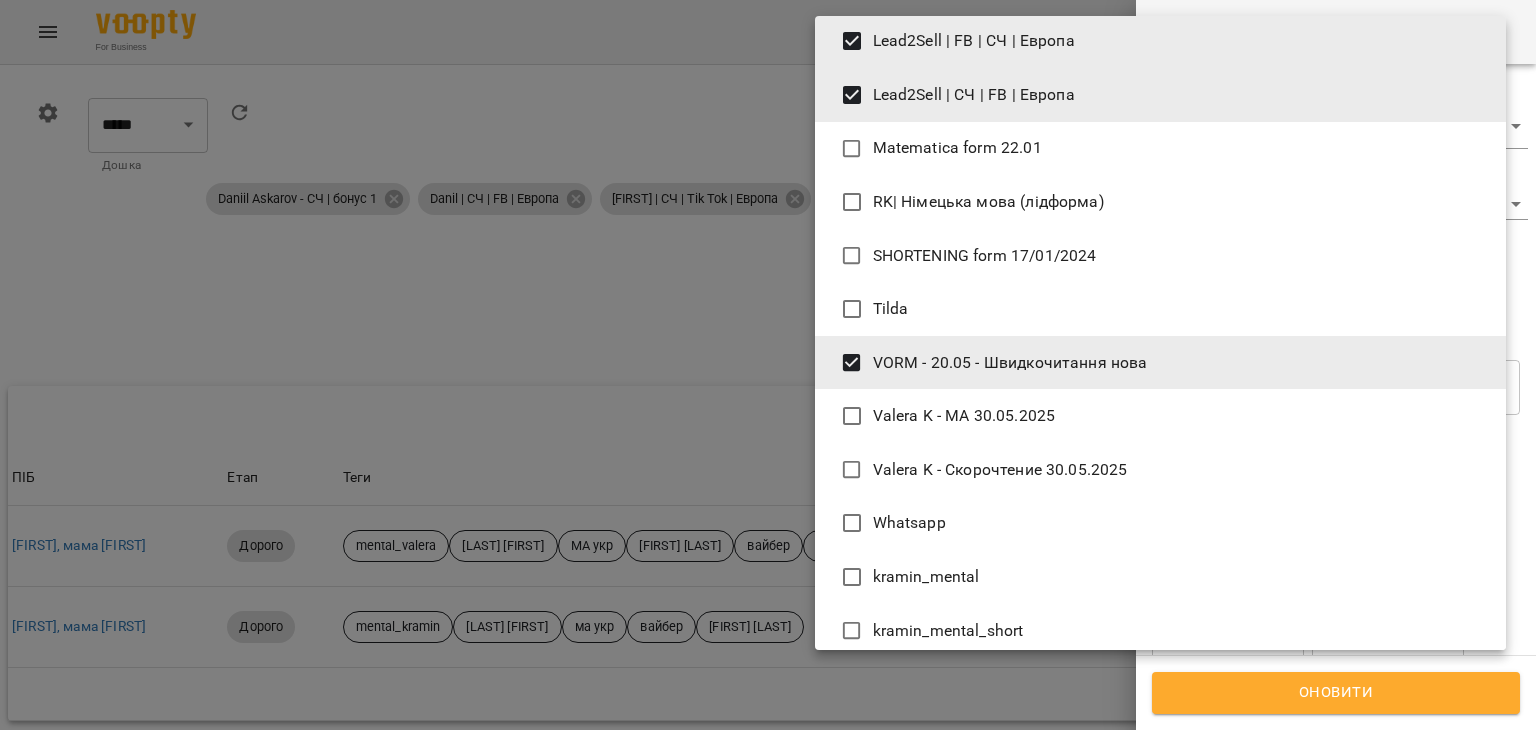 click on "Valera K - Скорочтение  30.05.2025" at bounding box center [1160, 470] 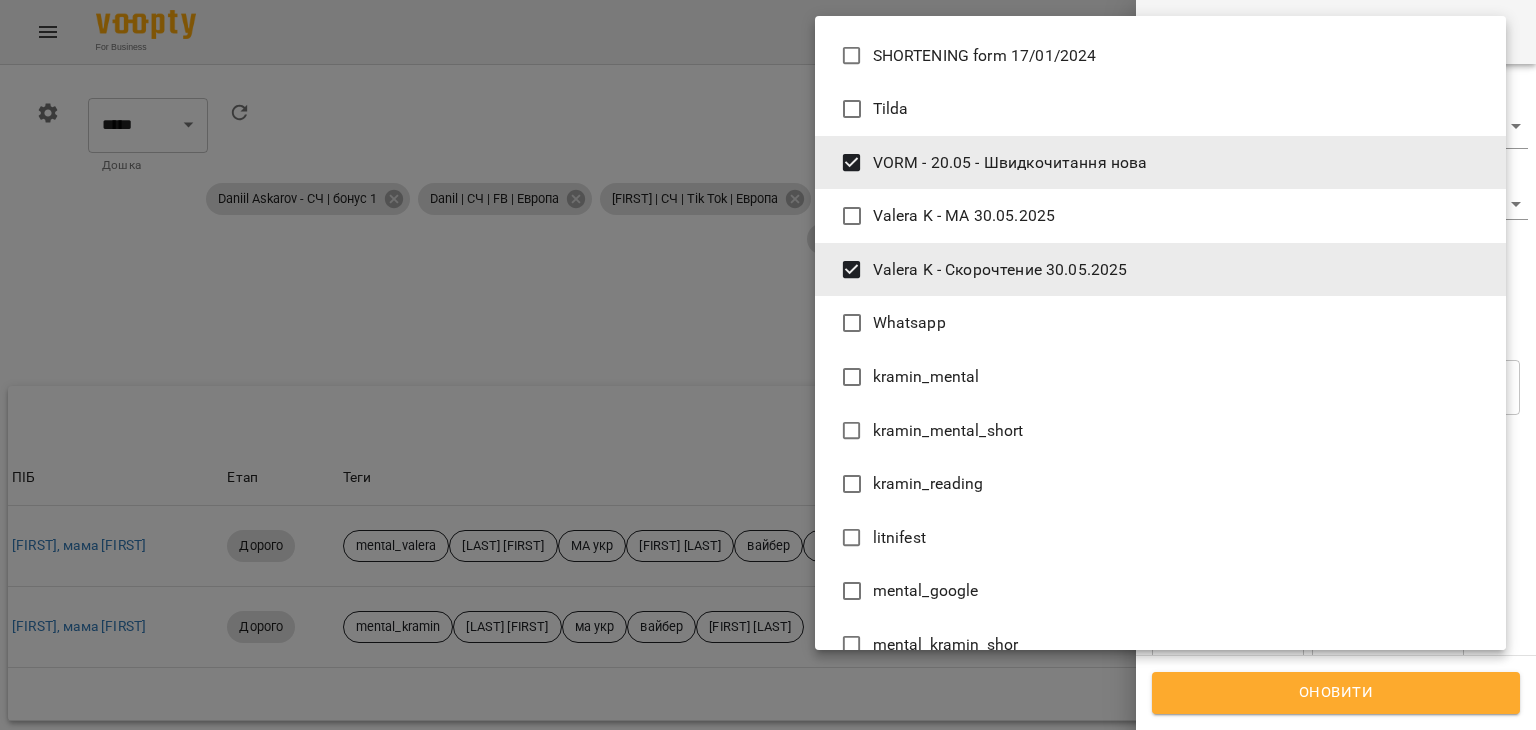 scroll, scrollTop: 1500, scrollLeft: 0, axis: vertical 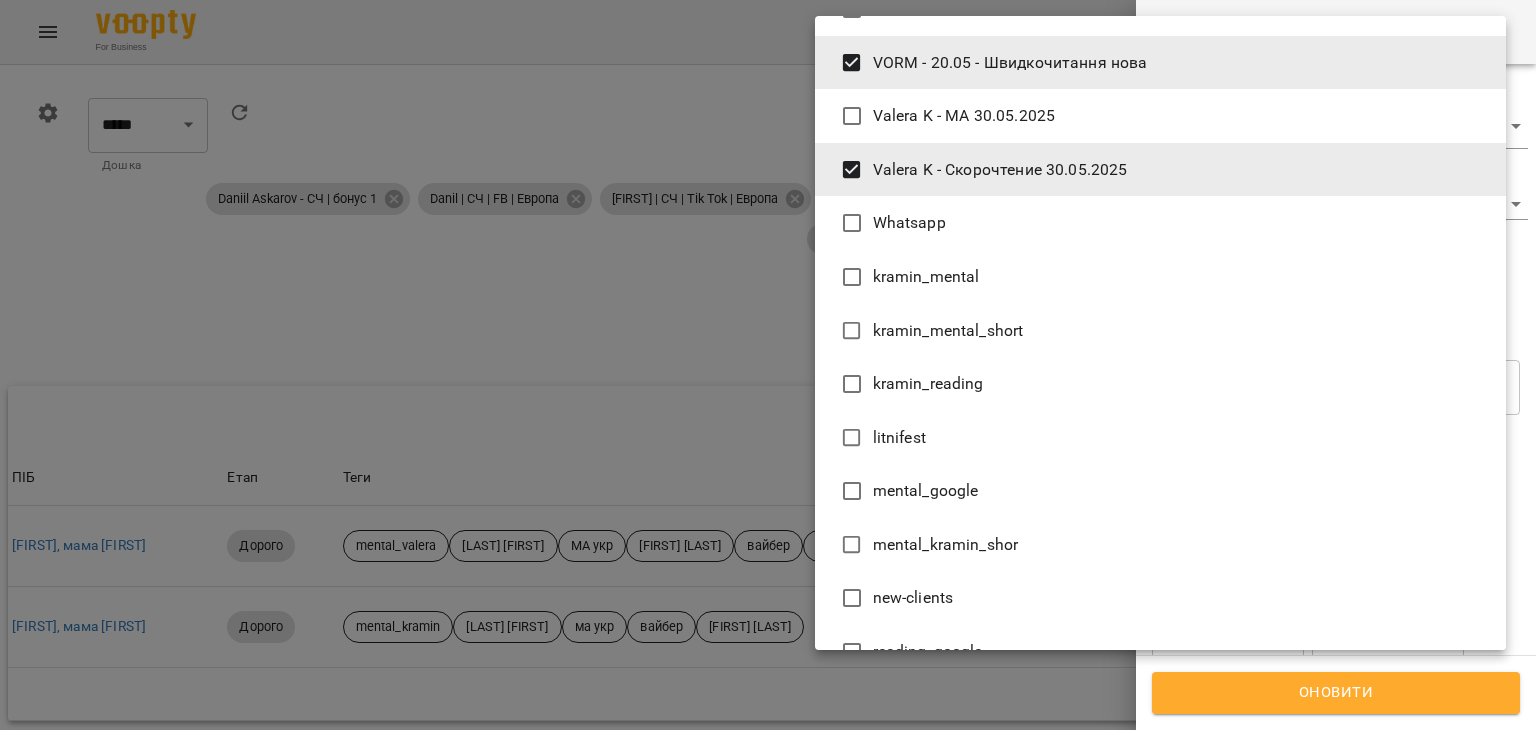 click on "kramin_reading" at bounding box center [1160, 384] 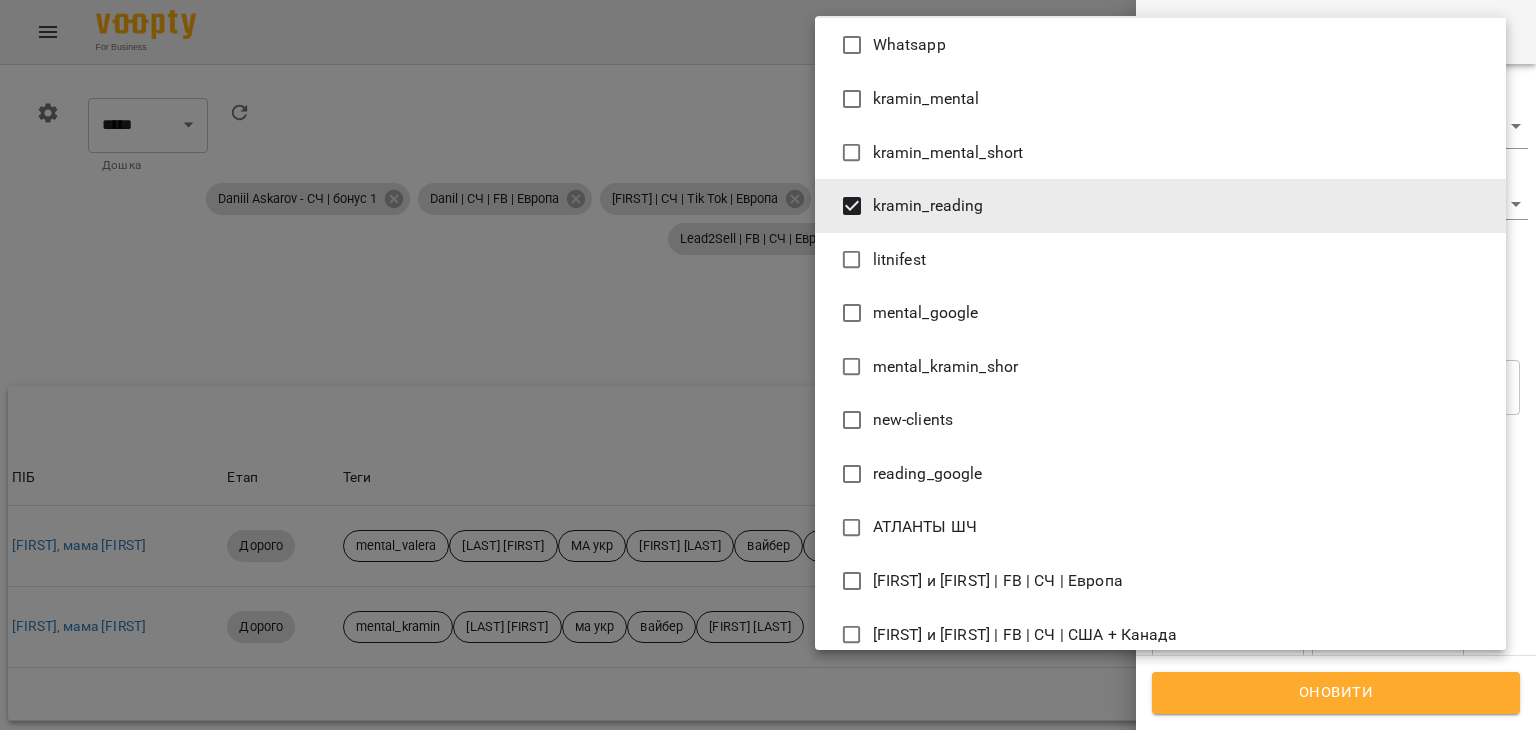 scroll, scrollTop: 1700, scrollLeft: 0, axis: vertical 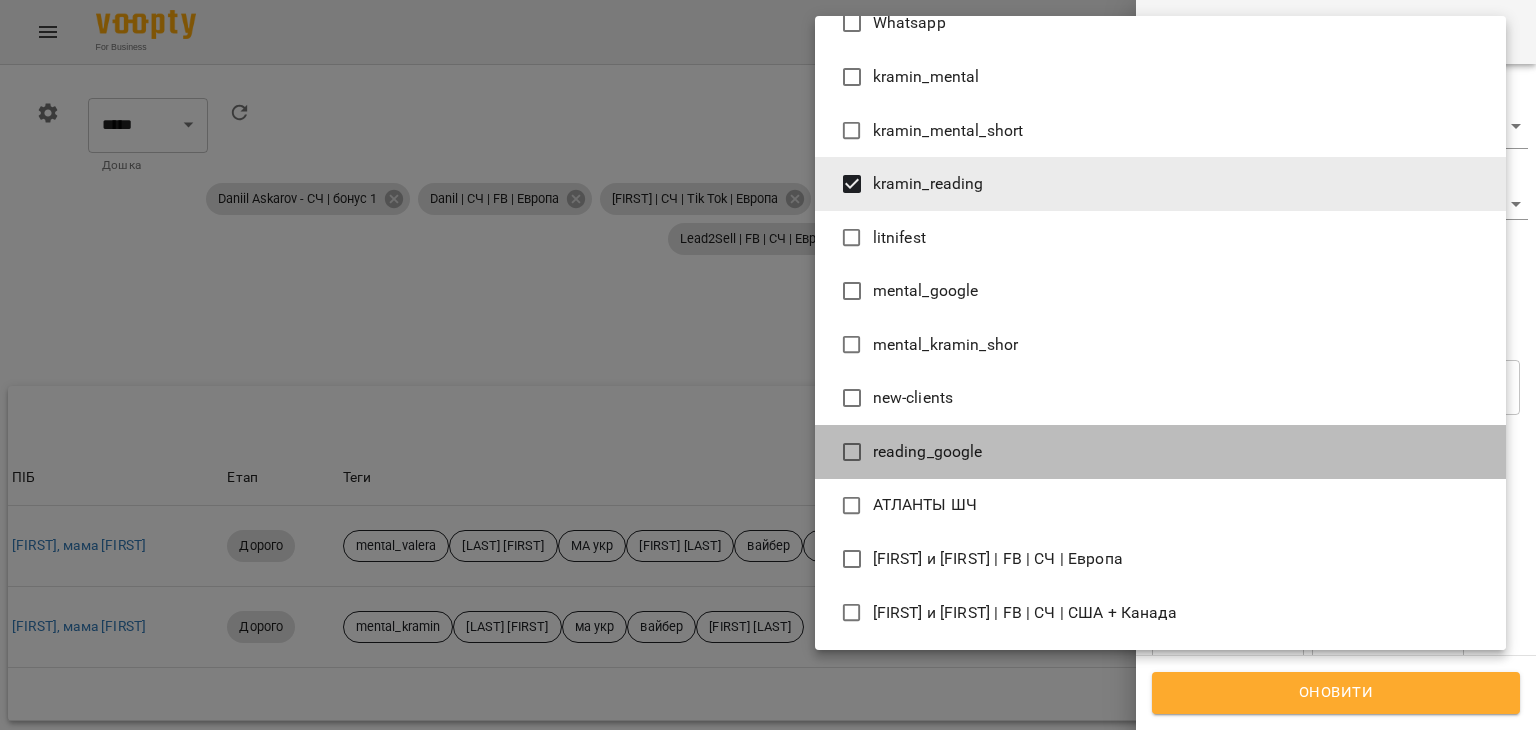 click on "reading_google" at bounding box center [928, 452] 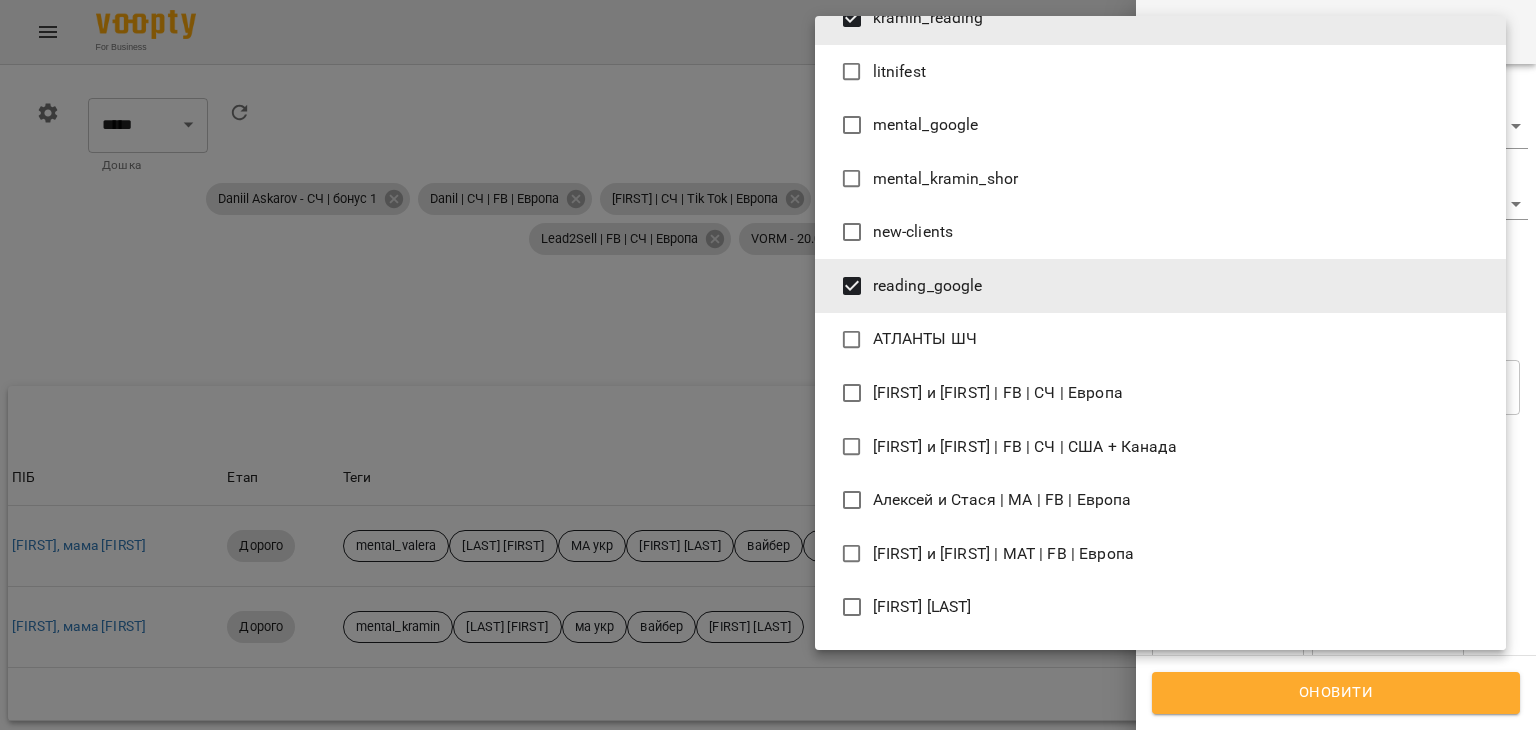 scroll, scrollTop: 1900, scrollLeft: 0, axis: vertical 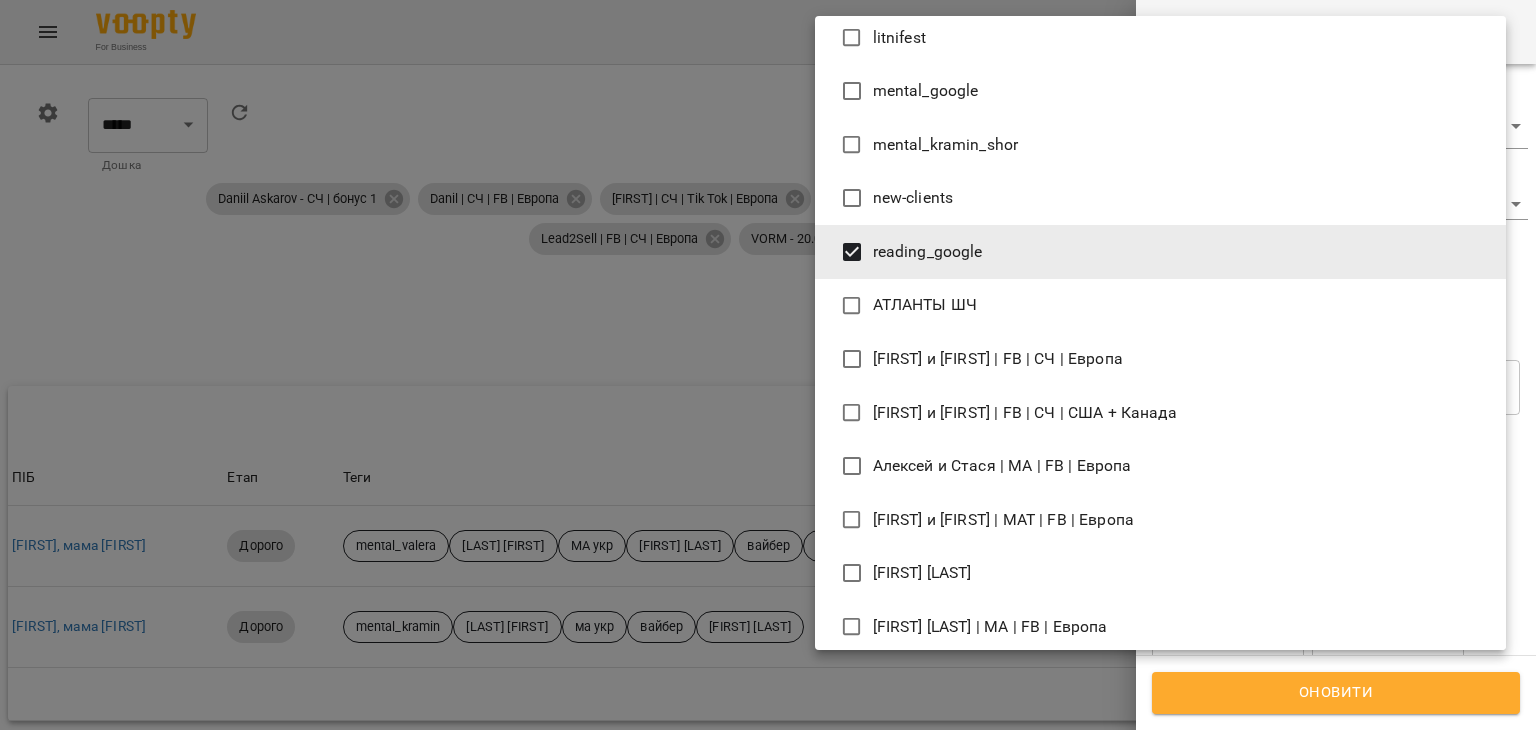 click on "Алексей и Стася | FB | СЧ | Европа" at bounding box center (1160, 359) 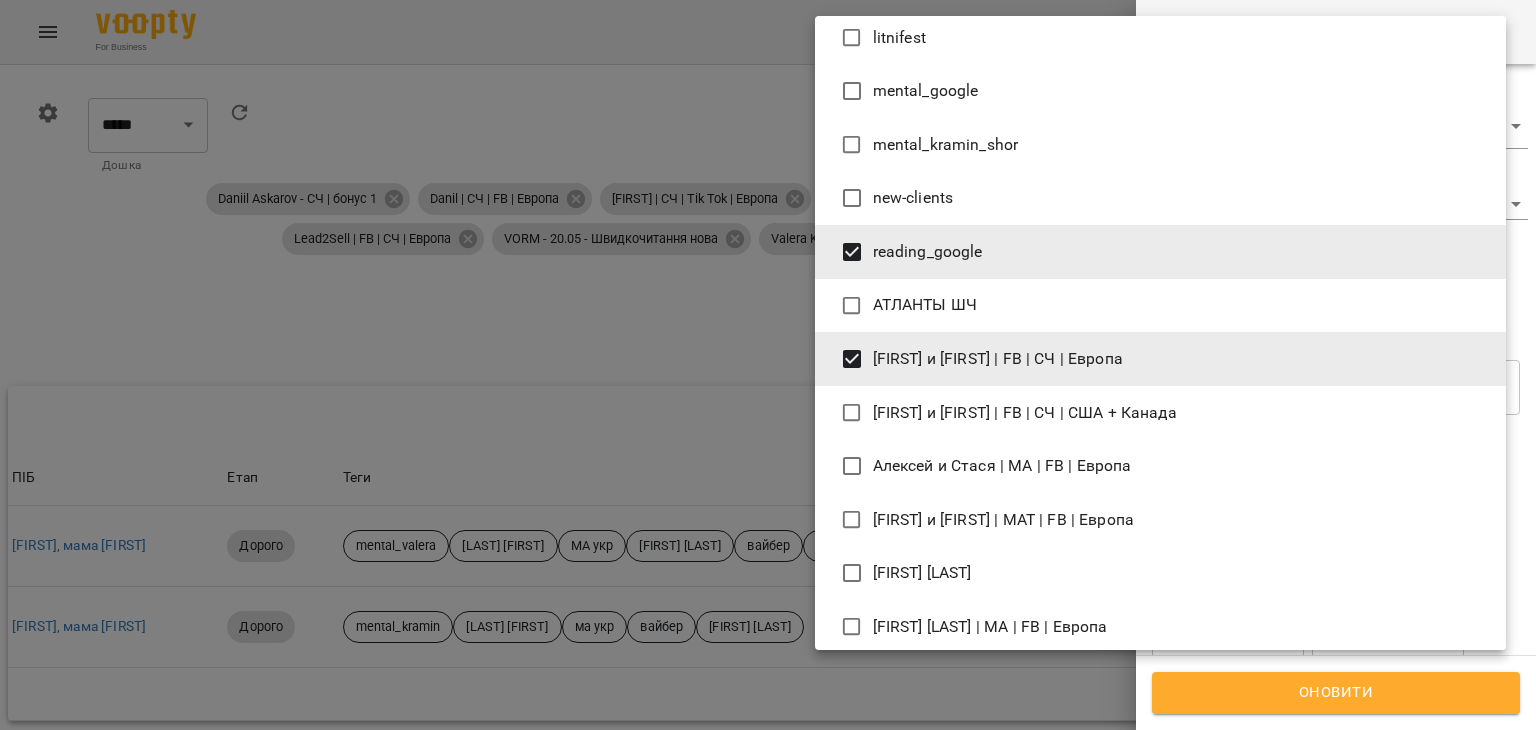 click on "Алексей и Стася | FB | СЧ | США + Канада" at bounding box center (1025, 413) 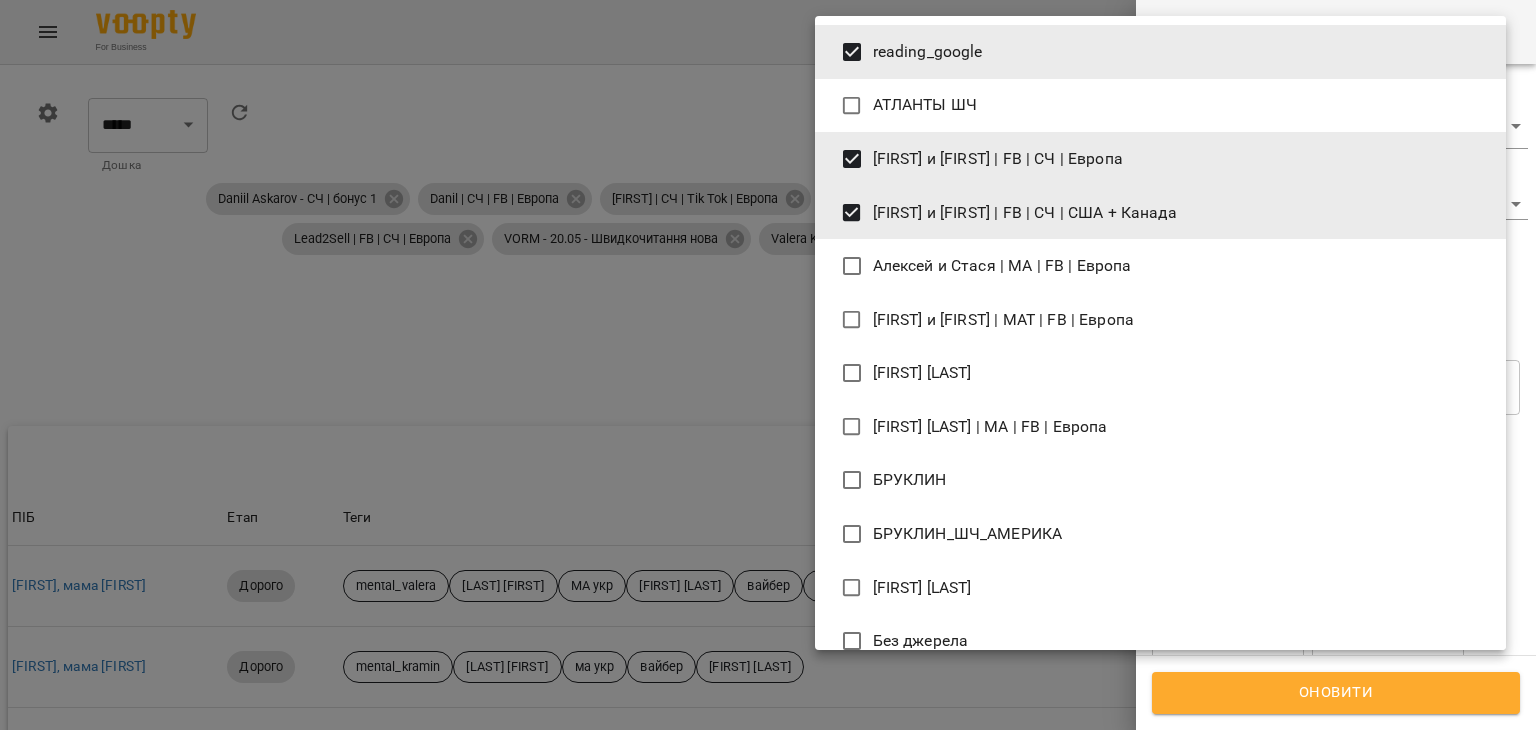 scroll, scrollTop: 2200, scrollLeft: 0, axis: vertical 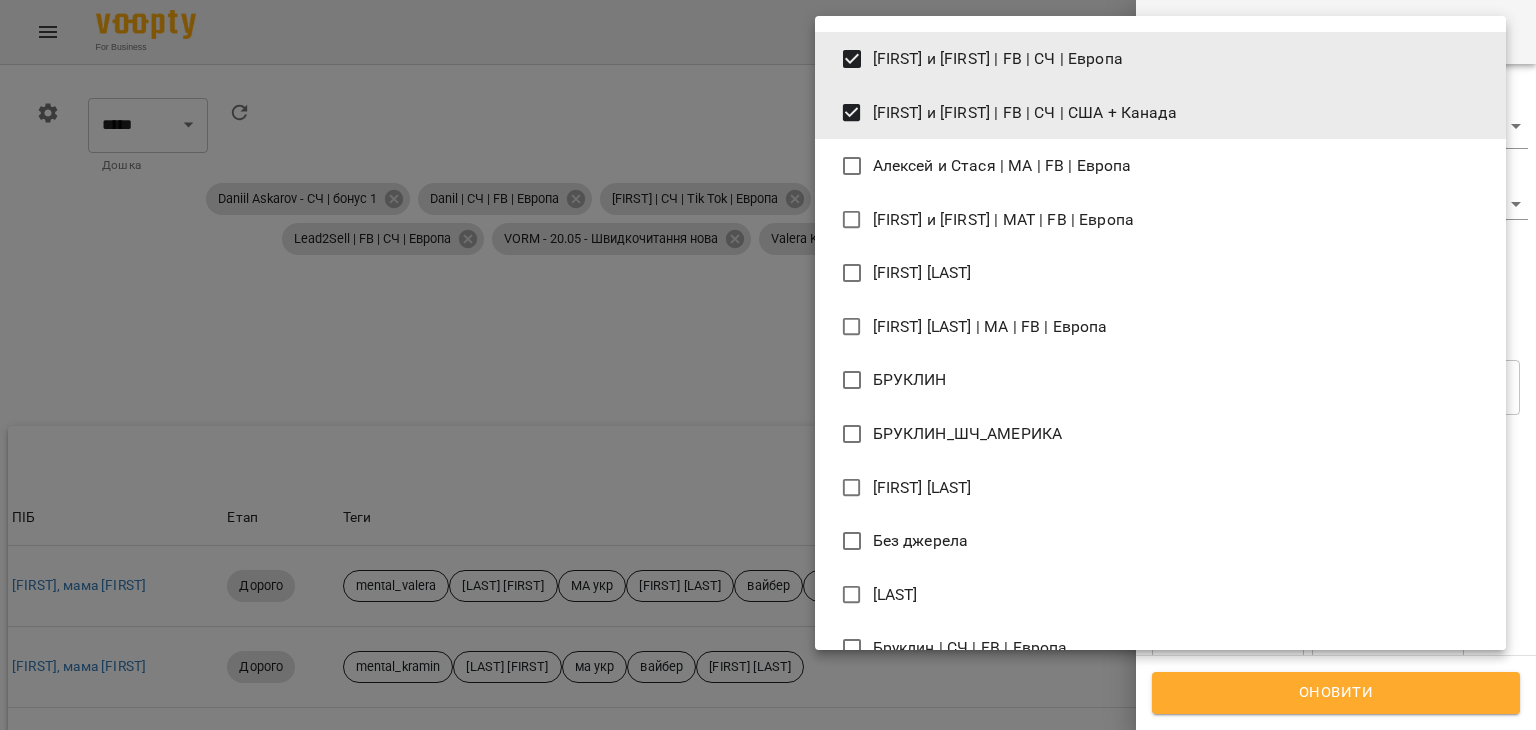 click on "БРУКЛИН_ШЧ_АМЕРИКА" at bounding box center [968, 434] 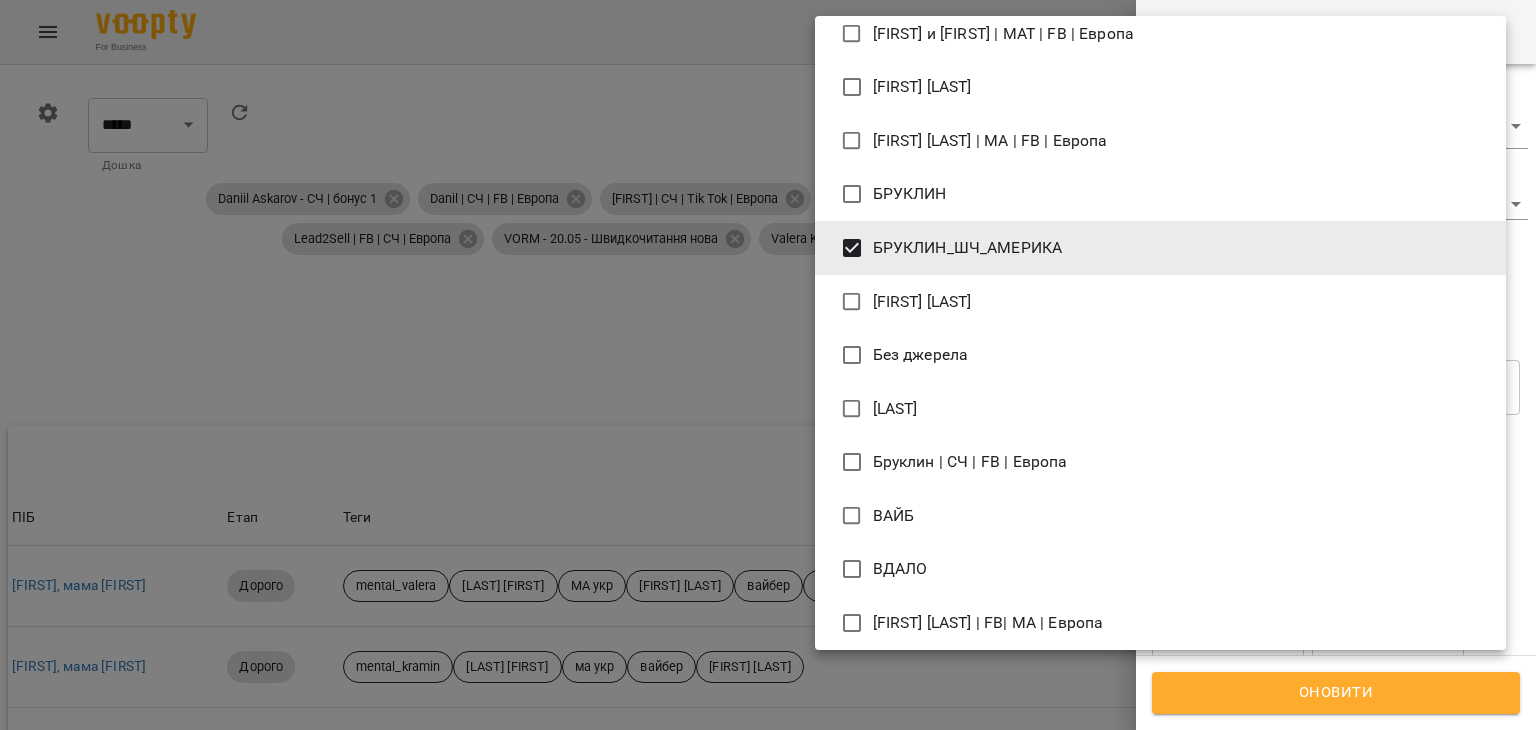 scroll, scrollTop: 2500, scrollLeft: 0, axis: vertical 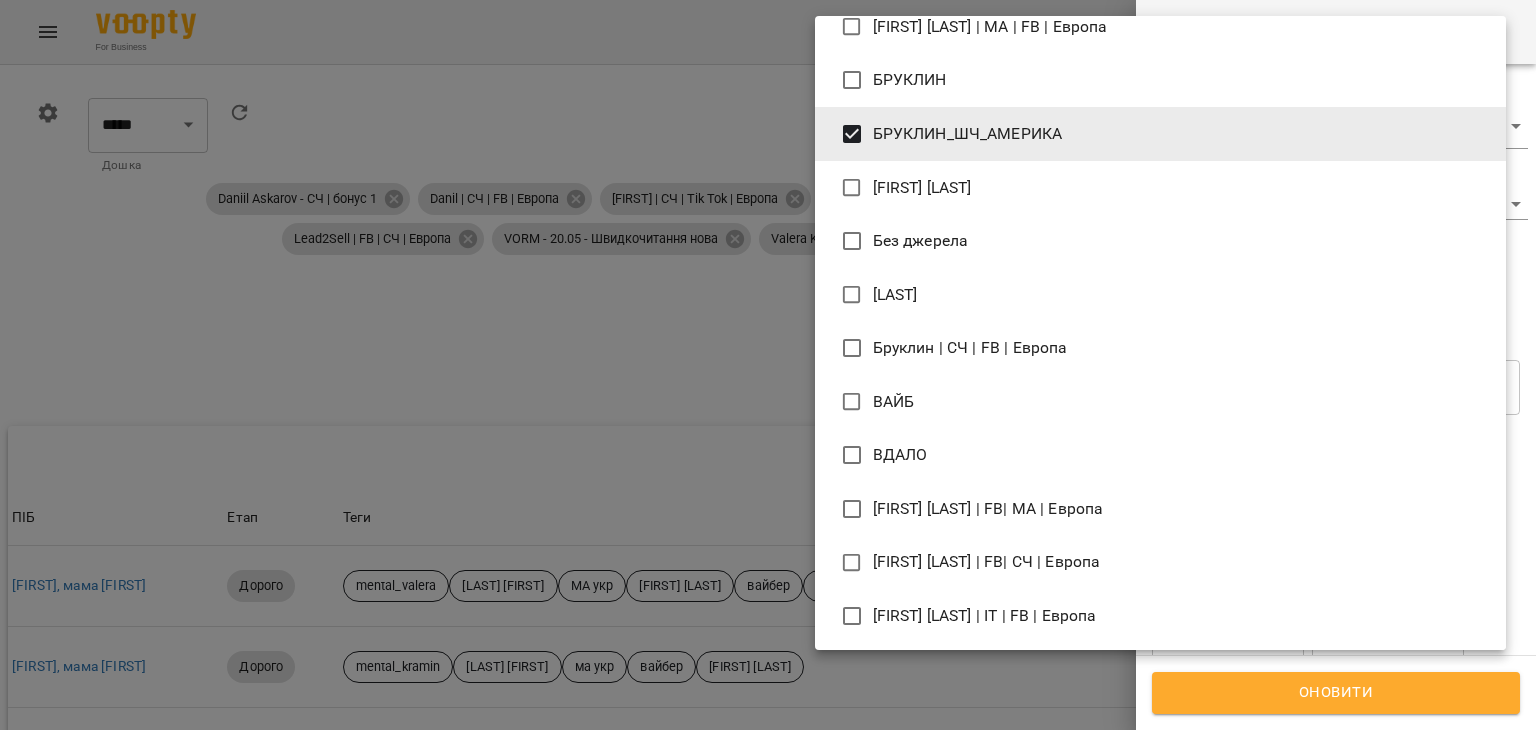 click on "Бруклин | СЧ | FB | Европа" at bounding box center (970, 348) 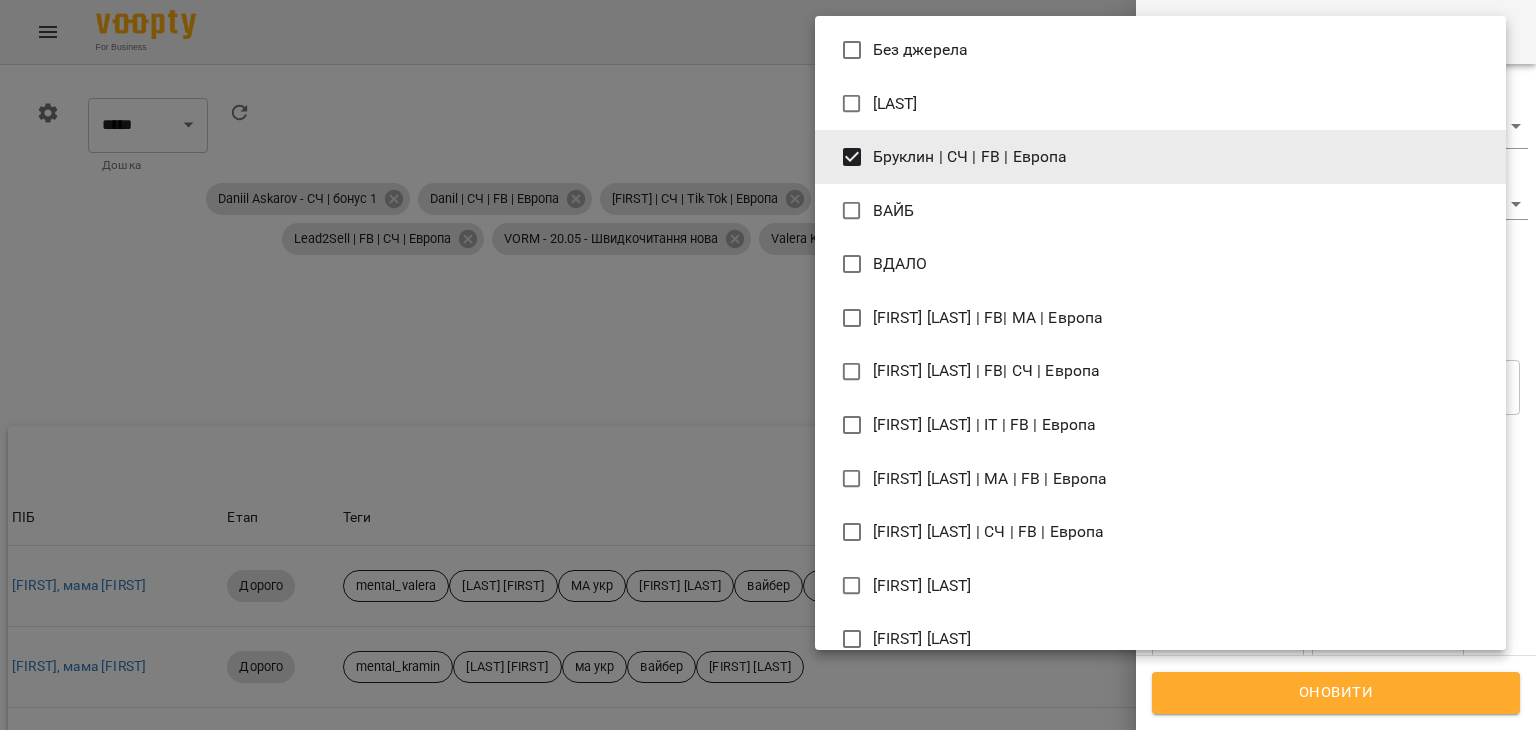 scroll, scrollTop: 2700, scrollLeft: 0, axis: vertical 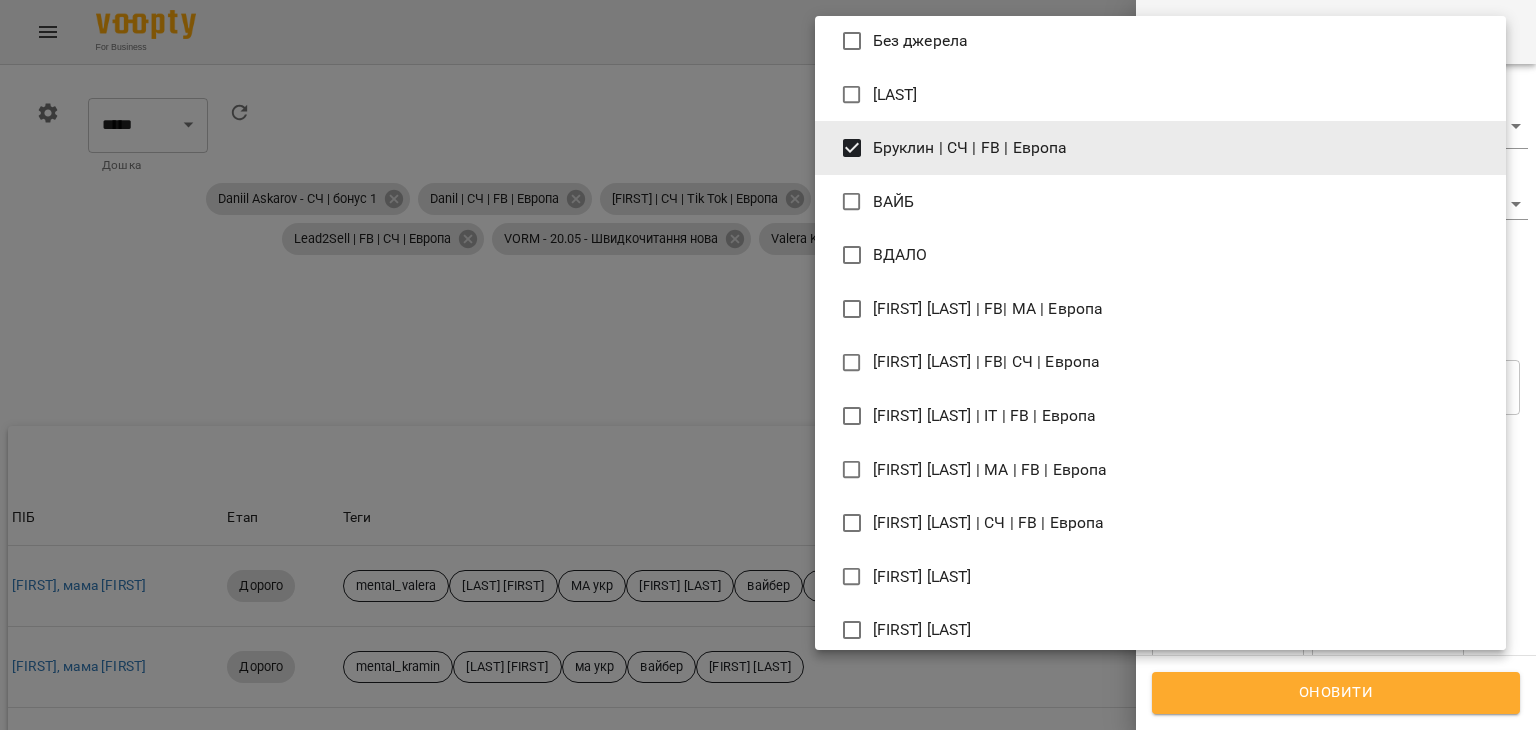 click on "Даниил Аскаров | FB| СЧ | Европа" at bounding box center [987, 362] 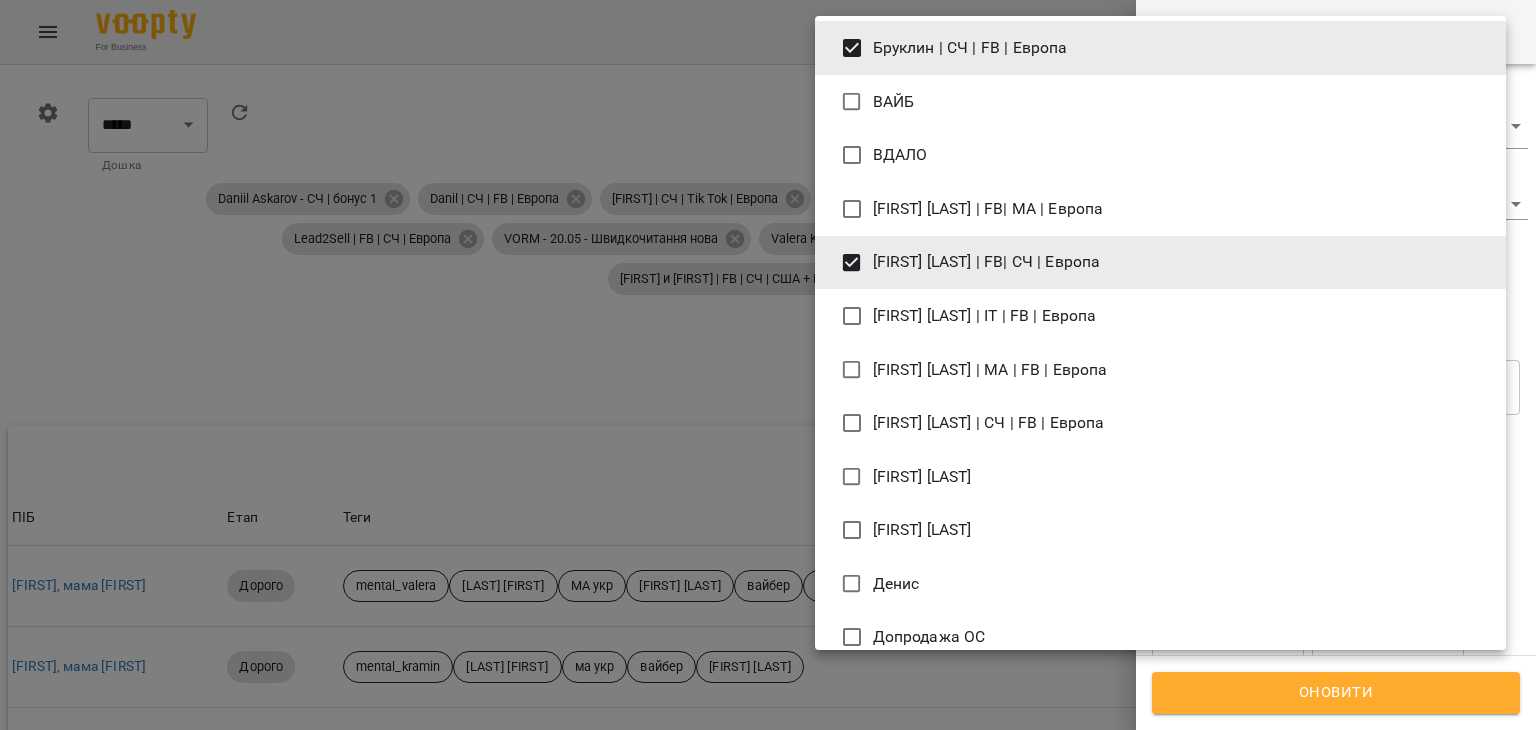 click on "Даниила Аскаров | СЧ | FB | Европа" at bounding box center (989, 423) 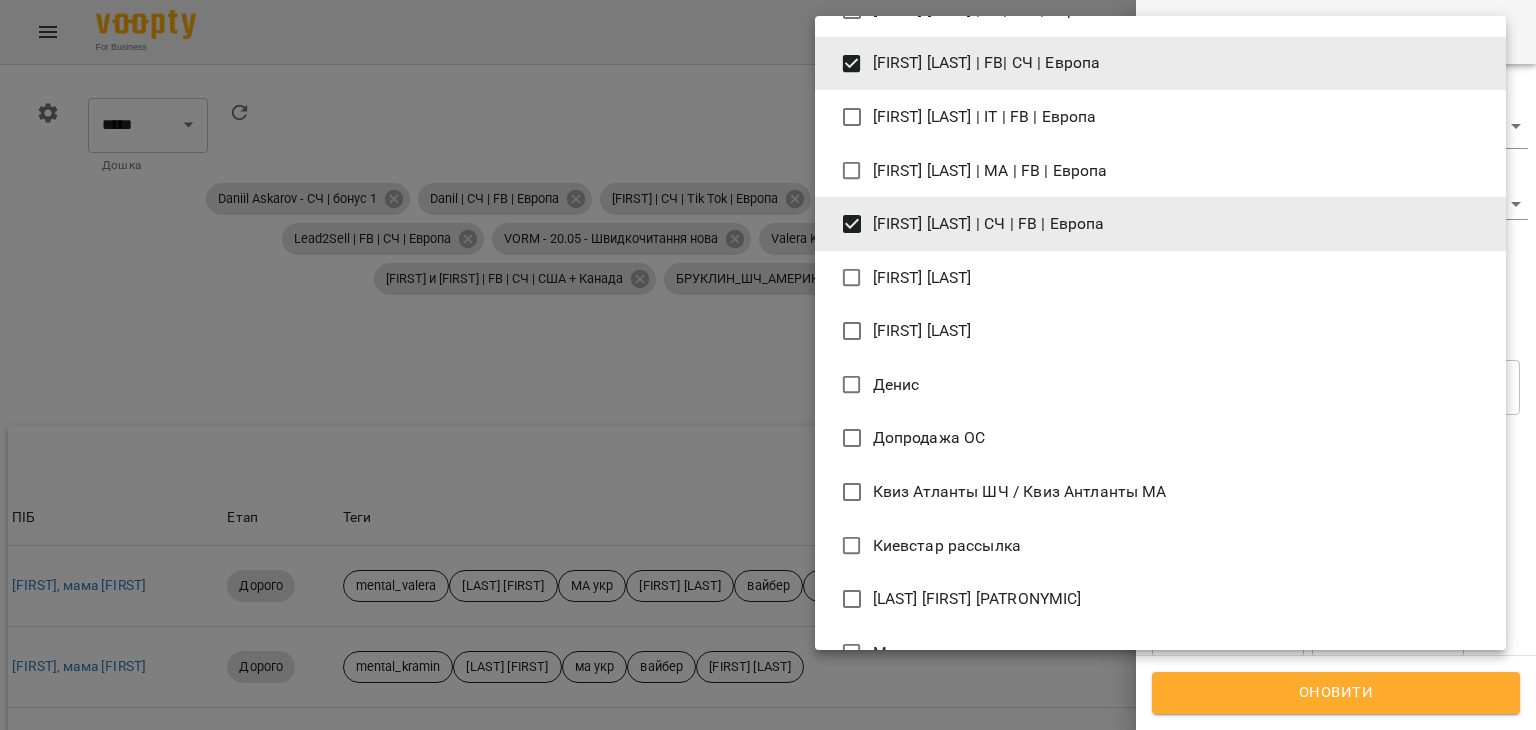 scroll, scrollTop: 3000, scrollLeft: 0, axis: vertical 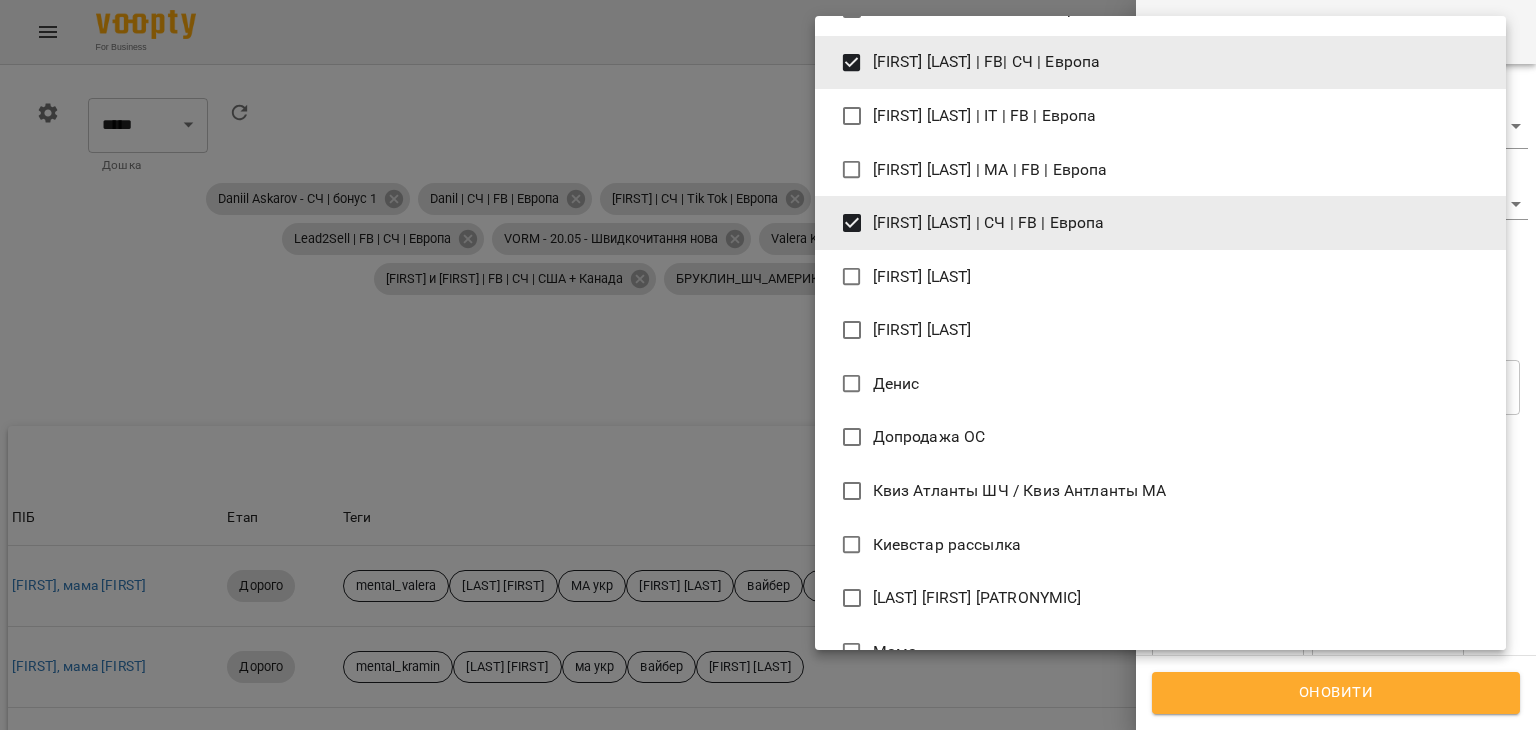 click on "Данил Скорочтение" at bounding box center (1160, 277) 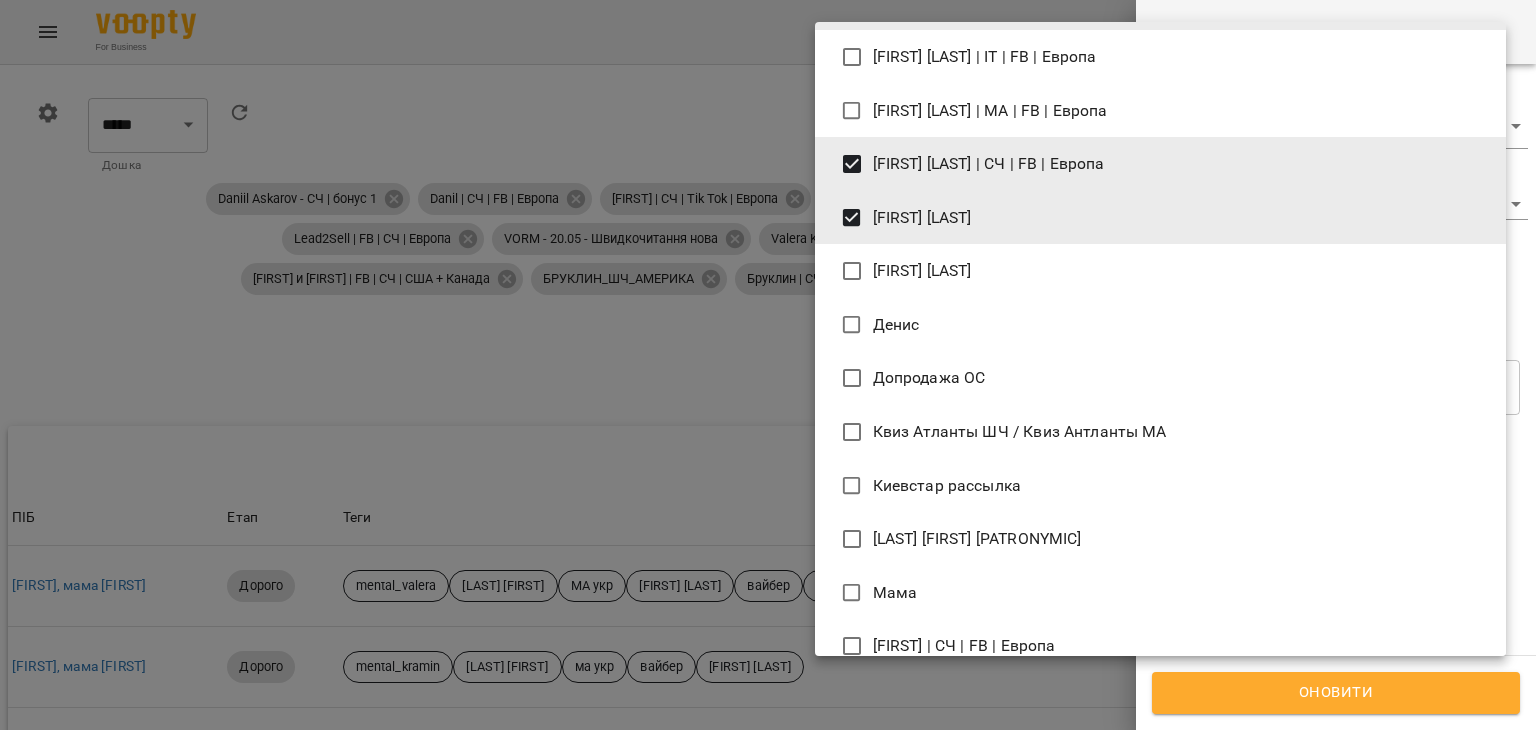 scroll, scrollTop: 3100, scrollLeft: 0, axis: vertical 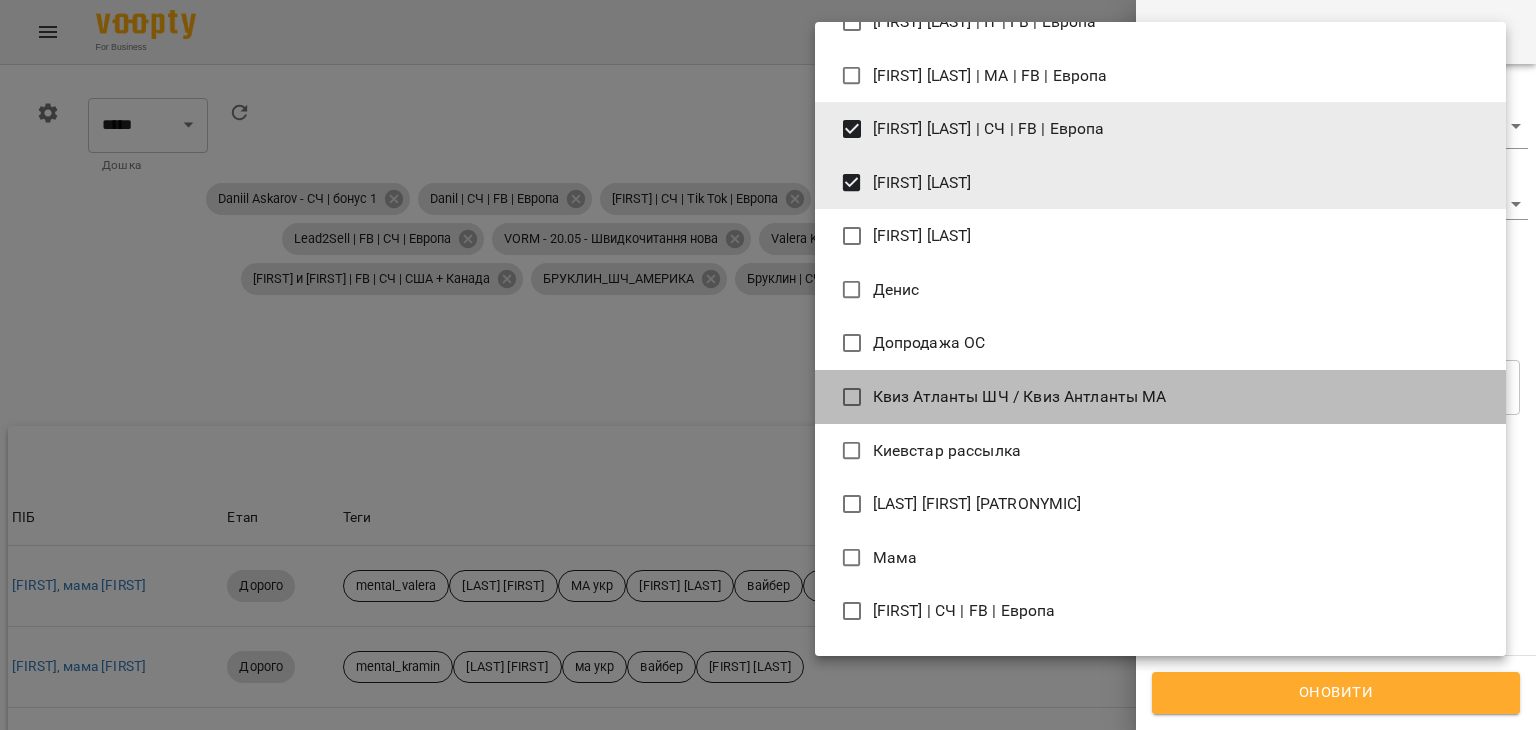 click on "Квиз Атланты ШЧ / Квиз Антланты МА" at bounding box center (1020, 397) 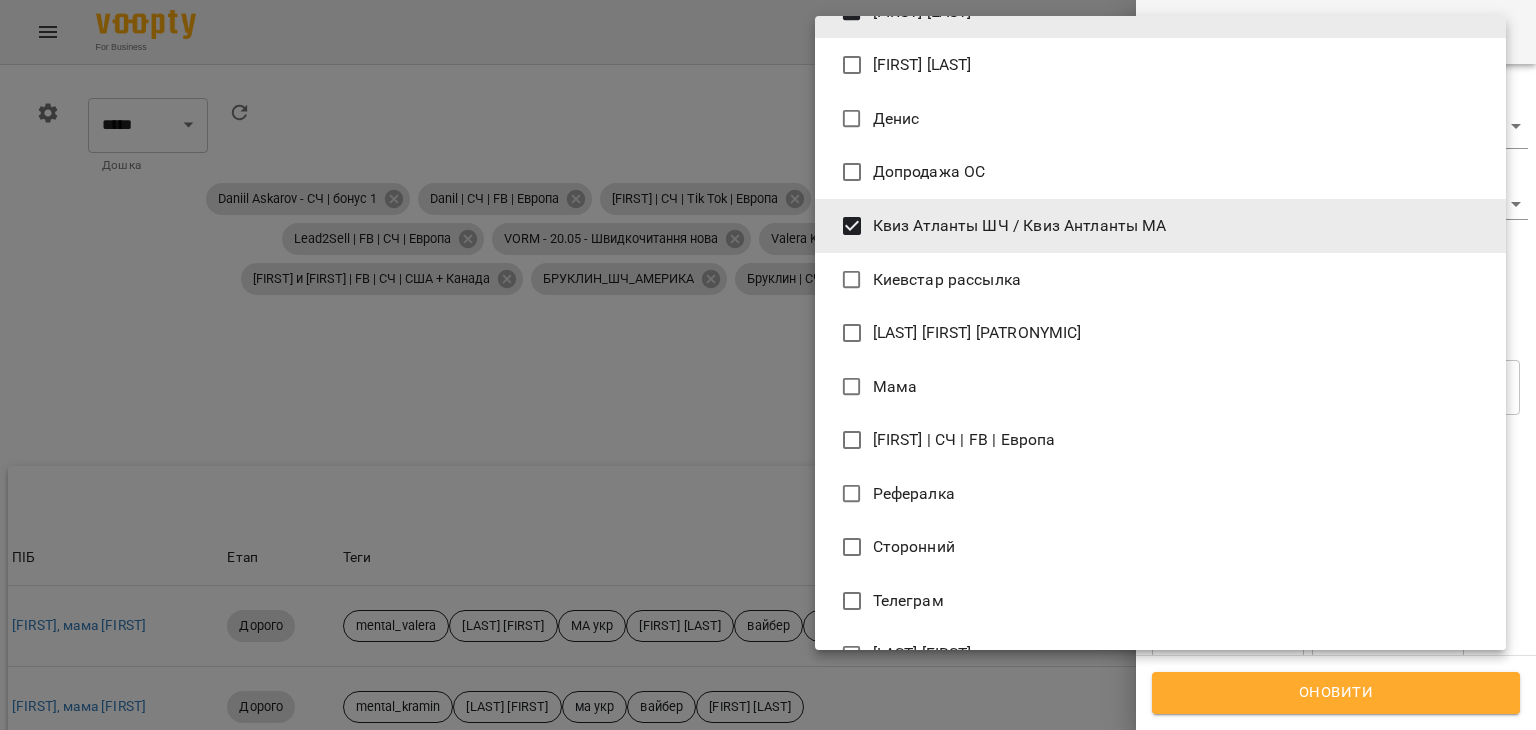 scroll, scrollTop: 3300, scrollLeft: 0, axis: vertical 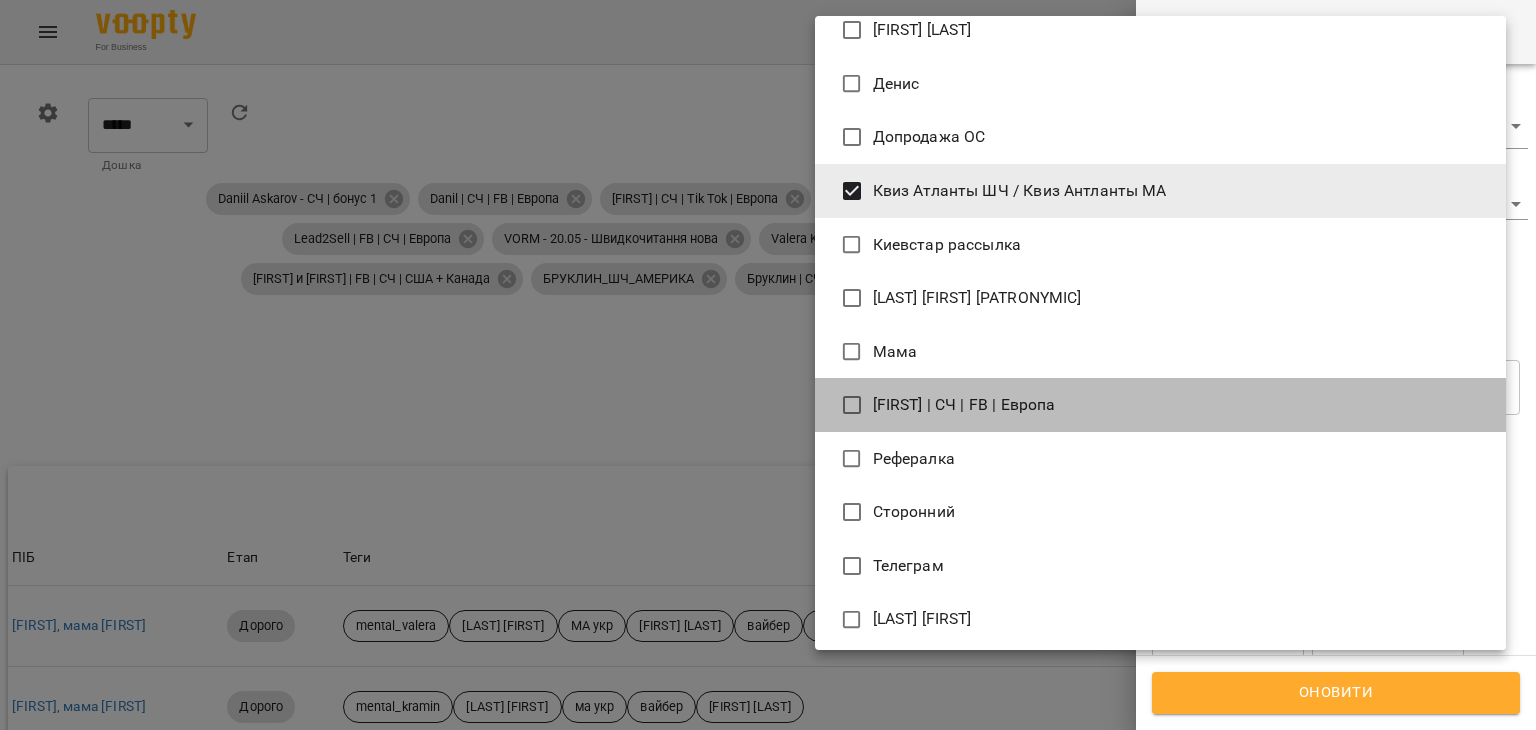 click on "Марина | СЧ | FB | Европа" at bounding box center (964, 405) 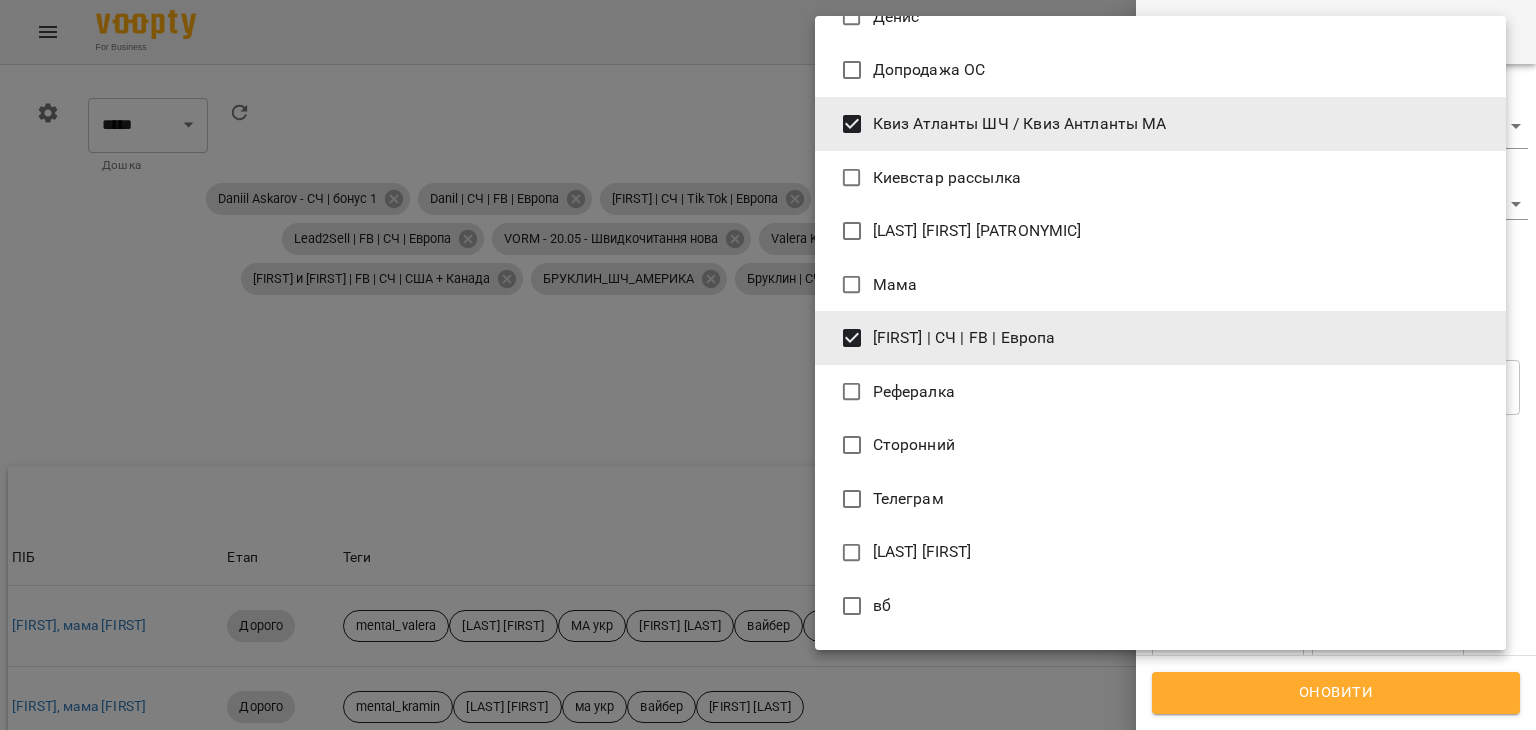 scroll, scrollTop: 3400, scrollLeft: 0, axis: vertical 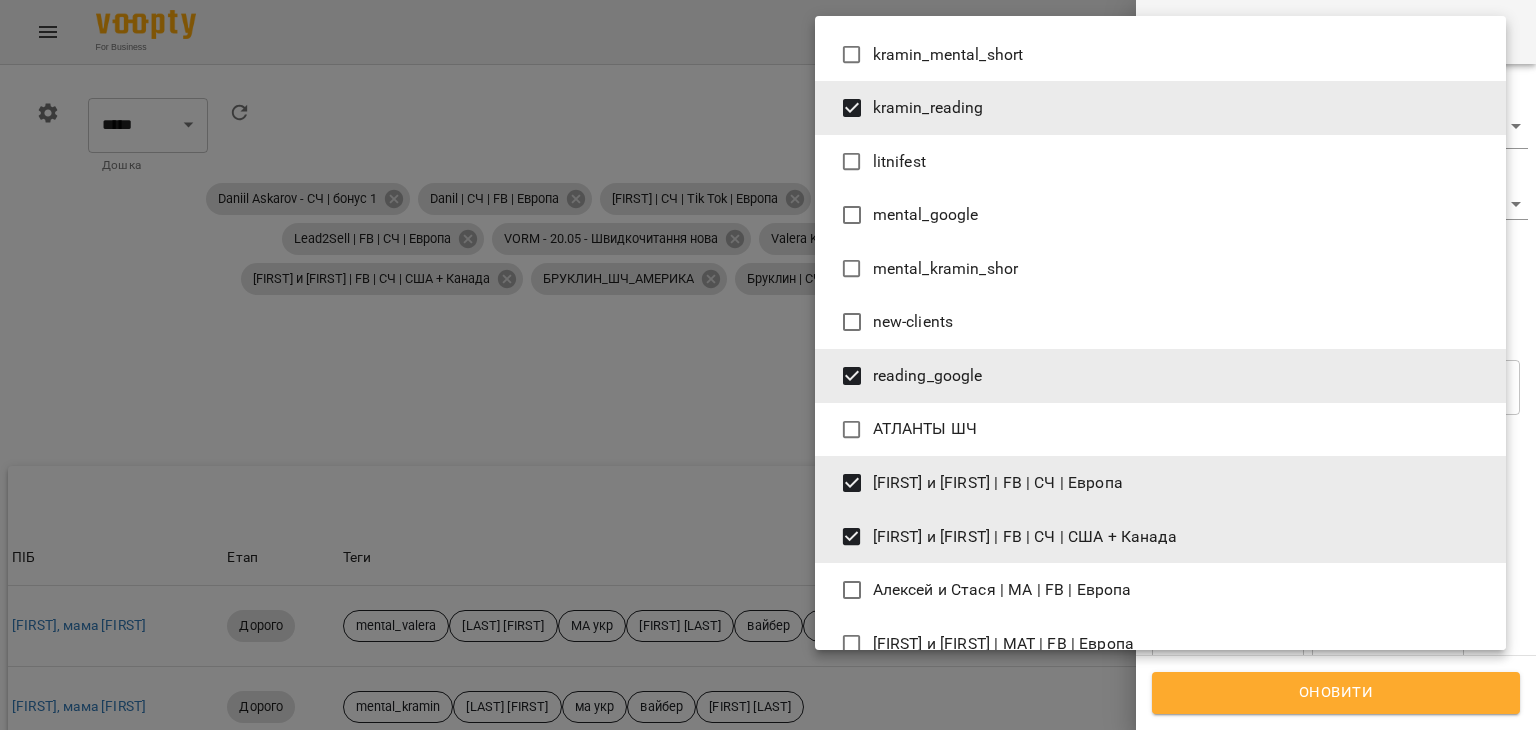 click on "АТЛАНТЫ ШЧ" at bounding box center [925, 429] 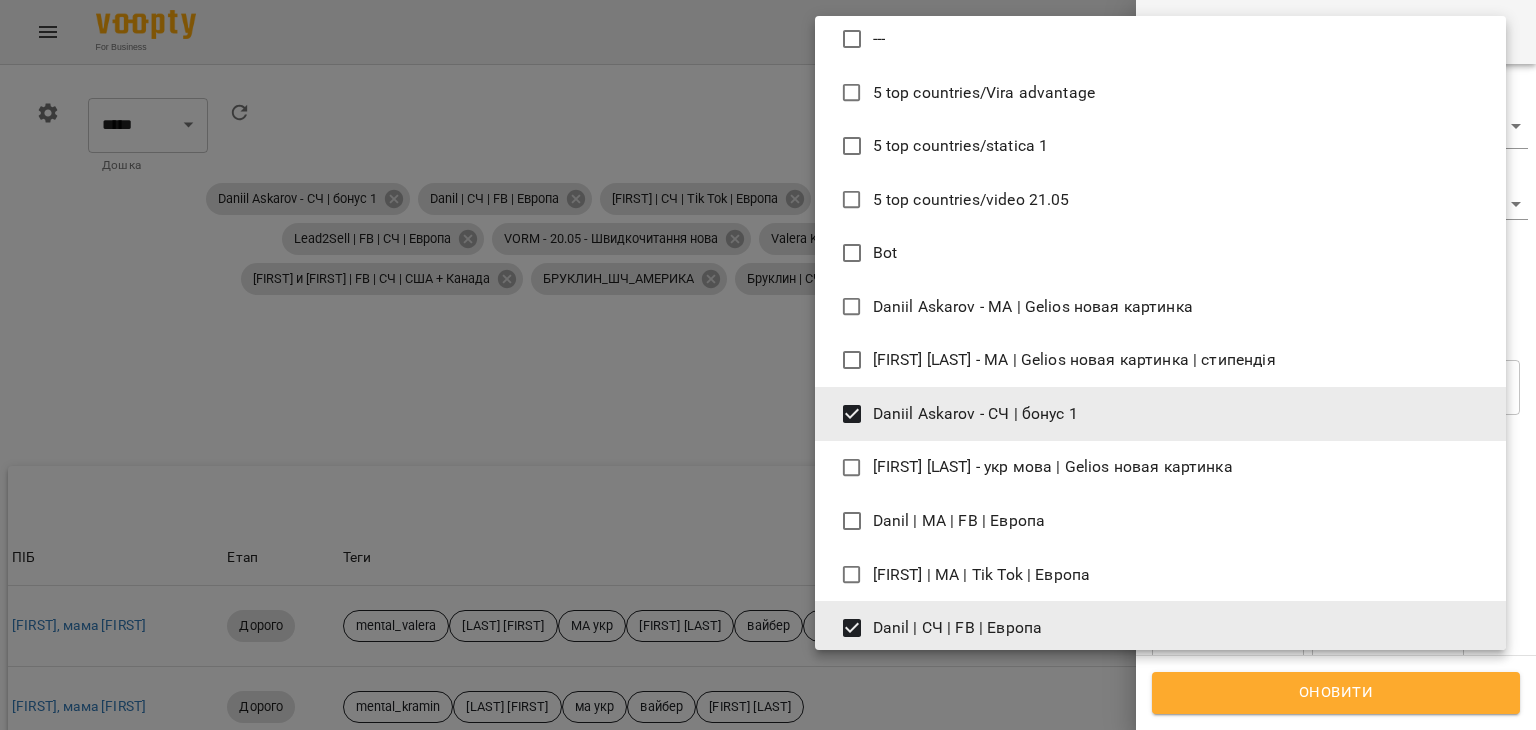 scroll, scrollTop: 0, scrollLeft: 0, axis: both 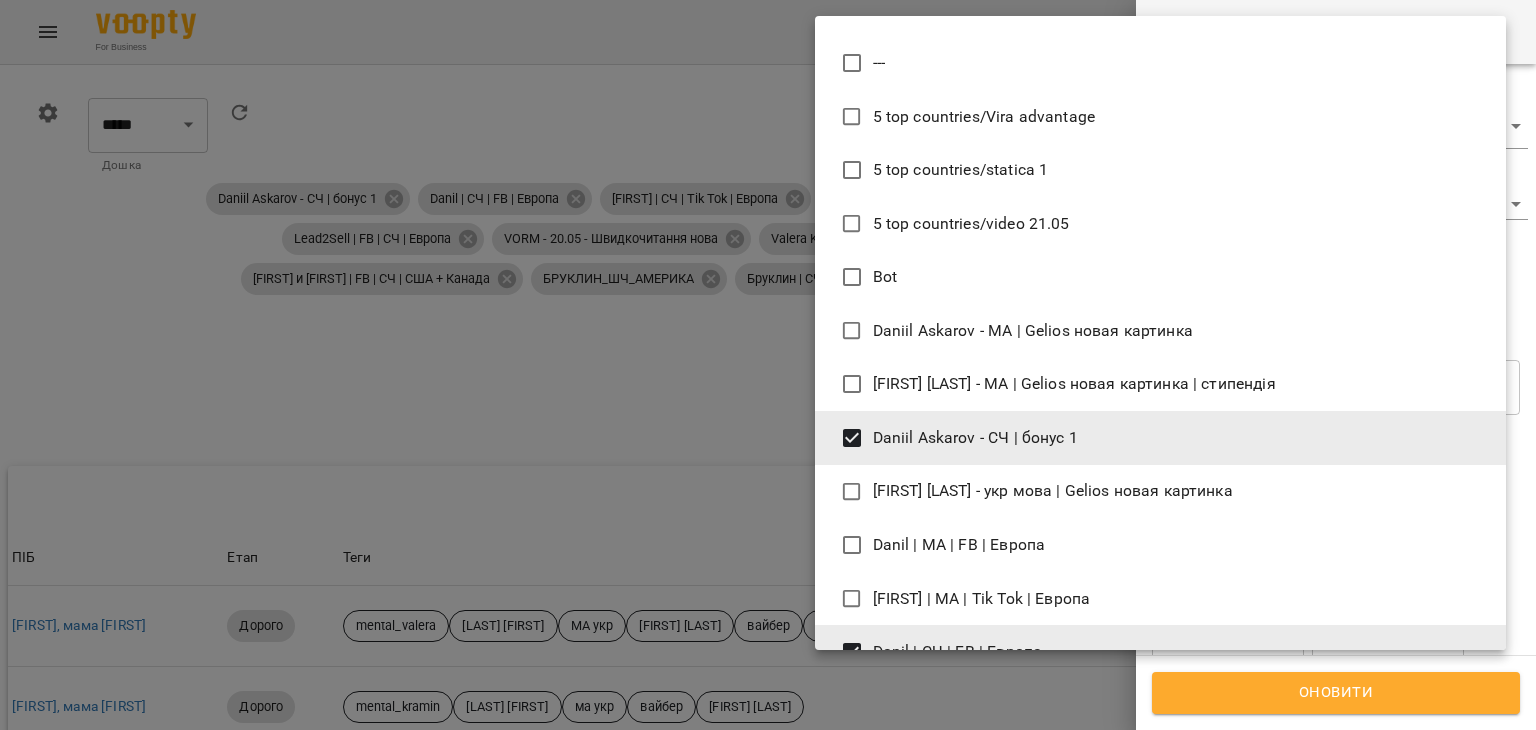 click at bounding box center [768, 365] 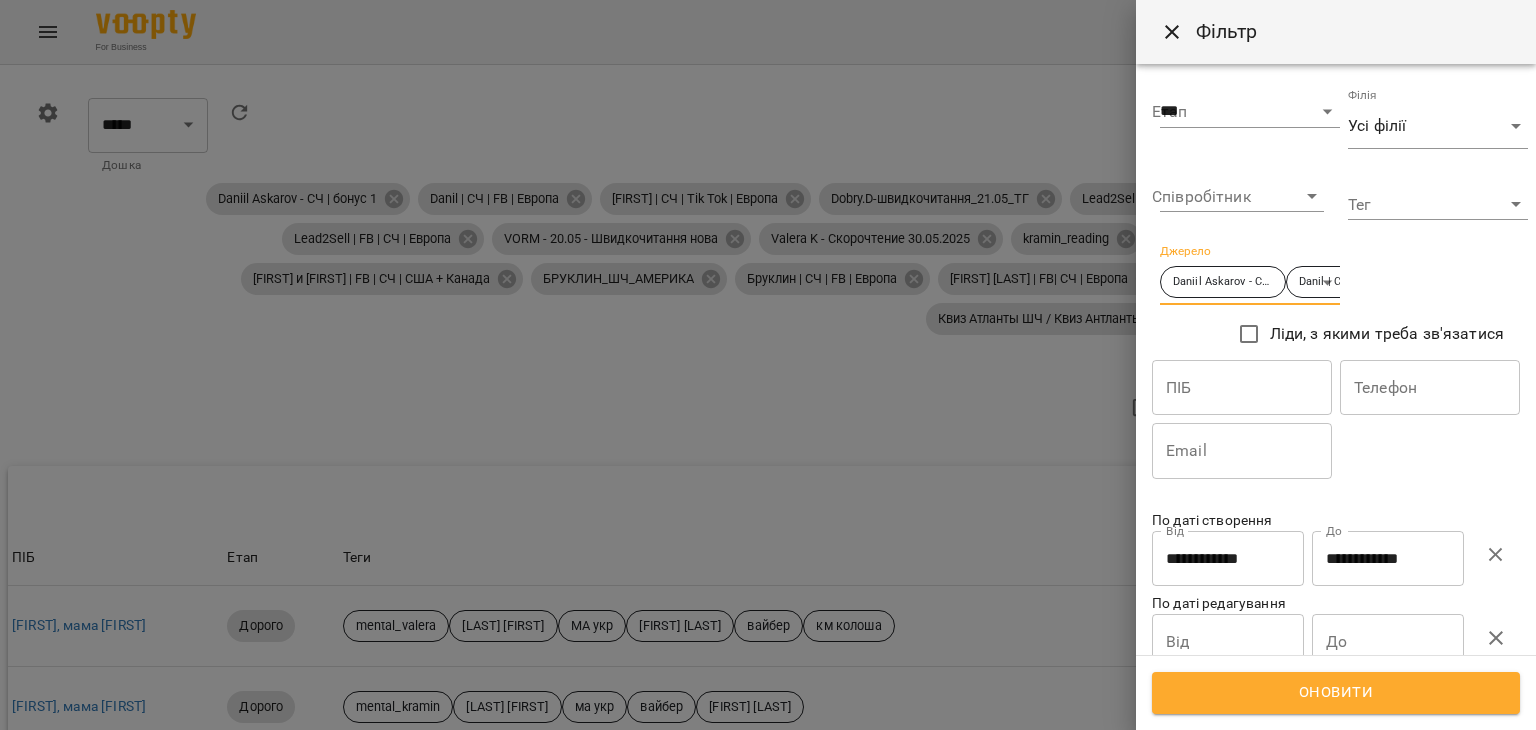 click 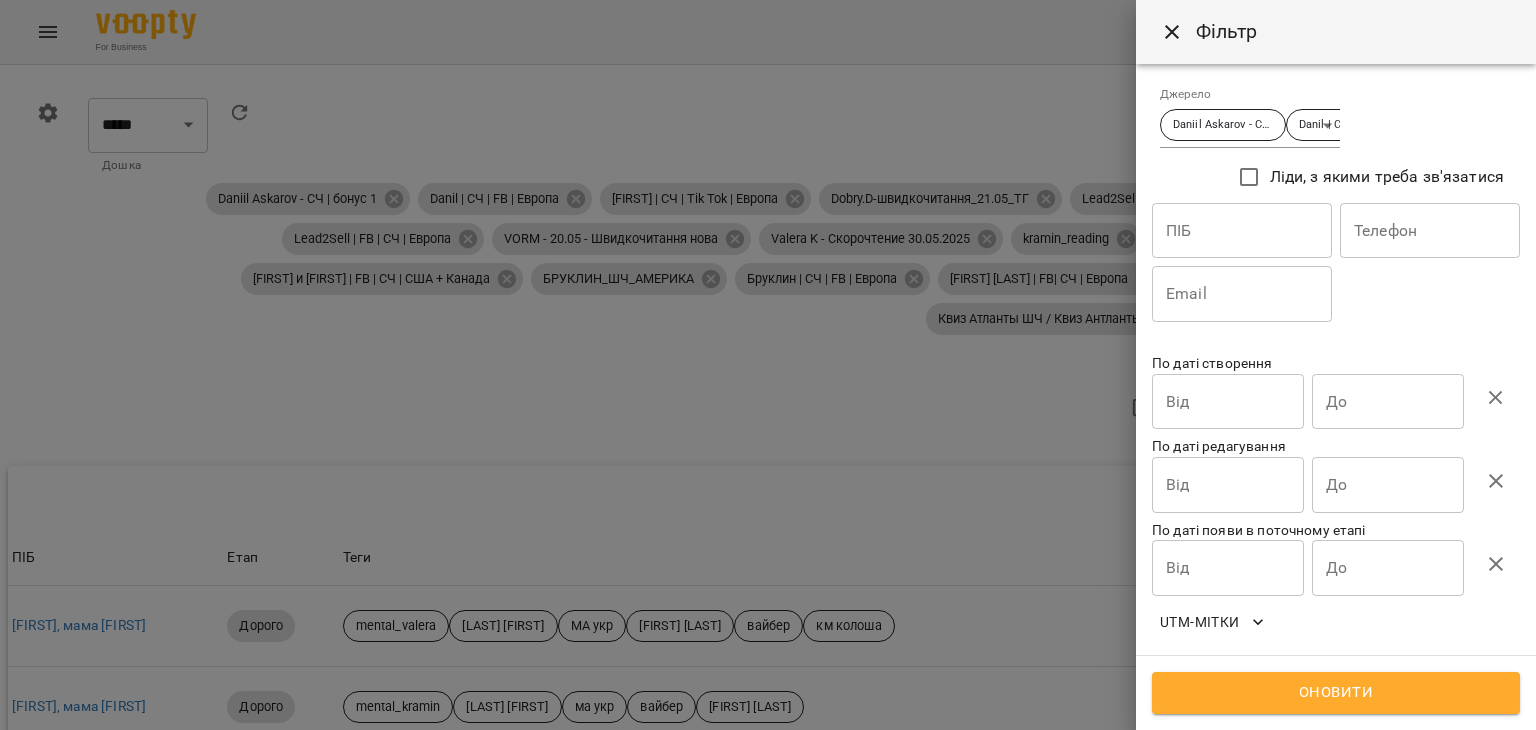 scroll, scrollTop: 0, scrollLeft: 0, axis: both 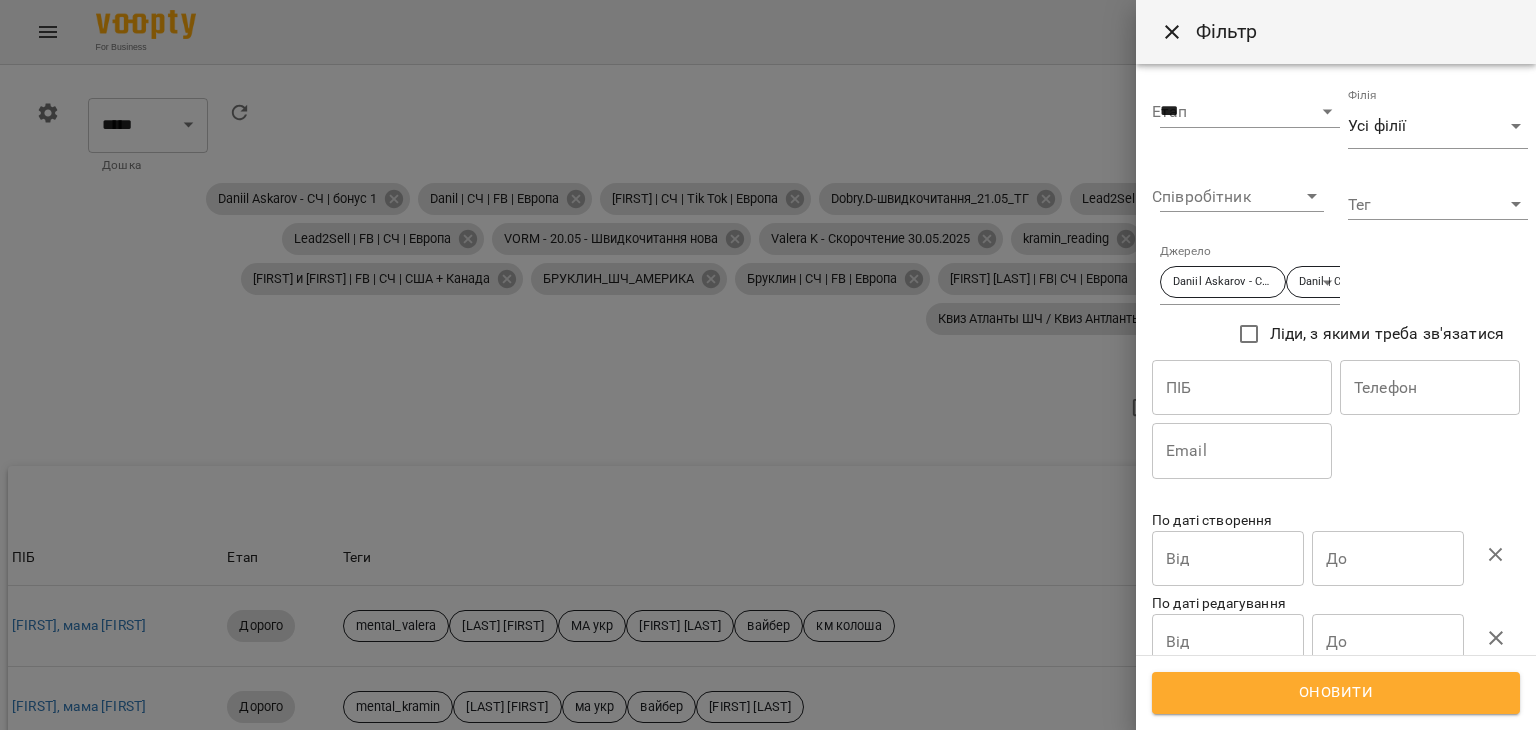 click on "For Business 99+ UA 0 ***** ******** ****** ******** ​ Дошка Канбан Список Аналітика Daniil Askarov - СЧ | бонус 1 Danil | СЧ | FB | Европа Danil | СЧ | Tik Tok | Европа Dobry.D-швидкочитання_21.05_ТГ Lead2Sell - Швидкочитання - 29.03 Lead2Sell | СЧ | FB | Европа Lead2Sell | FB | СЧ | Европа VORM - 20.05 - Швидкочитання нова Valera K - Скорочтение  30.05.2025 kramin_reading reading_google Алексей и Стася | FB | СЧ | Европа Алексей и Стася | FB | СЧ | США + Канада БРУКЛИН_ШЧ_АМЕРИКА Бруклин | СЧ | FB | Европа Даниил Аскаров | FB| СЧ | Европа Даниила Аскаров | СЧ | FB | Европа Данил Скорочтение Квиз Атланты ШЧ / Квиз Антланты МА АТЛАНТЫ ШЧ Фільтр" at bounding box center [768, 464] 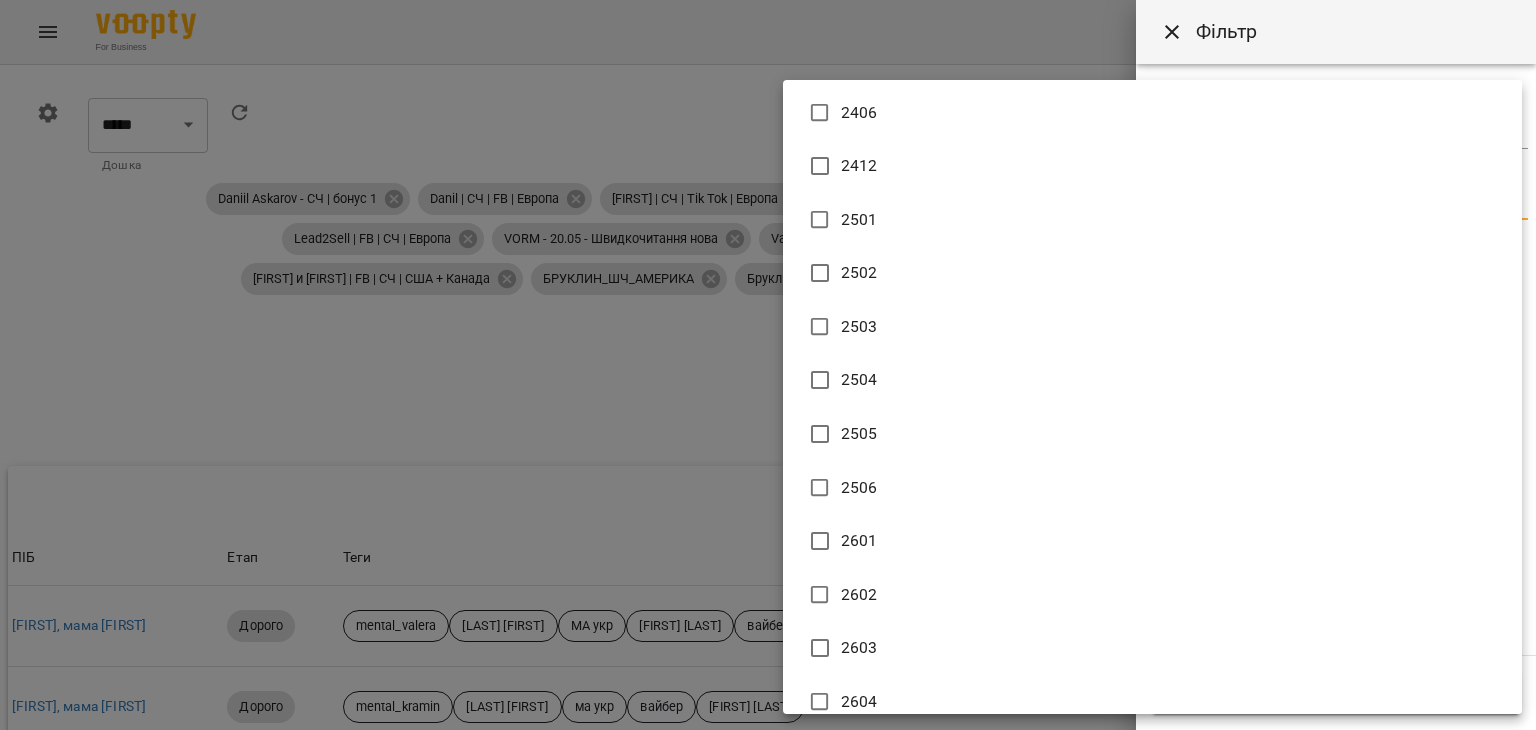 scroll, scrollTop: 12300, scrollLeft: 0, axis: vertical 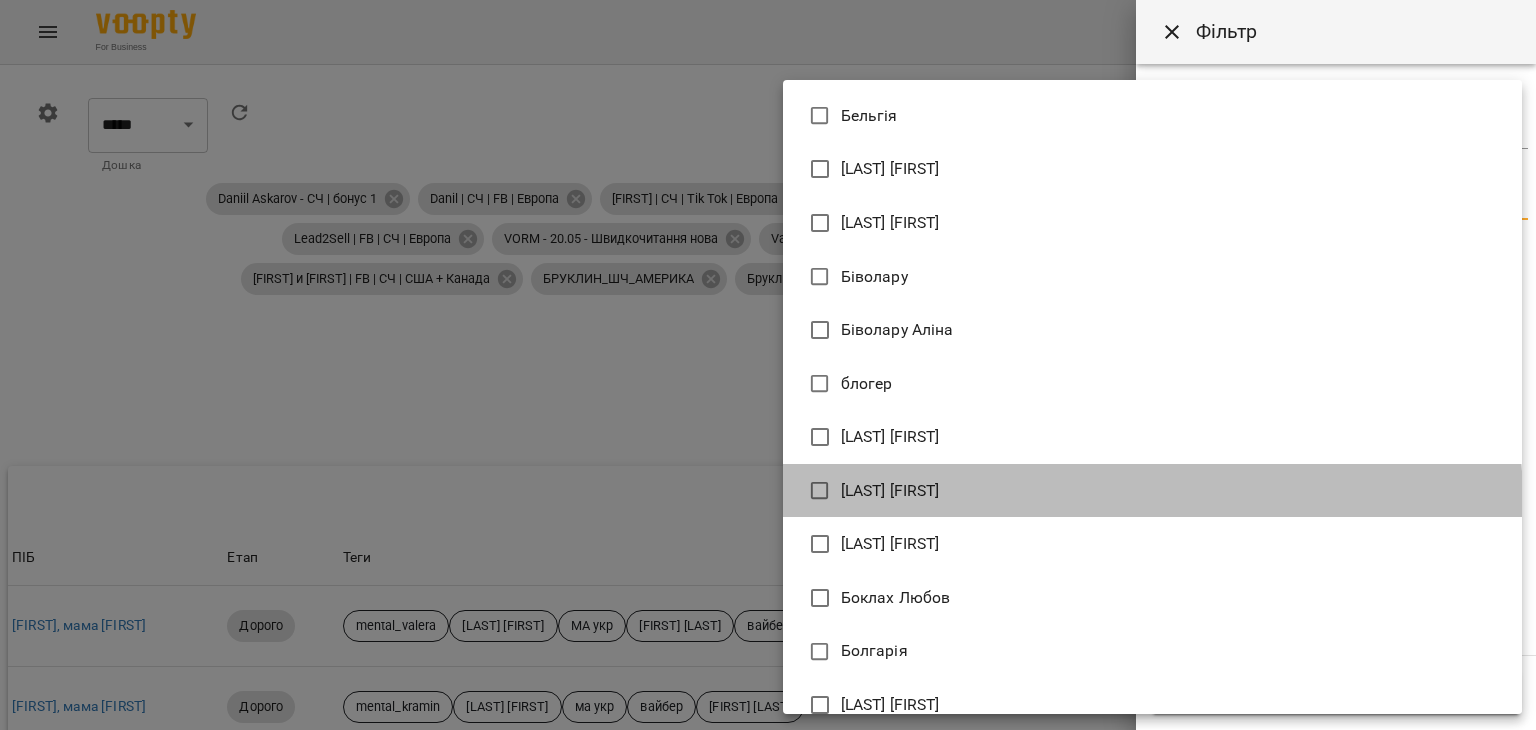 click on "Бойко Юлія" at bounding box center (1152, 491) 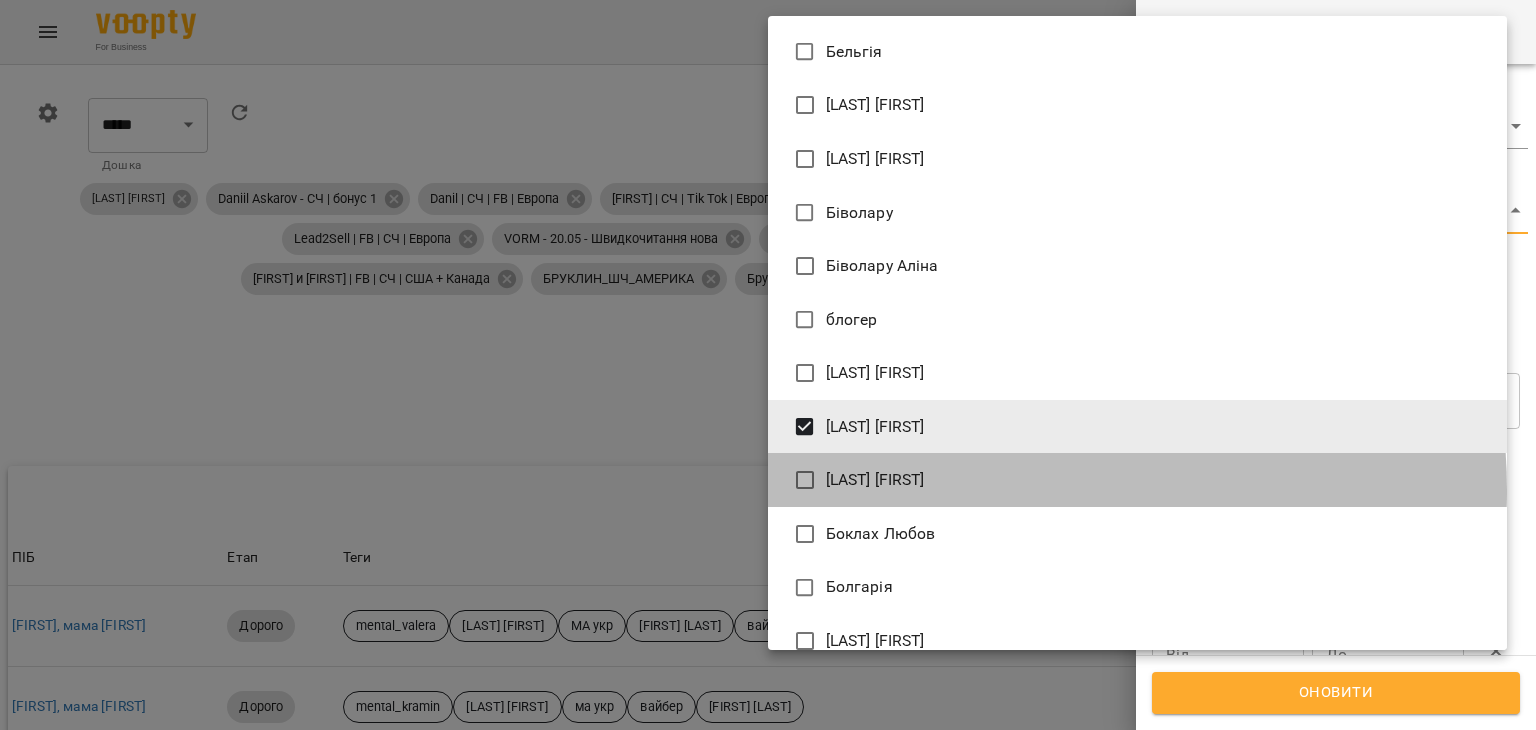 click on "Бойко Юля" at bounding box center (1137, 480) 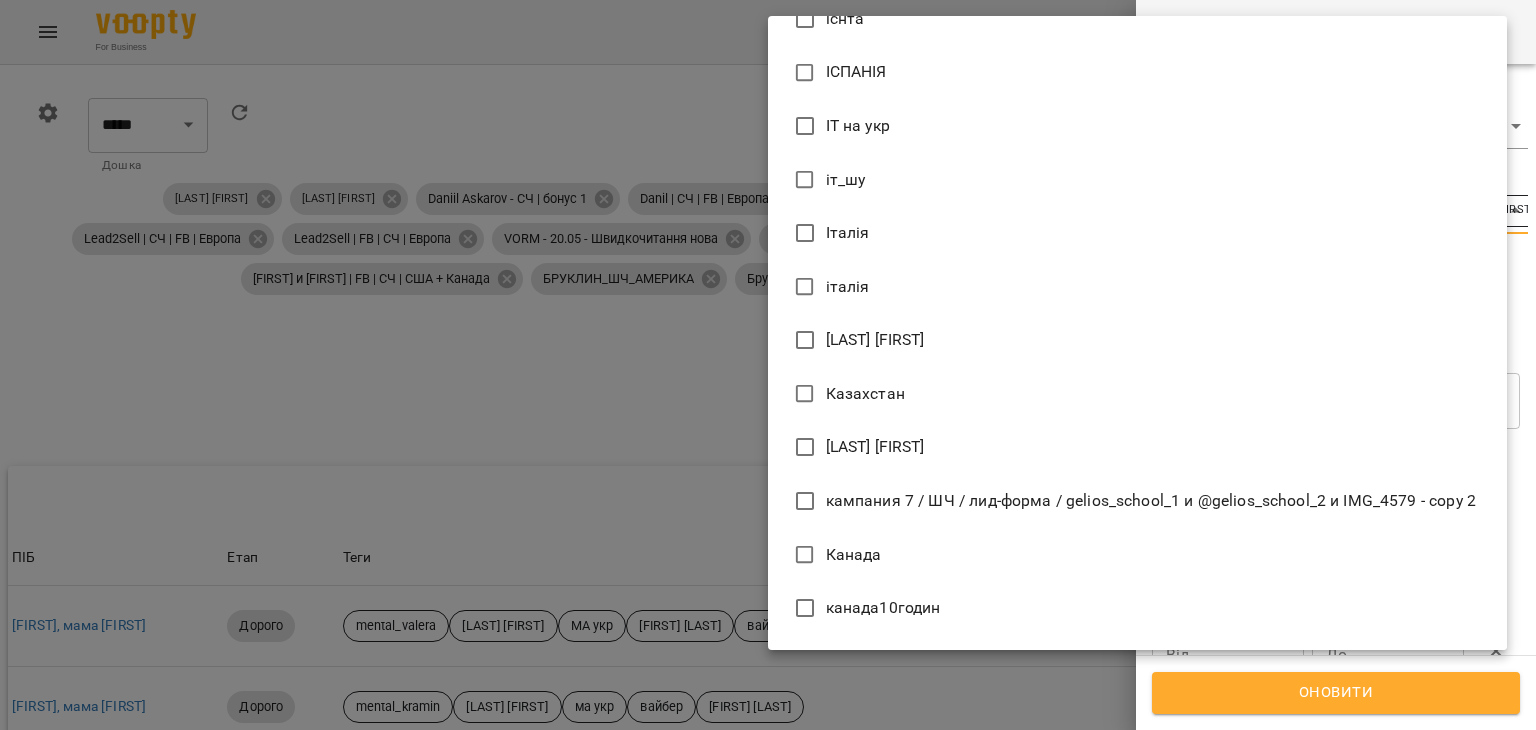 scroll, scrollTop: 22044, scrollLeft: 0, axis: vertical 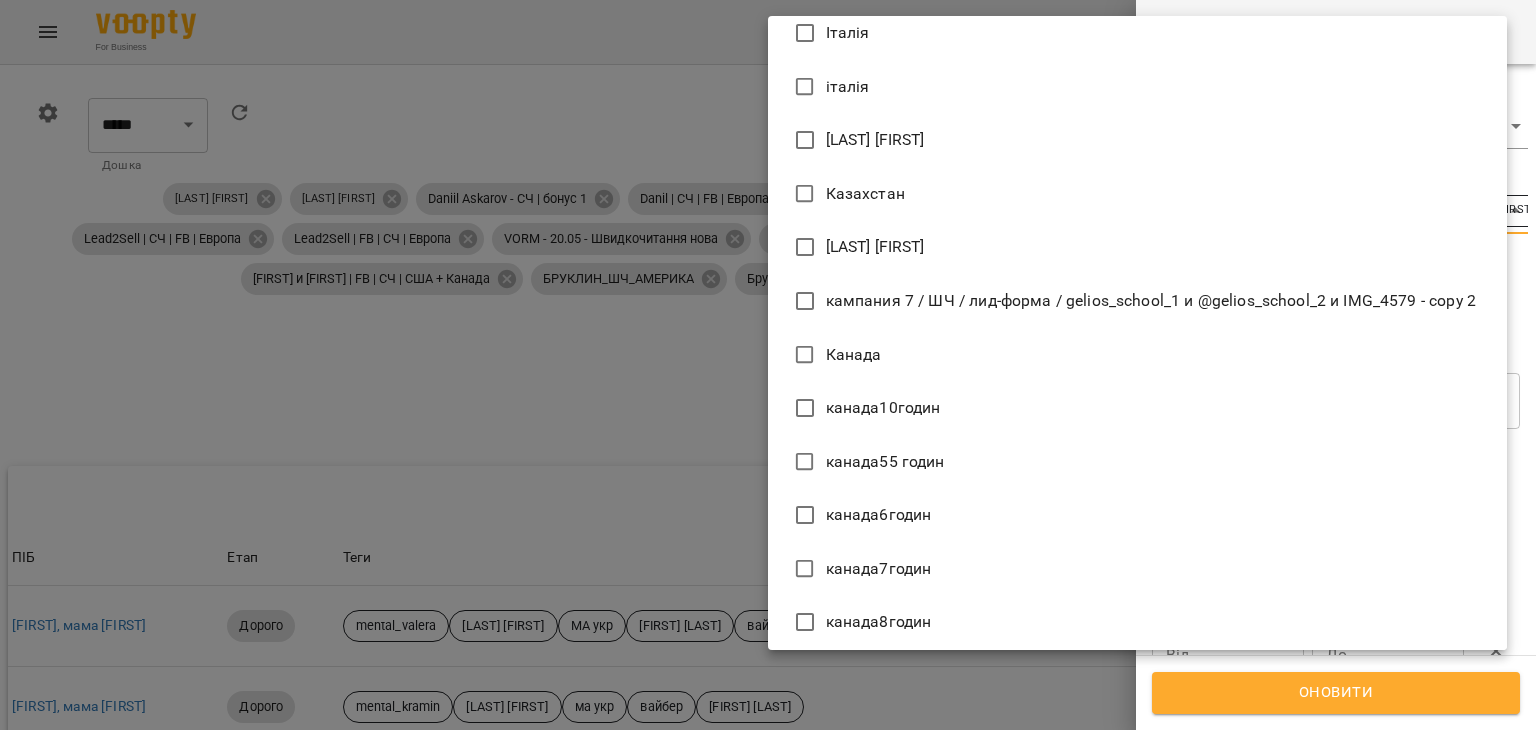 click on "кампания 7 / ШЧ / лид-форма / gelios_school_1 и @gelios_school_2 и IMG_4579 - copy 2" at bounding box center [1137, 301] 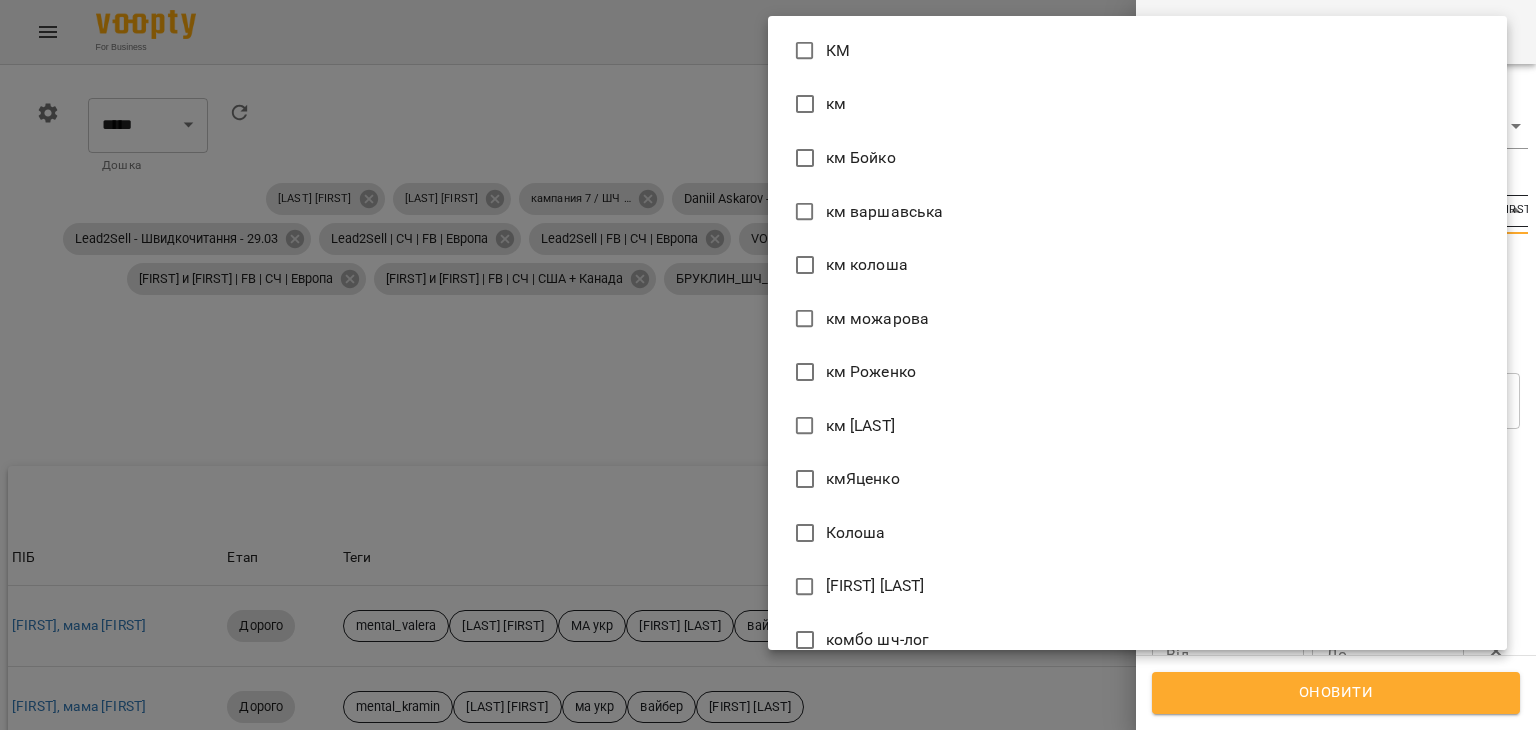 scroll, scrollTop: 22944, scrollLeft: 0, axis: vertical 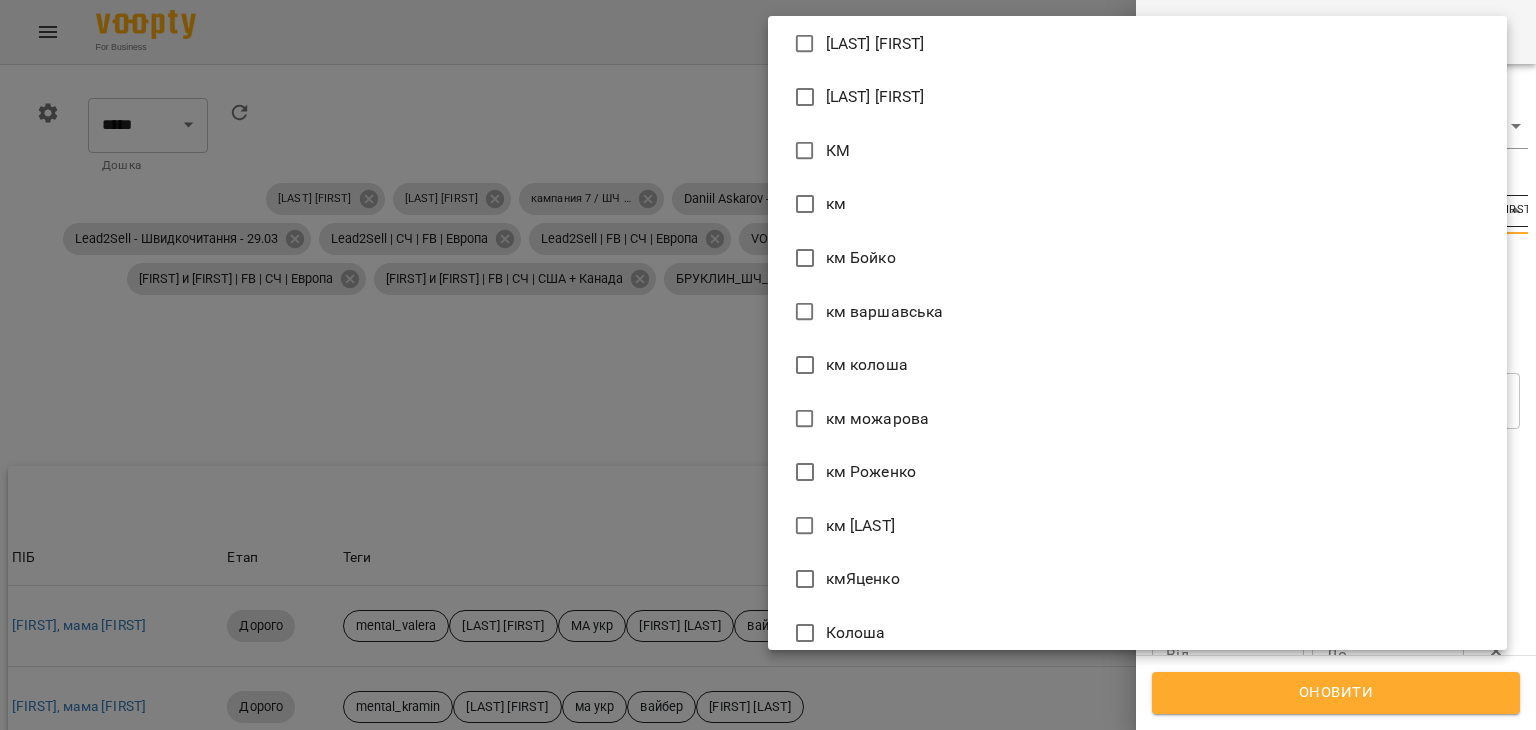 click on "км Бойко" at bounding box center [1137, 258] 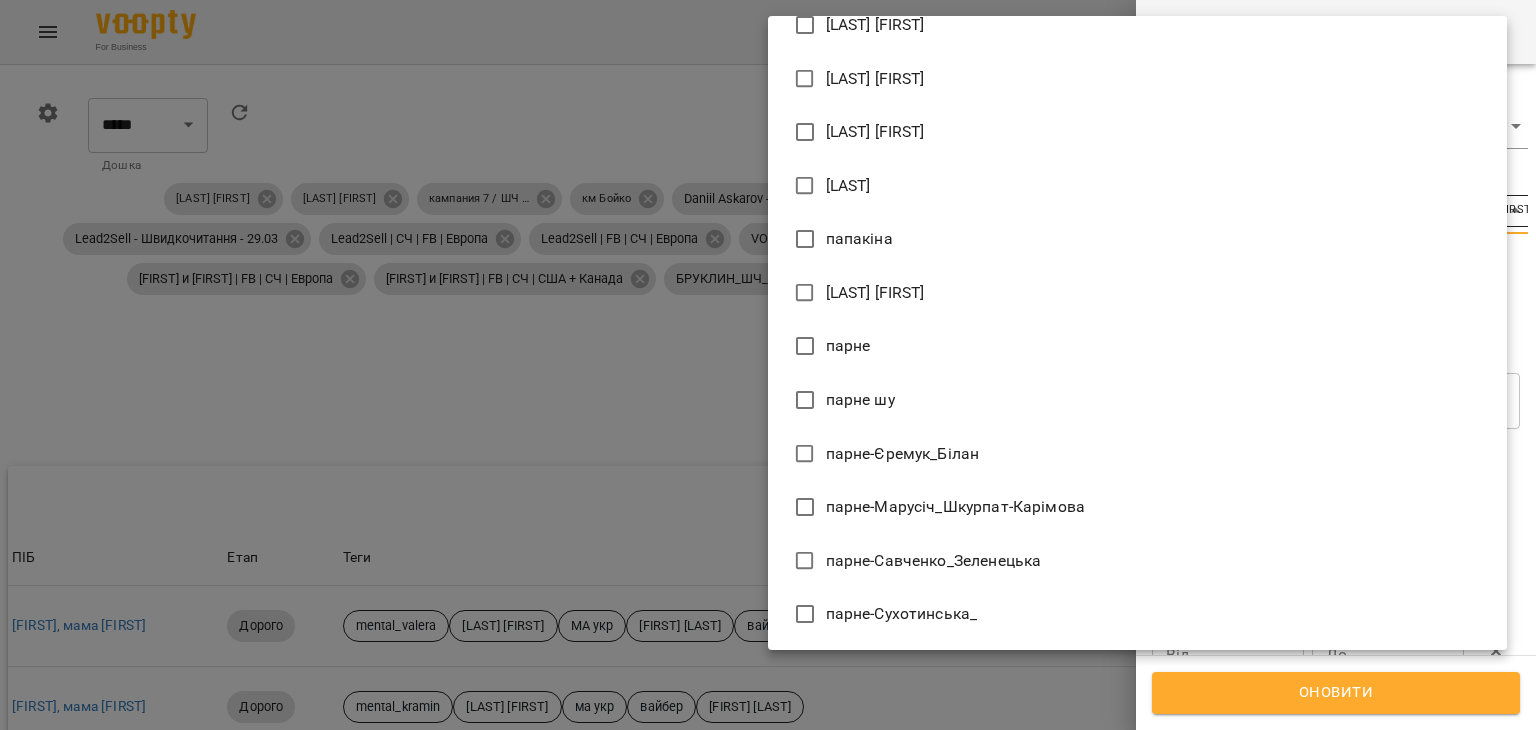 scroll, scrollTop: 29744, scrollLeft: 0, axis: vertical 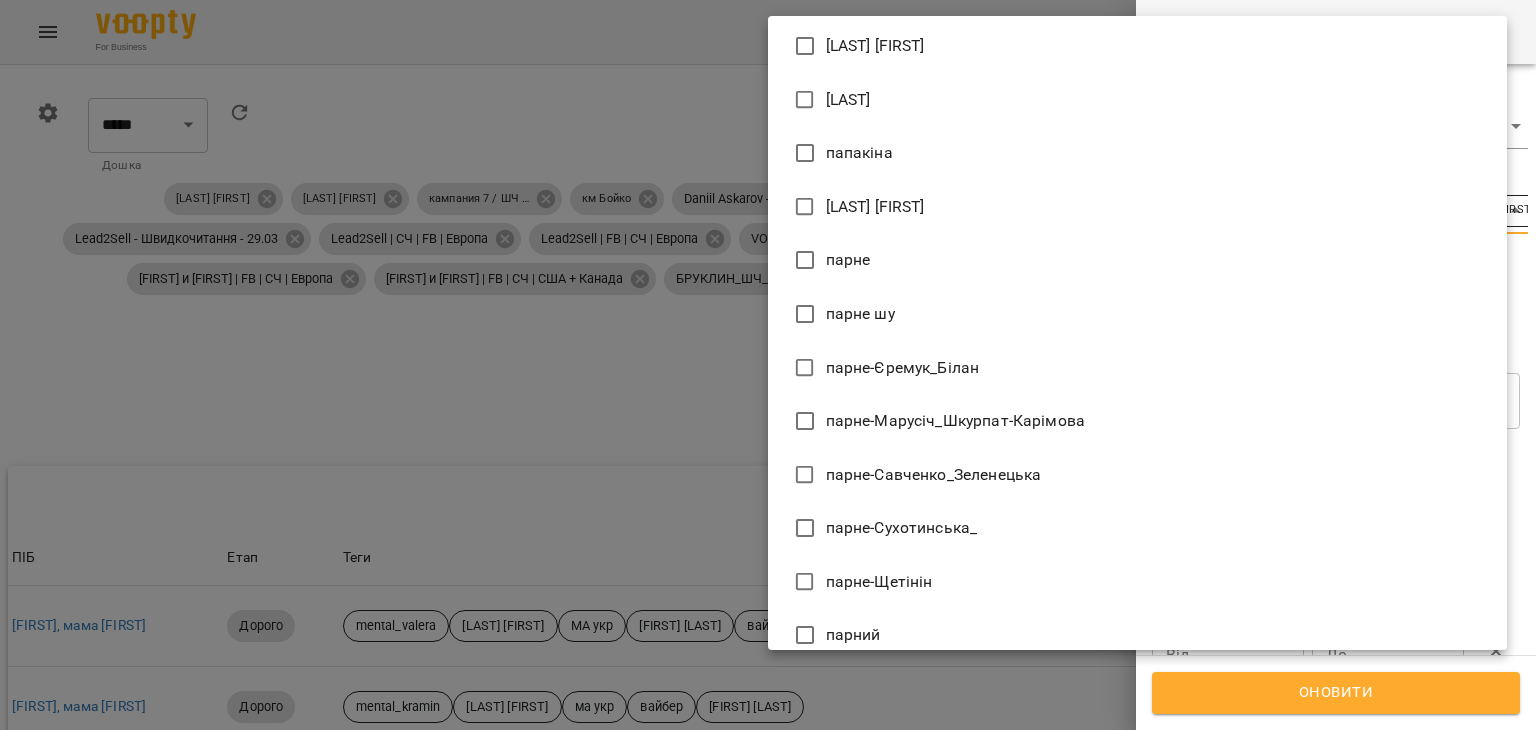click at bounding box center (768, 365) 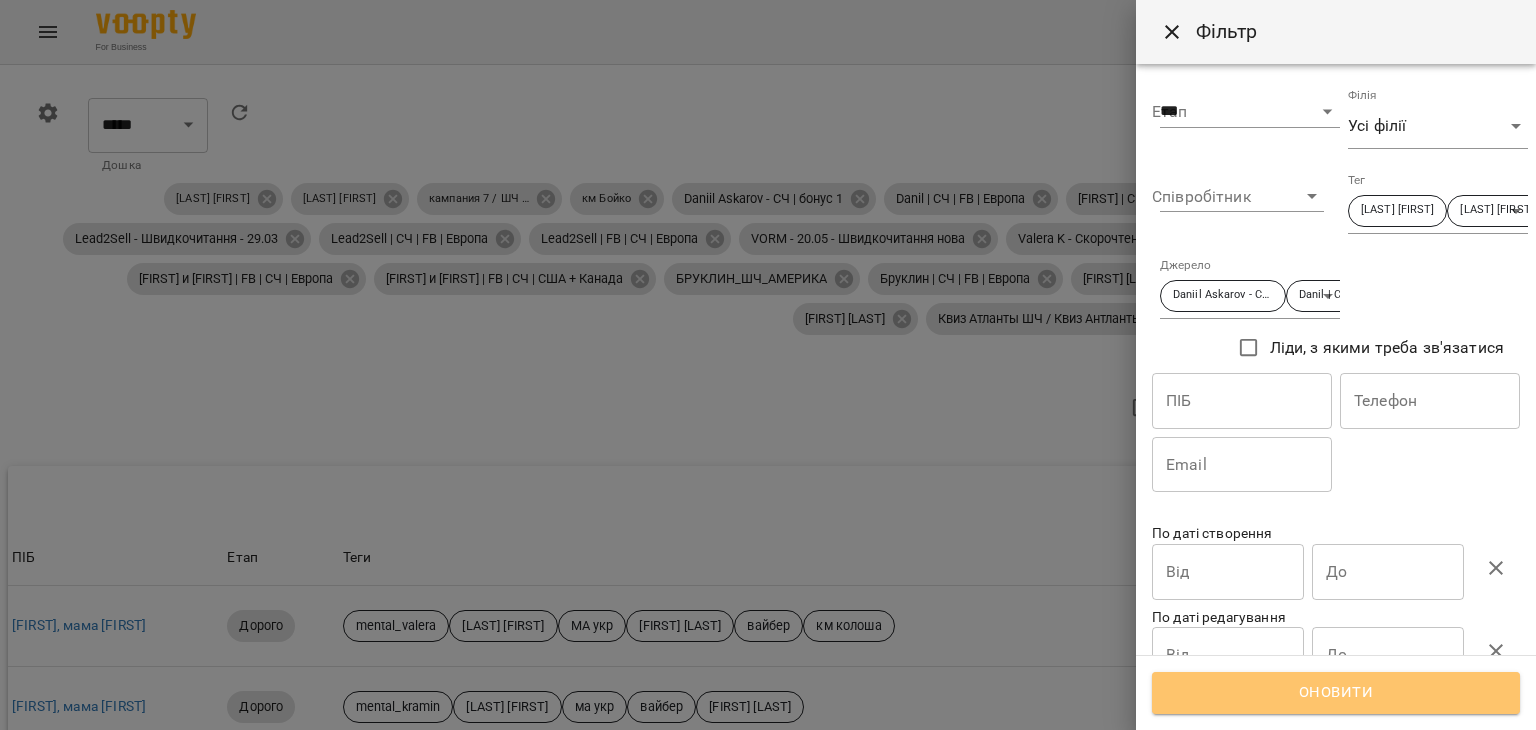 click on "Оновити" at bounding box center [1336, 693] 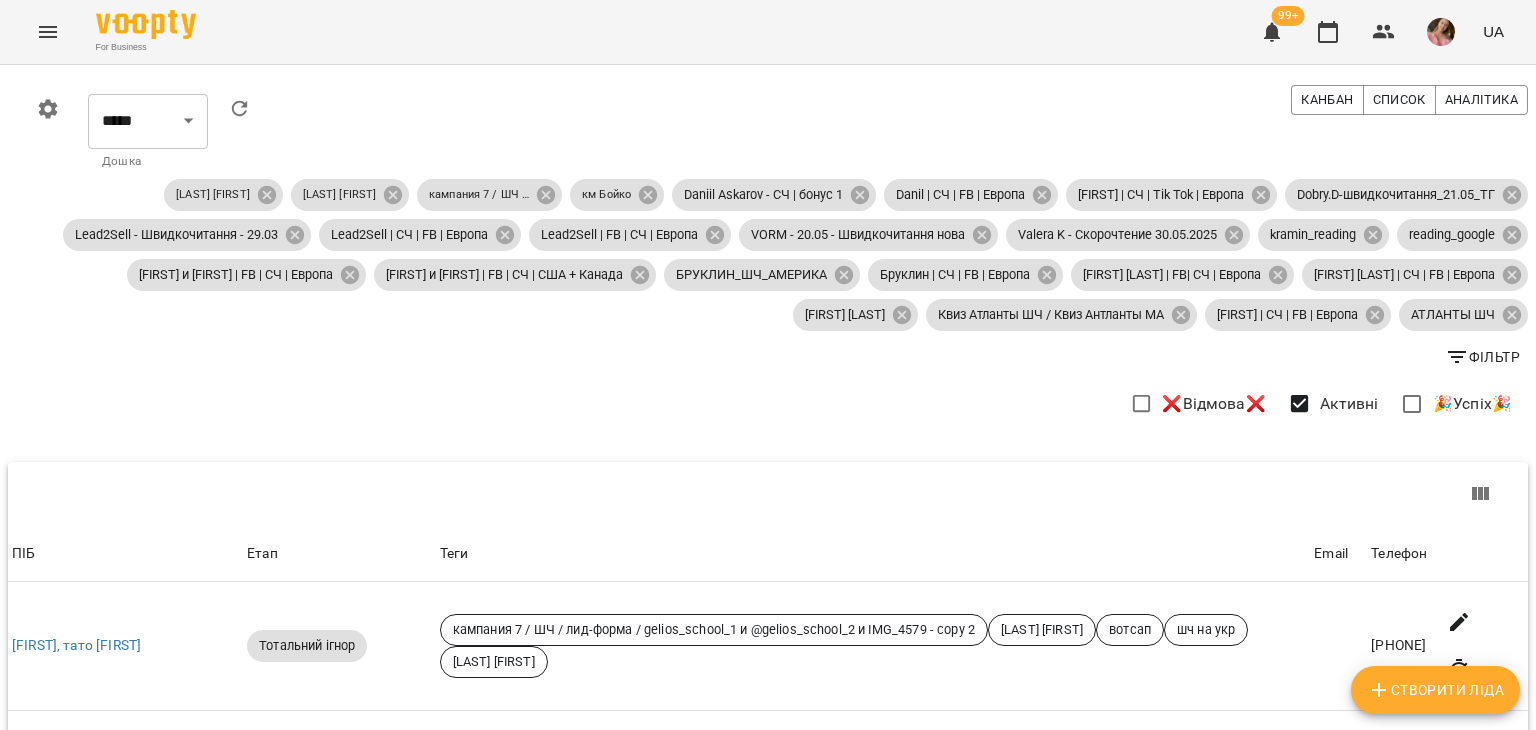 scroll, scrollTop: 1080, scrollLeft: 0, axis: vertical 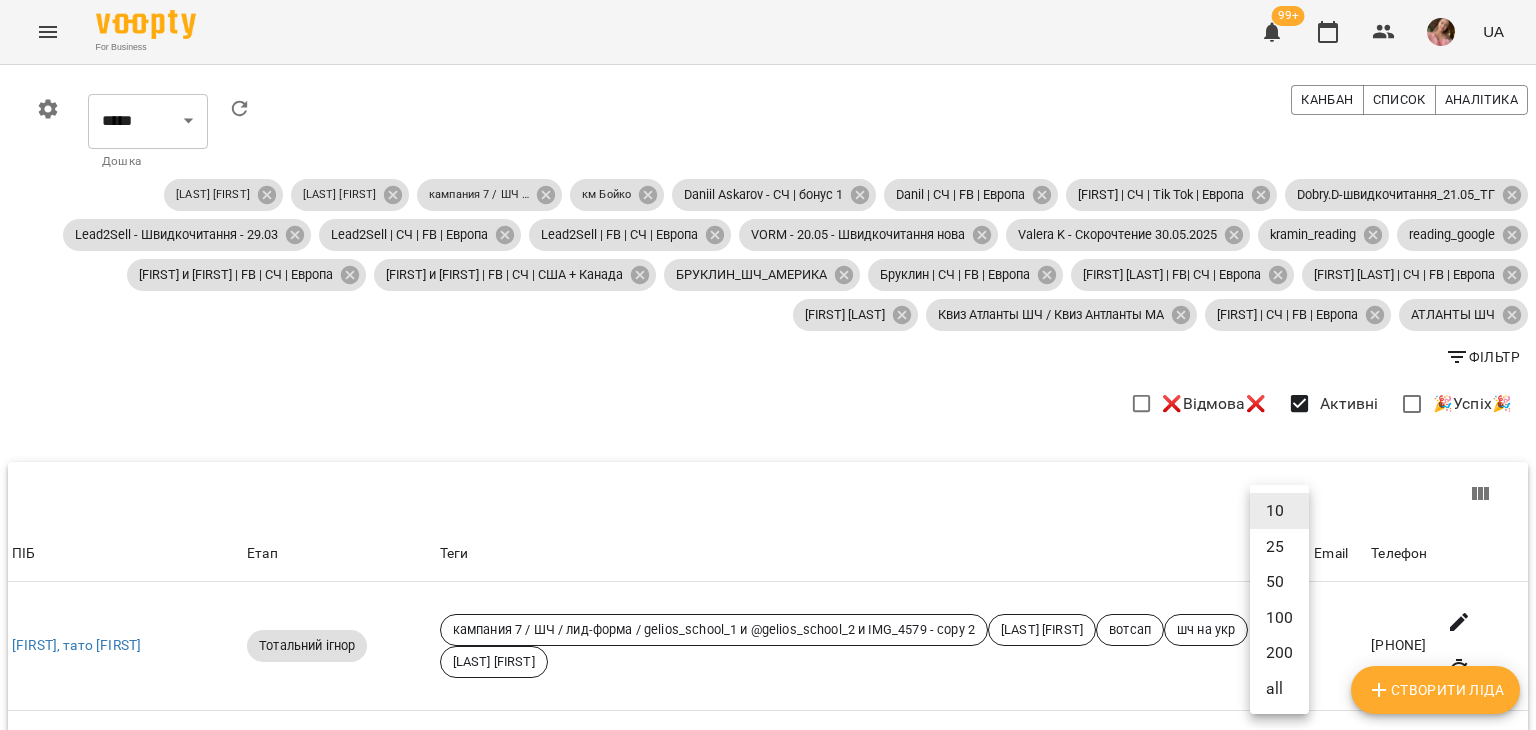 click at bounding box center (768, 365) 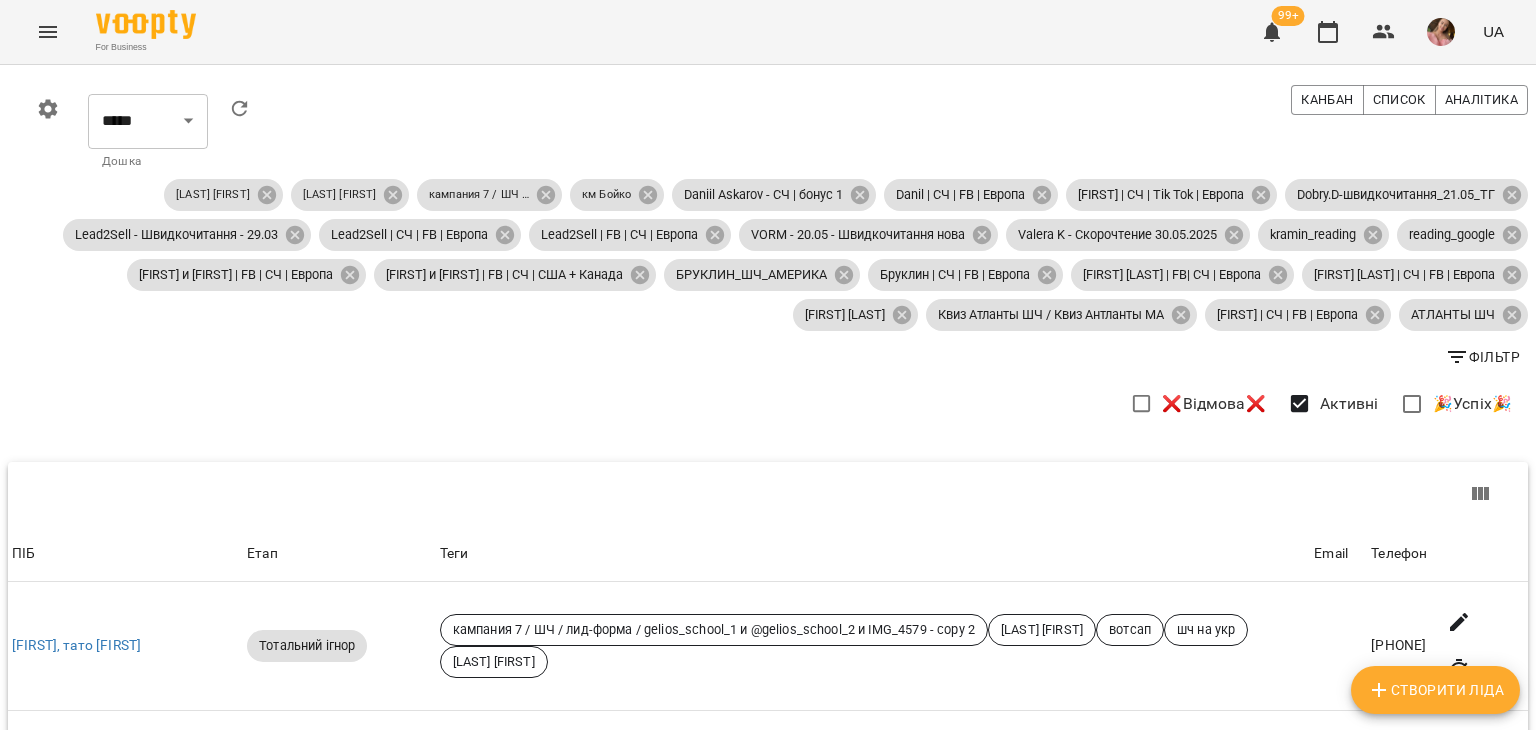 scroll, scrollTop: 0, scrollLeft: 0, axis: both 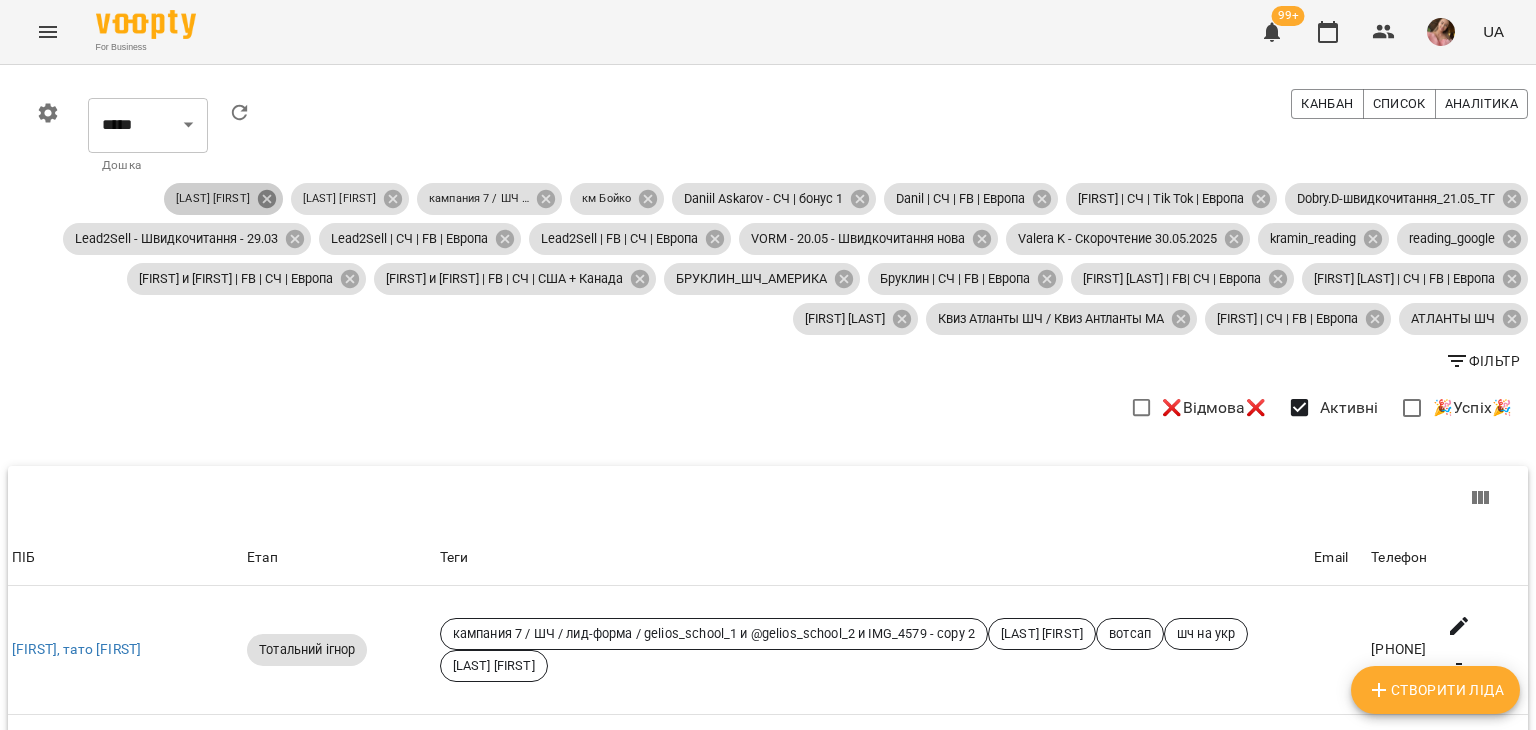 click 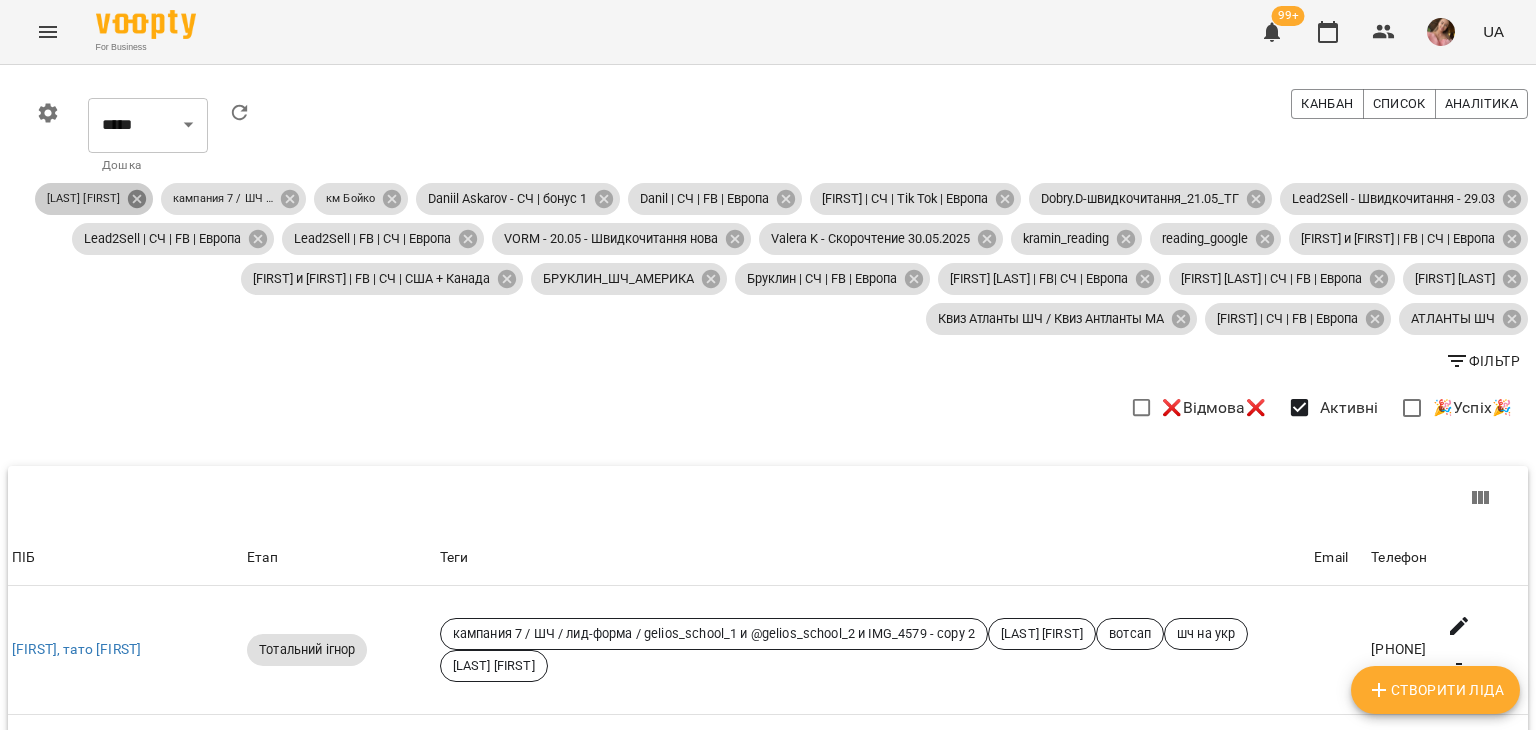 click 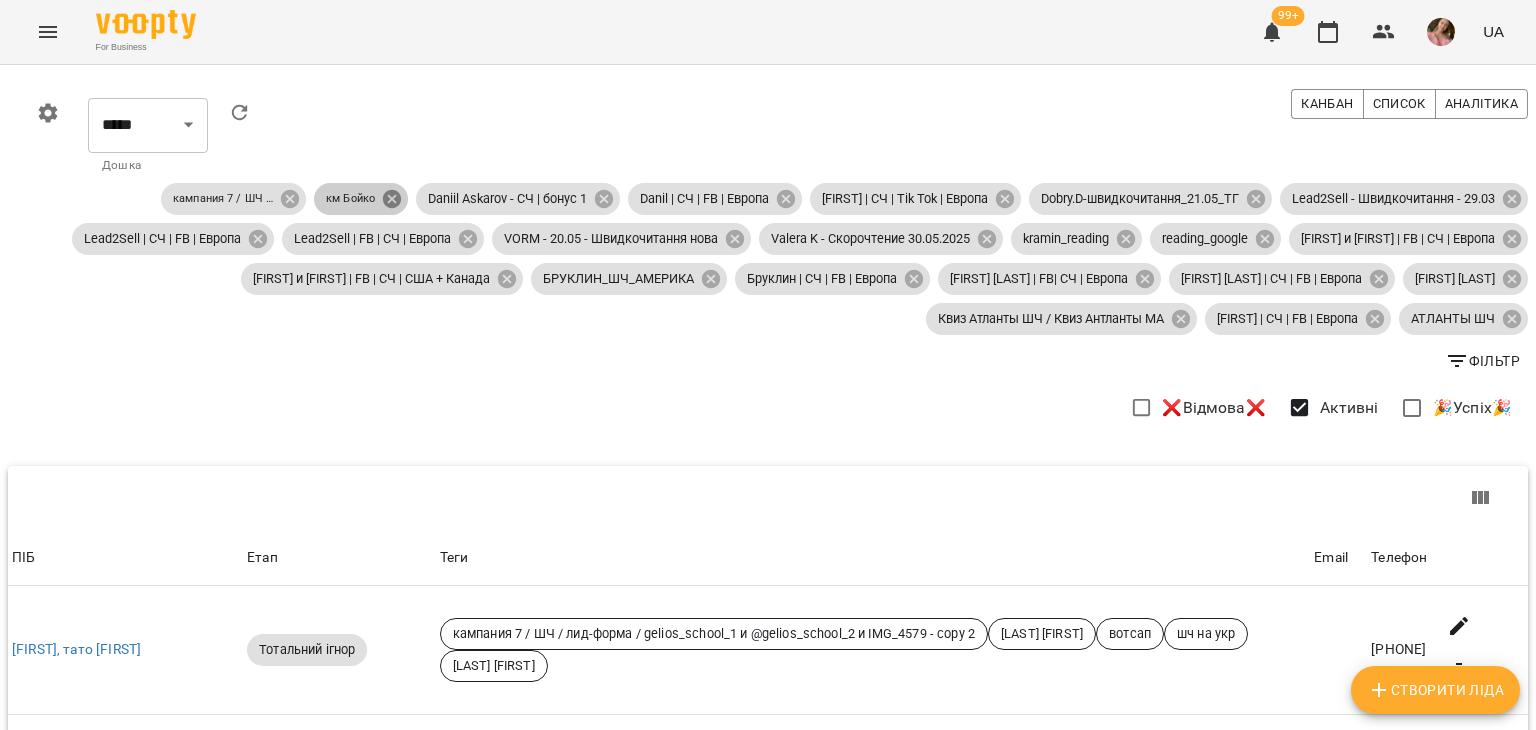 click 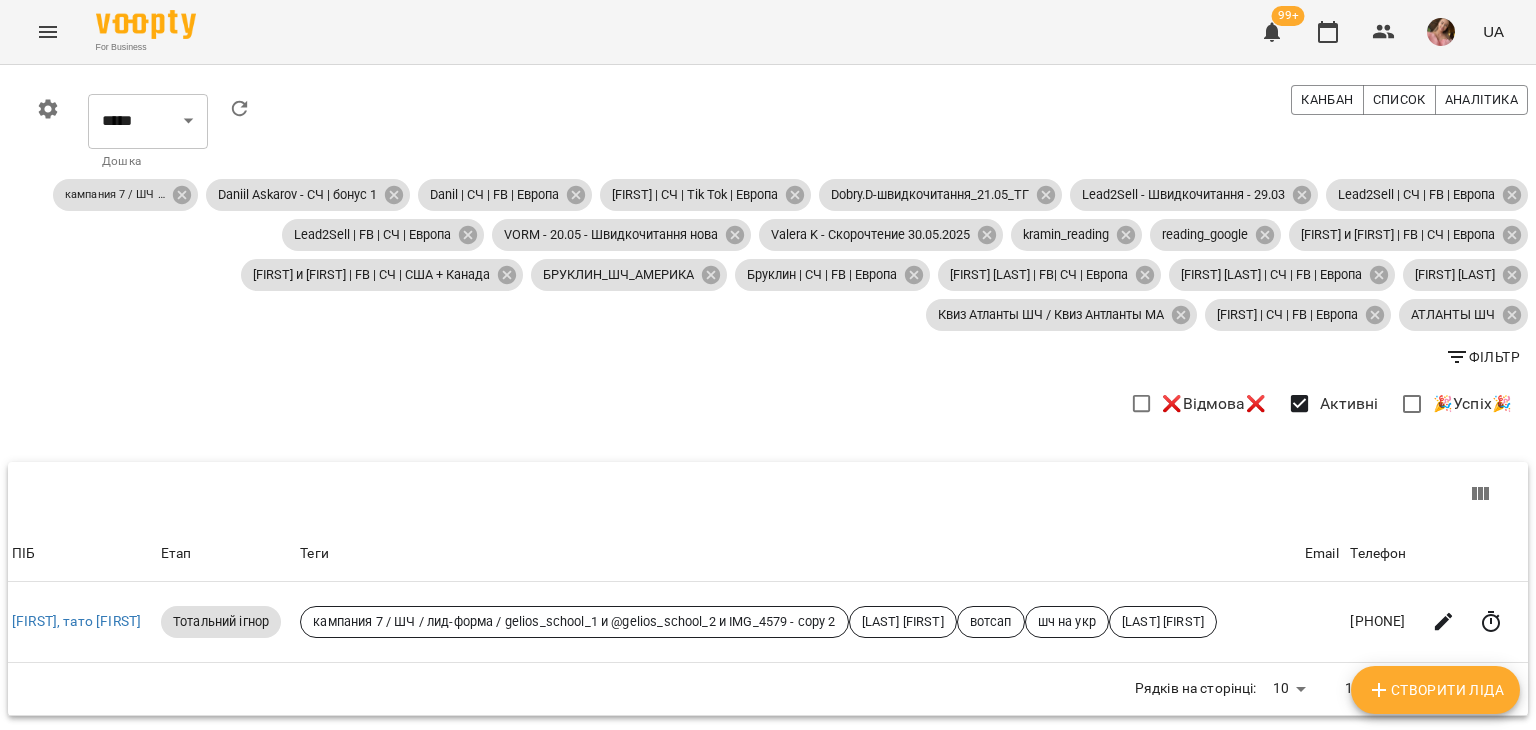 scroll, scrollTop: 0, scrollLeft: 0, axis: both 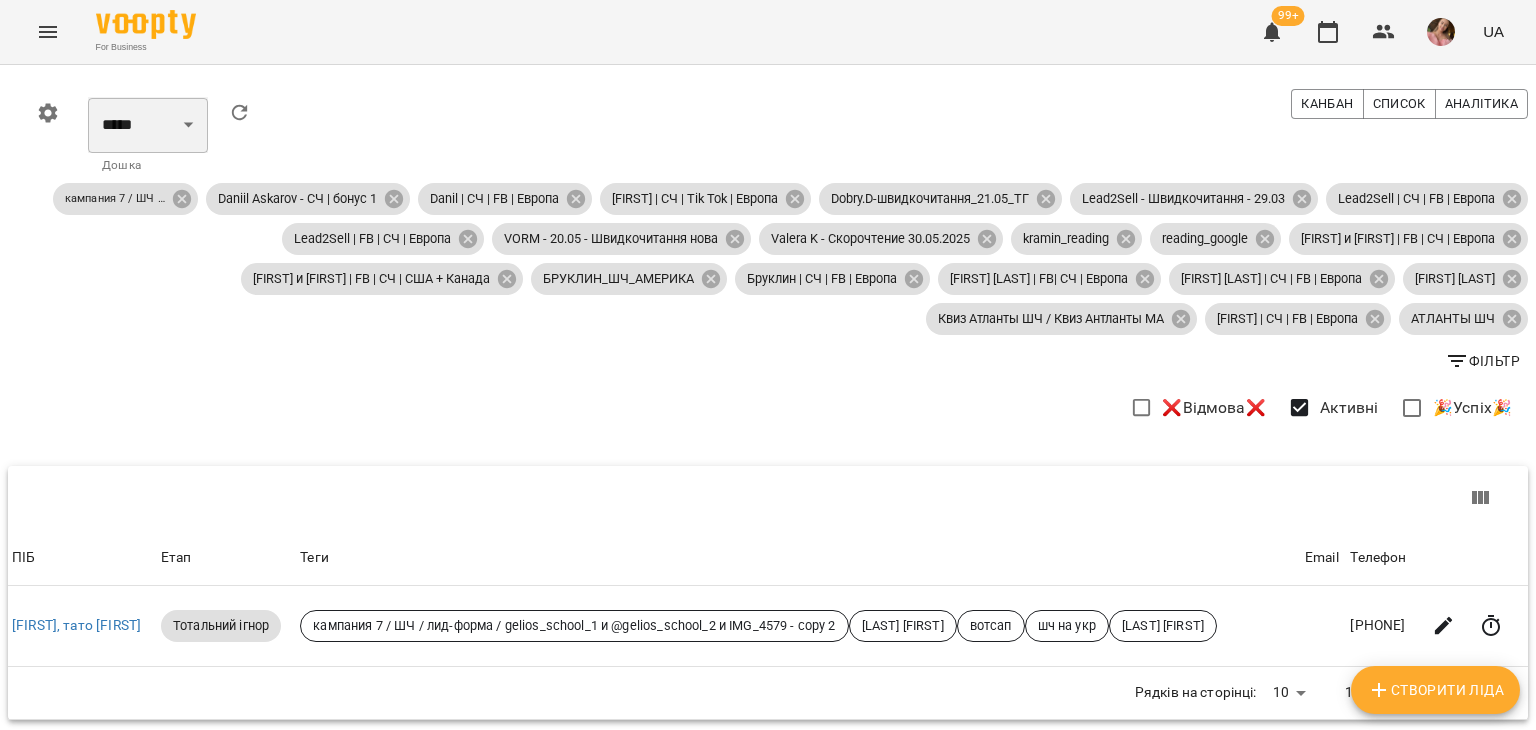 click on "***** ******** ****** ********" at bounding box center [148, 125] 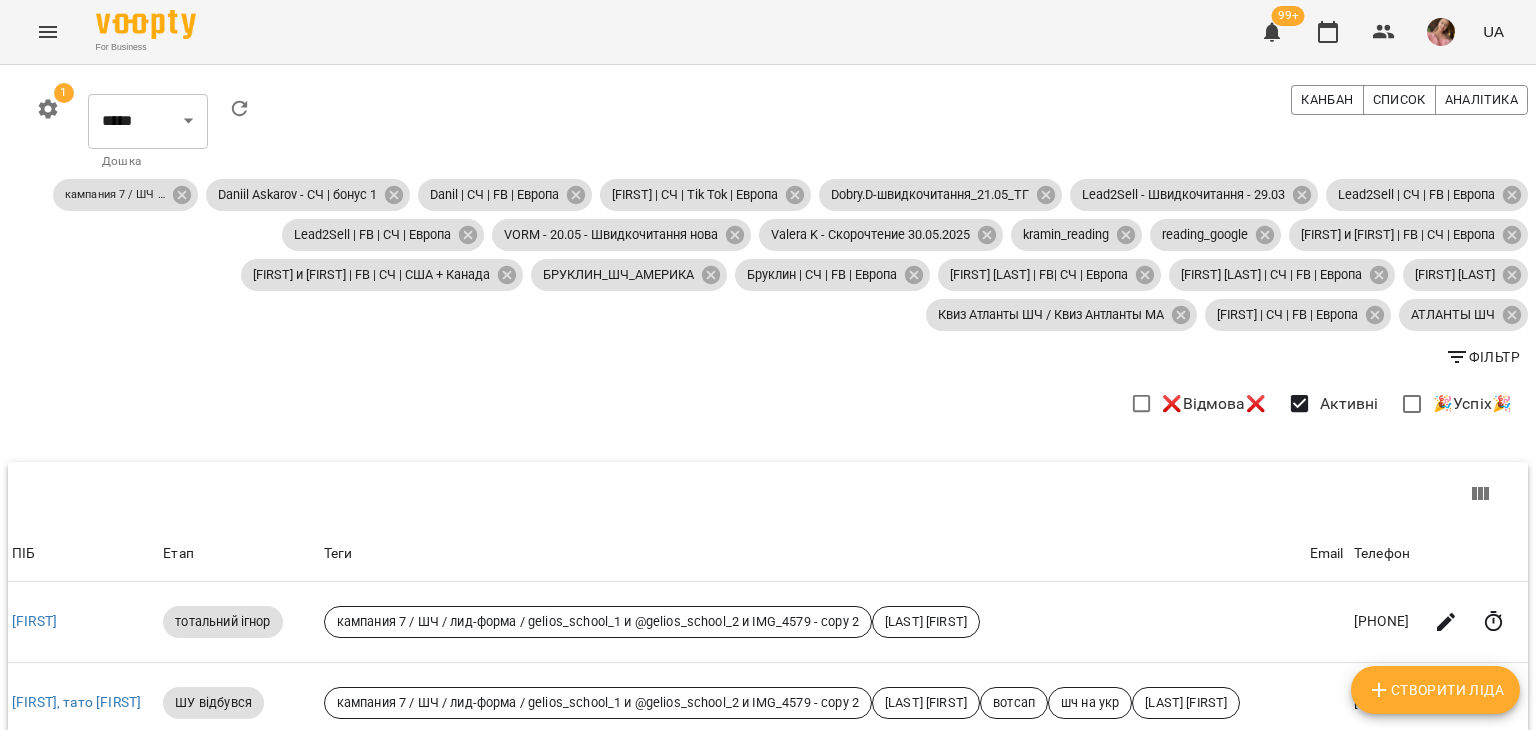 scroll, scrollTop: 0, scrollLeft: 0, axis: both 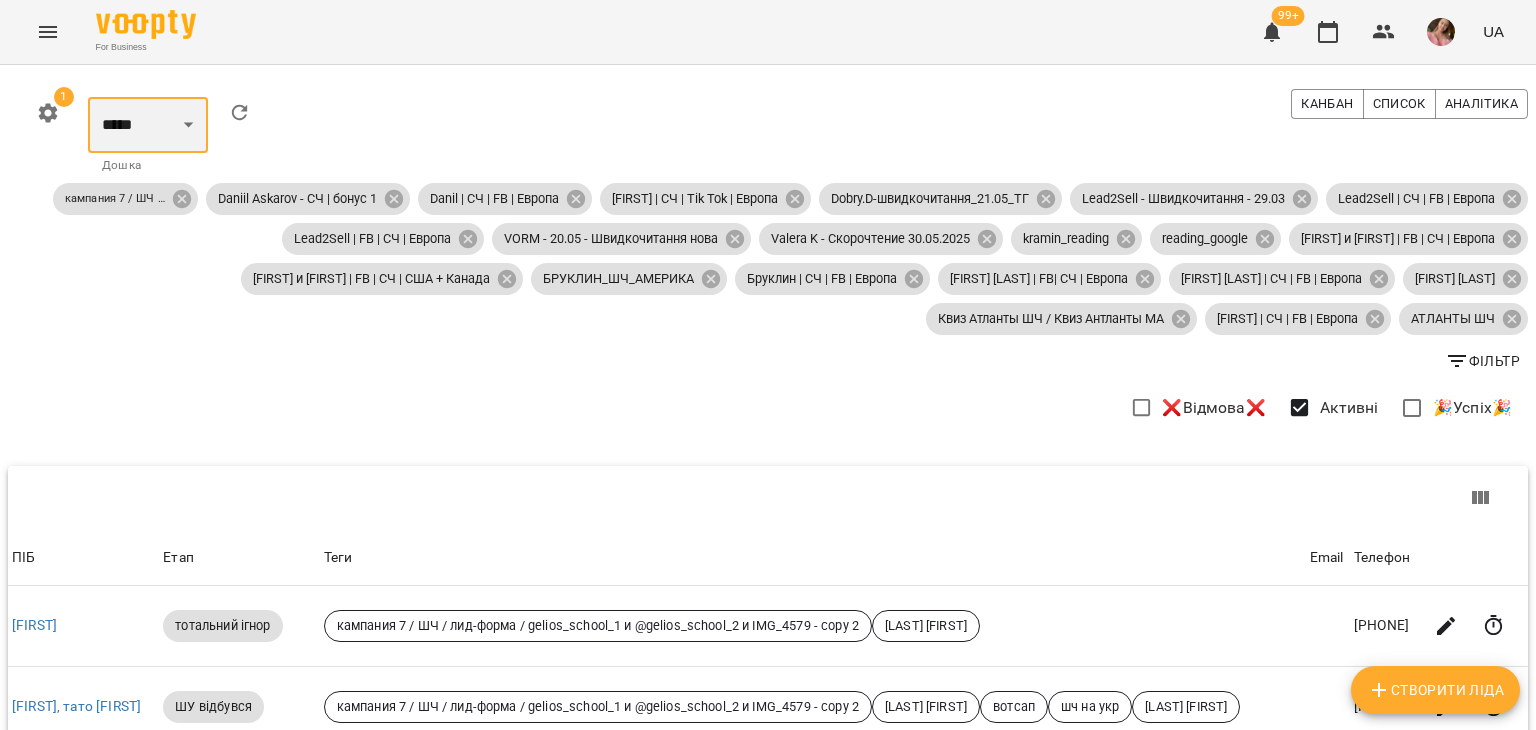 drag, startPoint x: 116, startPoint y: 123, endPoint x: 120, endPoint y: 141, distance: 18.439089 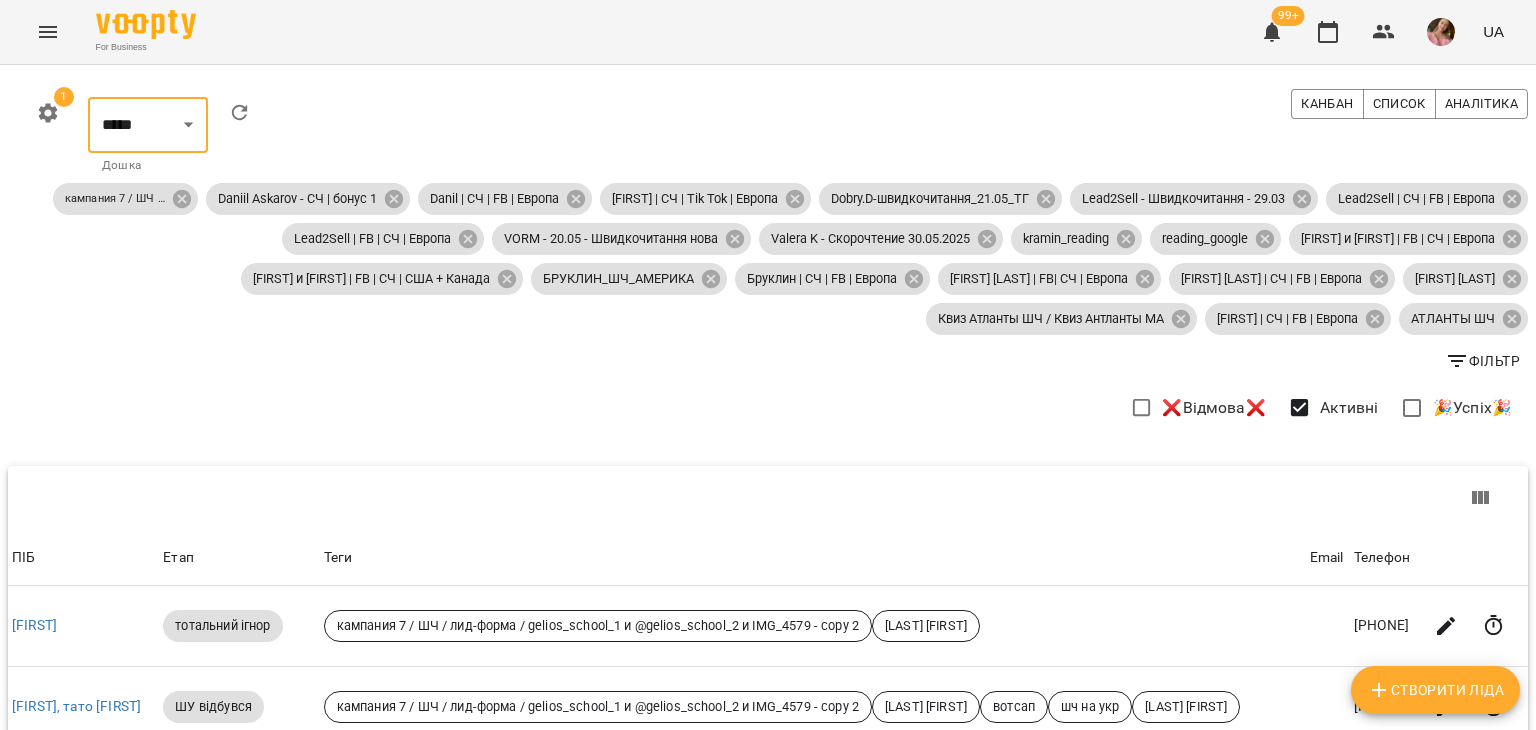 select on "**********" 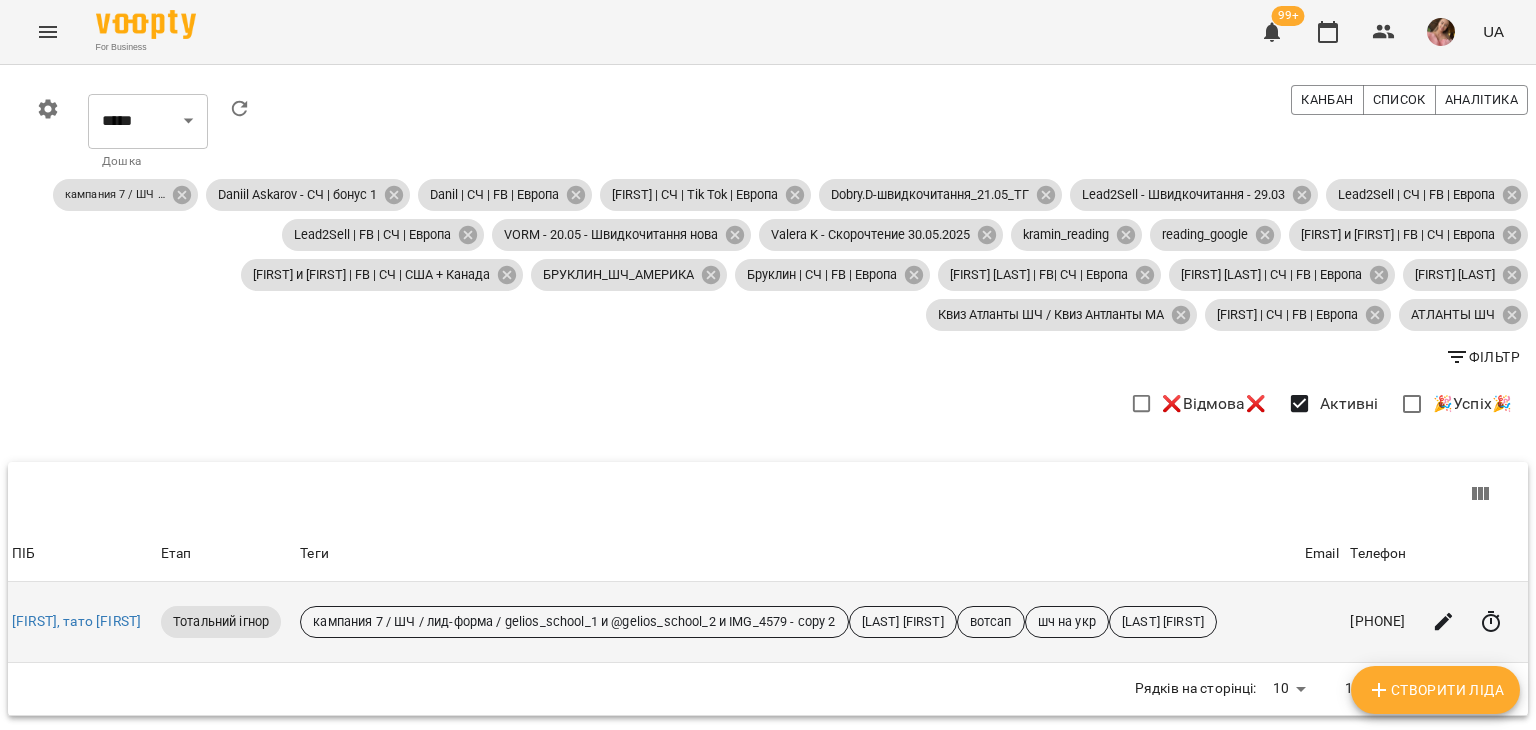 scroll, scrollTop: 0, scrollLeft: 0, axis: both 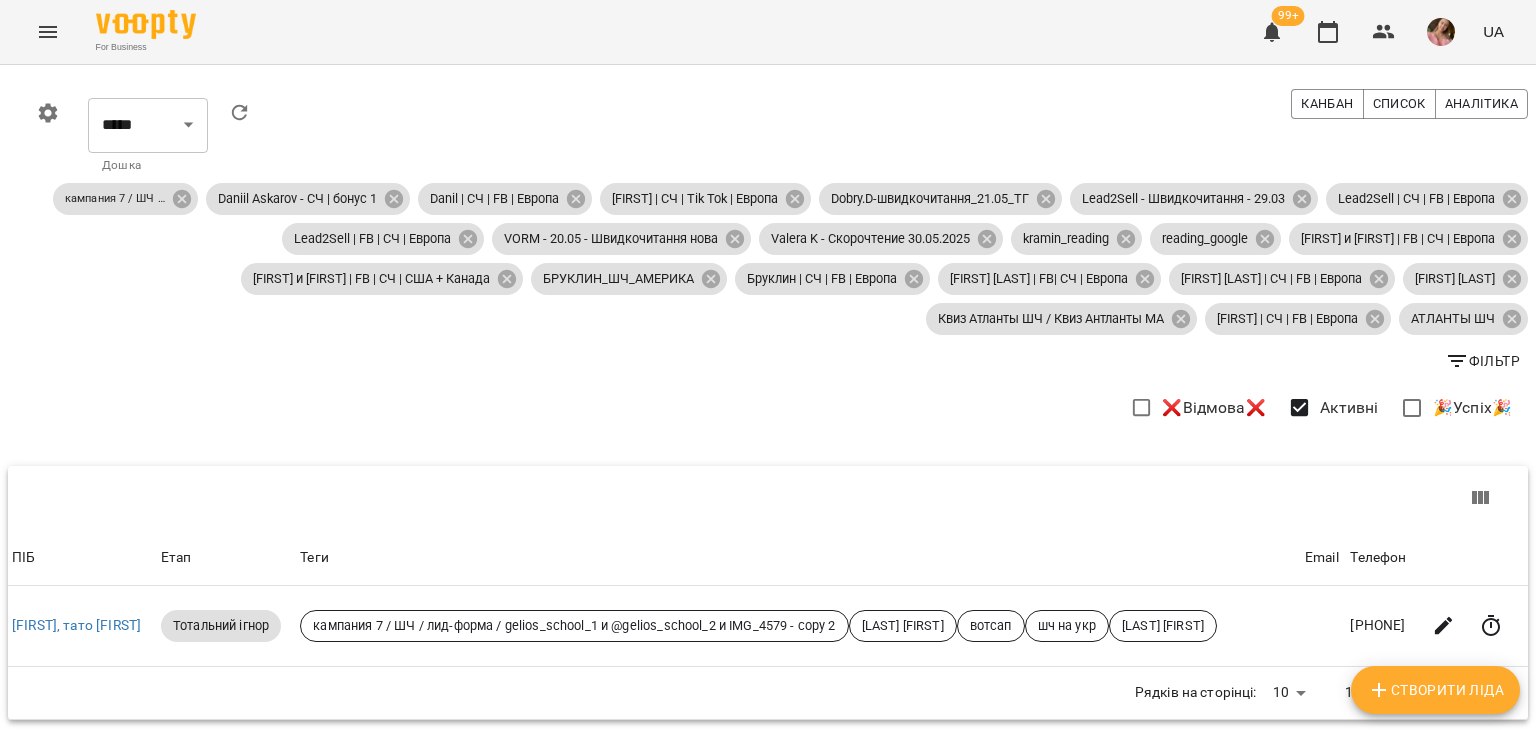 click on "Фільтр" at bounding box center (1482, 361) 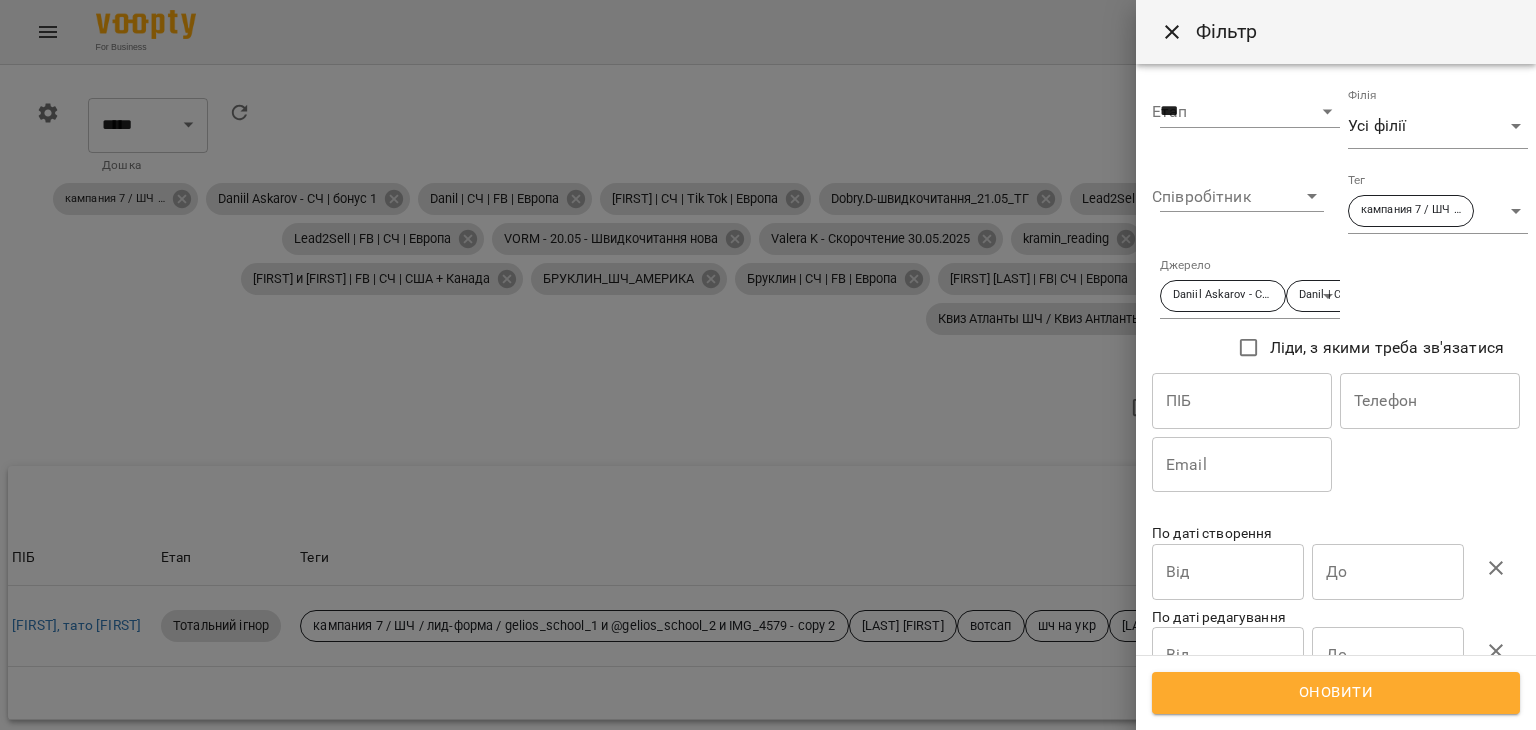 click on "For Business 99+ UA 0 ***** ******** ****** ******** ​ Дошка Канбан Список Аналітика кампания 7 / ШЧ / лид-форма / gelios_school_1 и @gelios_school_2 и IMG_4579 - copy 2 Daniil Askarov - СЧ | бонус 1 Danil | СЧ | FB | Европа Danil | СЧ | Tik Tok | Европа Dobry.D-швидкочитання_21.05_ТГ Lead2Sell - Швидкочитання - 29.03 Lead2Sell | СЧ | FB | Европа Lead2Sell | FB | СЧ | Европа VORM - 20.05 - Швидкочитання нова Valera K - Скорочтение  30.05.2025 kramin_reading reading_google Алексей и Стася | FB | СЧ | Европа Алексей и Стася | FB | СЧ | США + Канада БРУКЛИН_ШЧ_АМЕРИКА Бруклин | СЧ | FB | Европа Даниил Аскаров | FB| СЧ | Европа Даниила Аскаров | СЧ | FB | Европа АТЛАНТЫ ШЧ ПІБ" at bounding box center [768, 424] 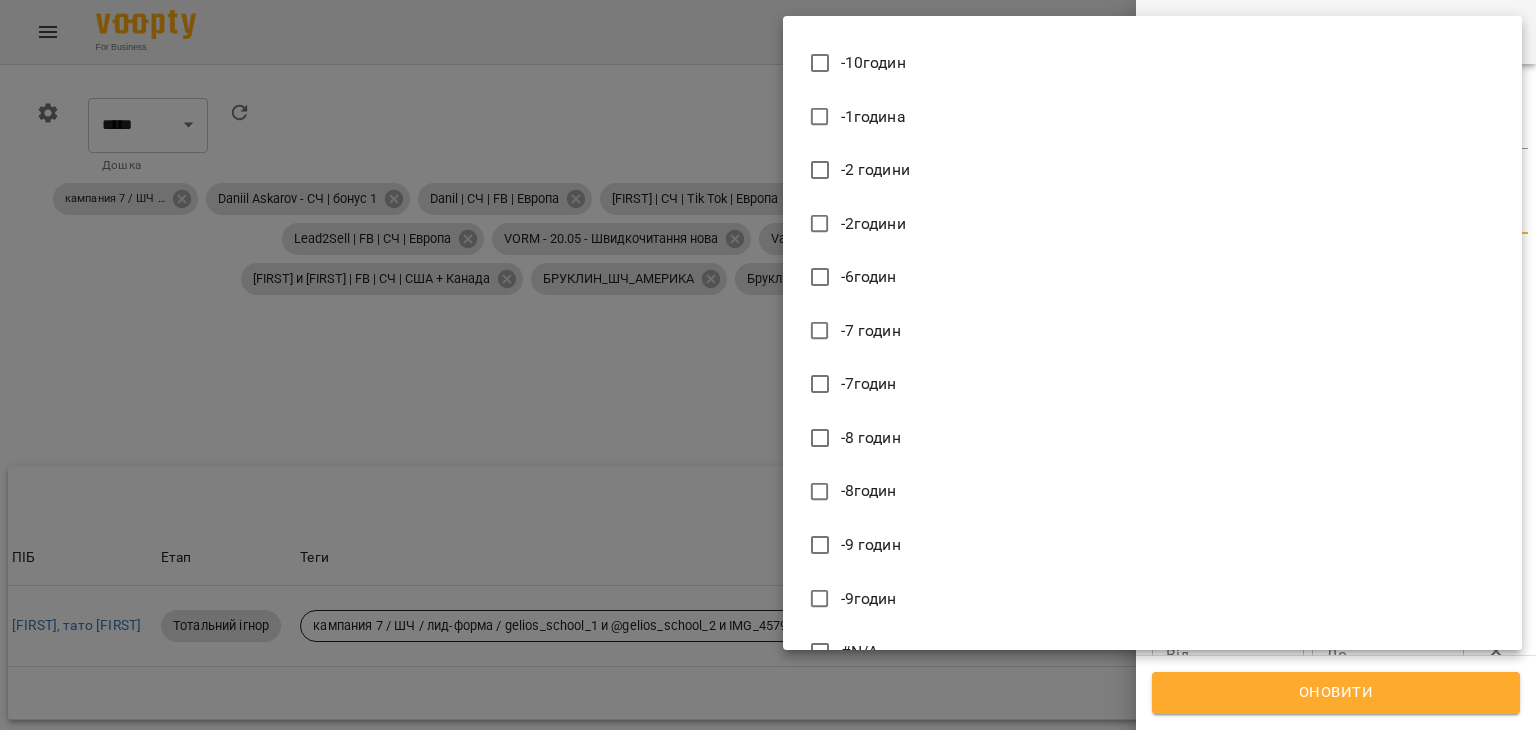 scroll, scrollTop: 22012, scrollLeft: 0, axis: vertical 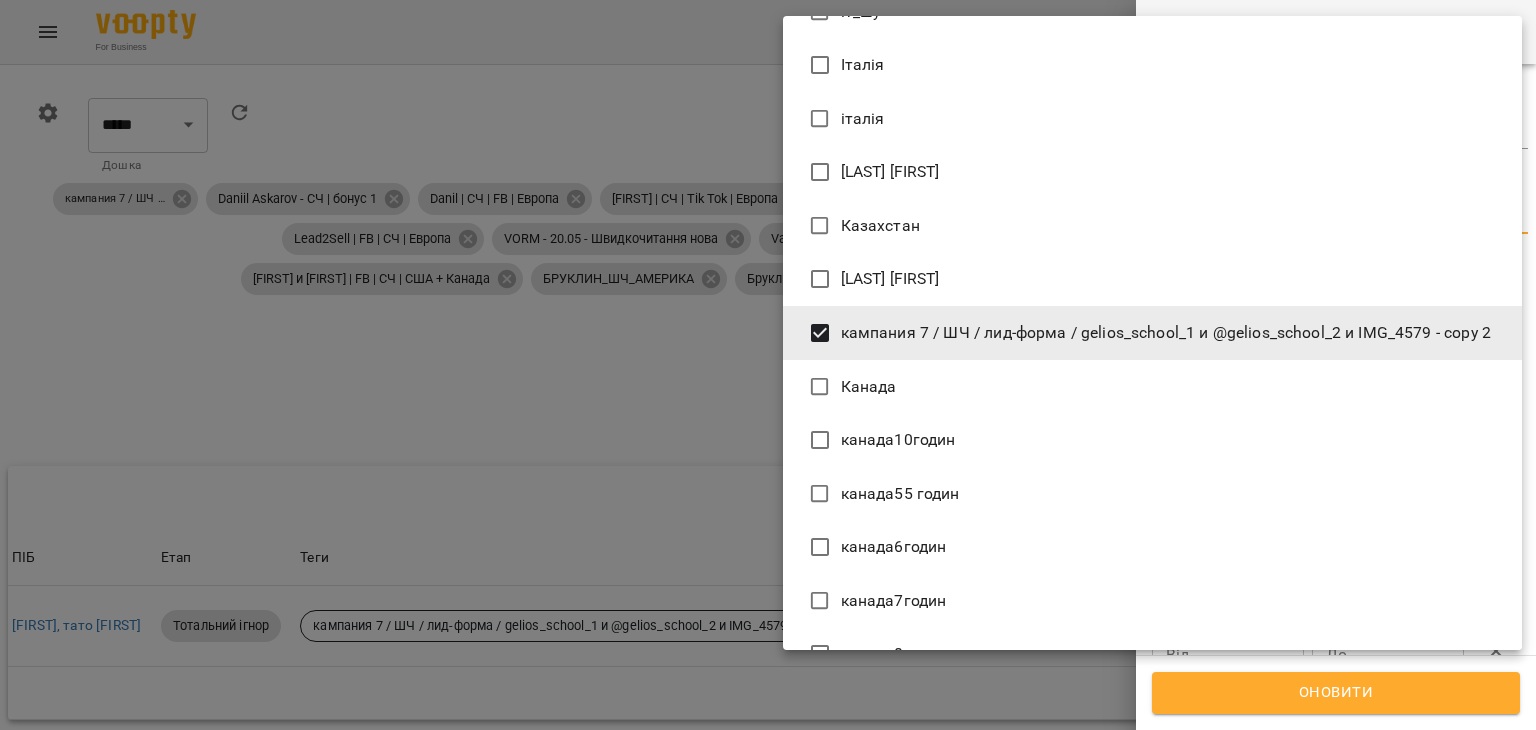 click on "кампания 7 / ШЧ / лид-форма / gelios_school_1 и @gelios_school_2 и IMG_4579 - copy 2" at bounding box center (1166, 333) 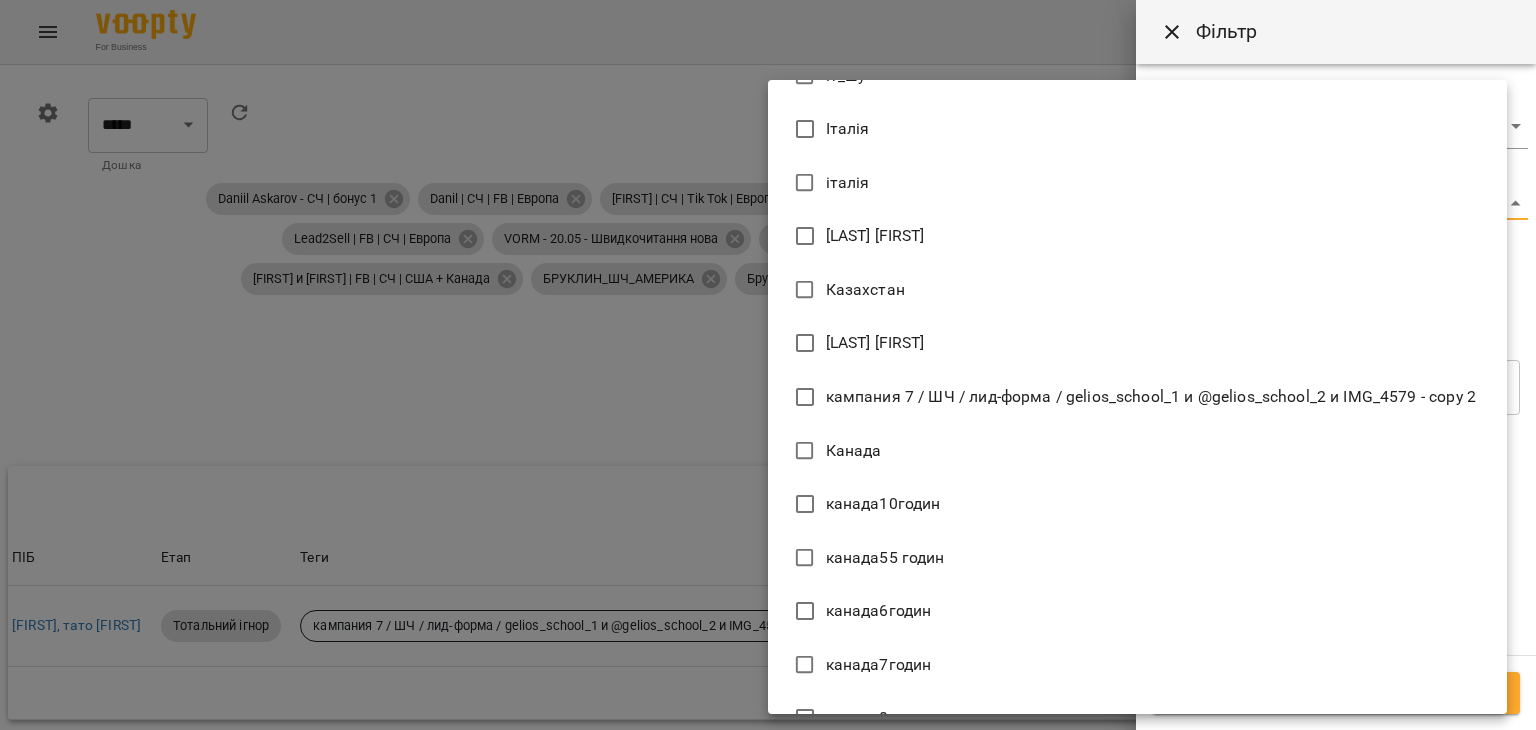 scroll, scrollTop: 0, scrollLeft: 0, axis: both 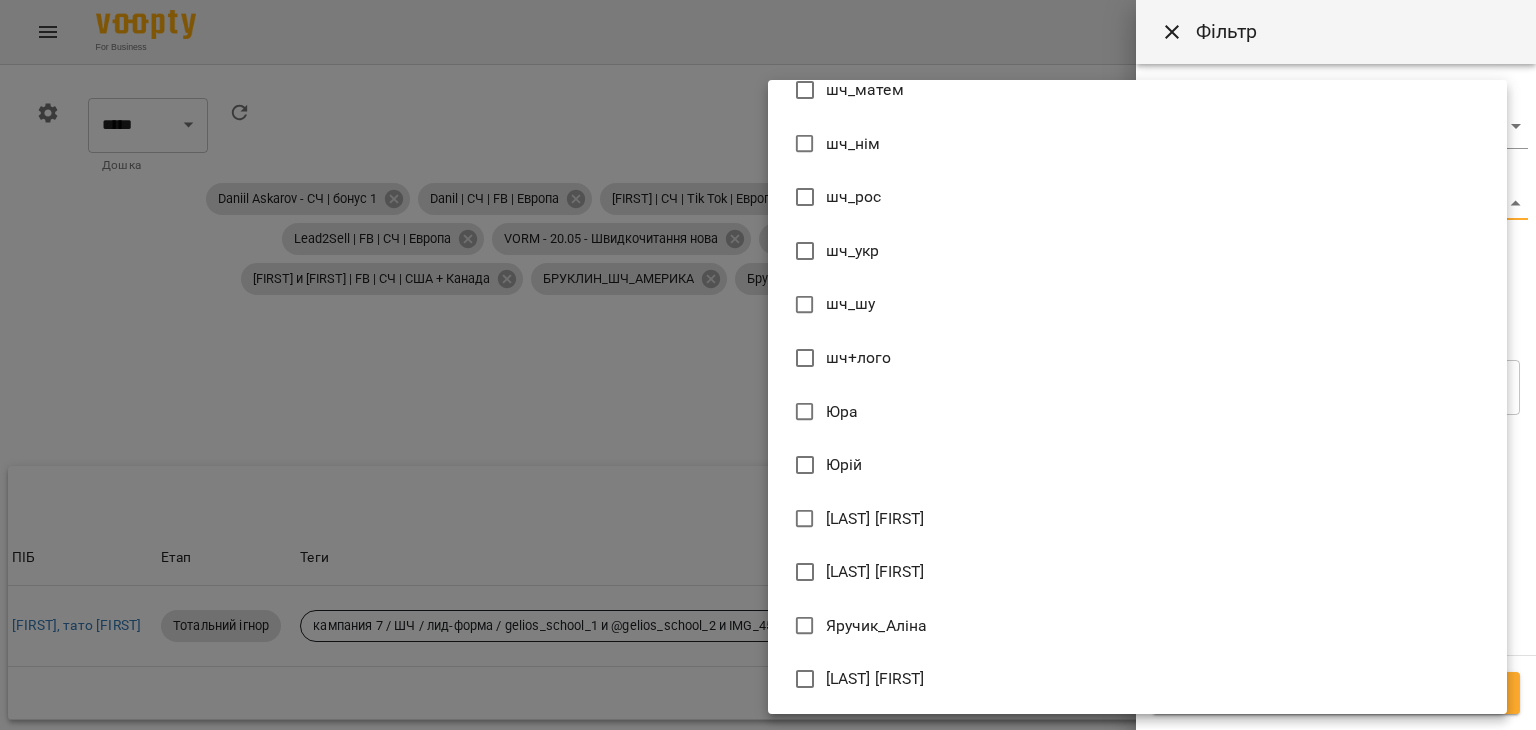 click at bounding box center (768, 365) 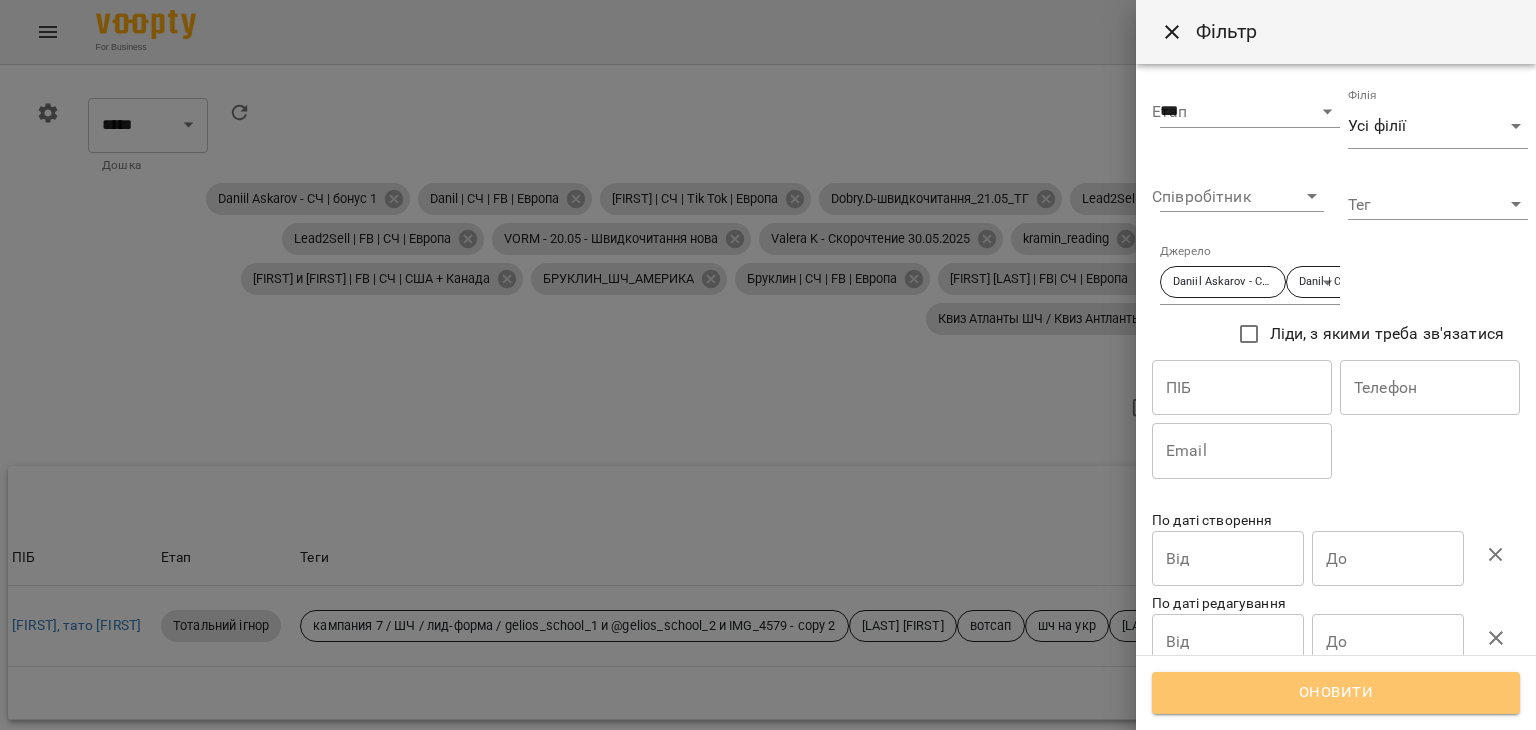 click on "Оновити" at bounding box center [1336, 693] 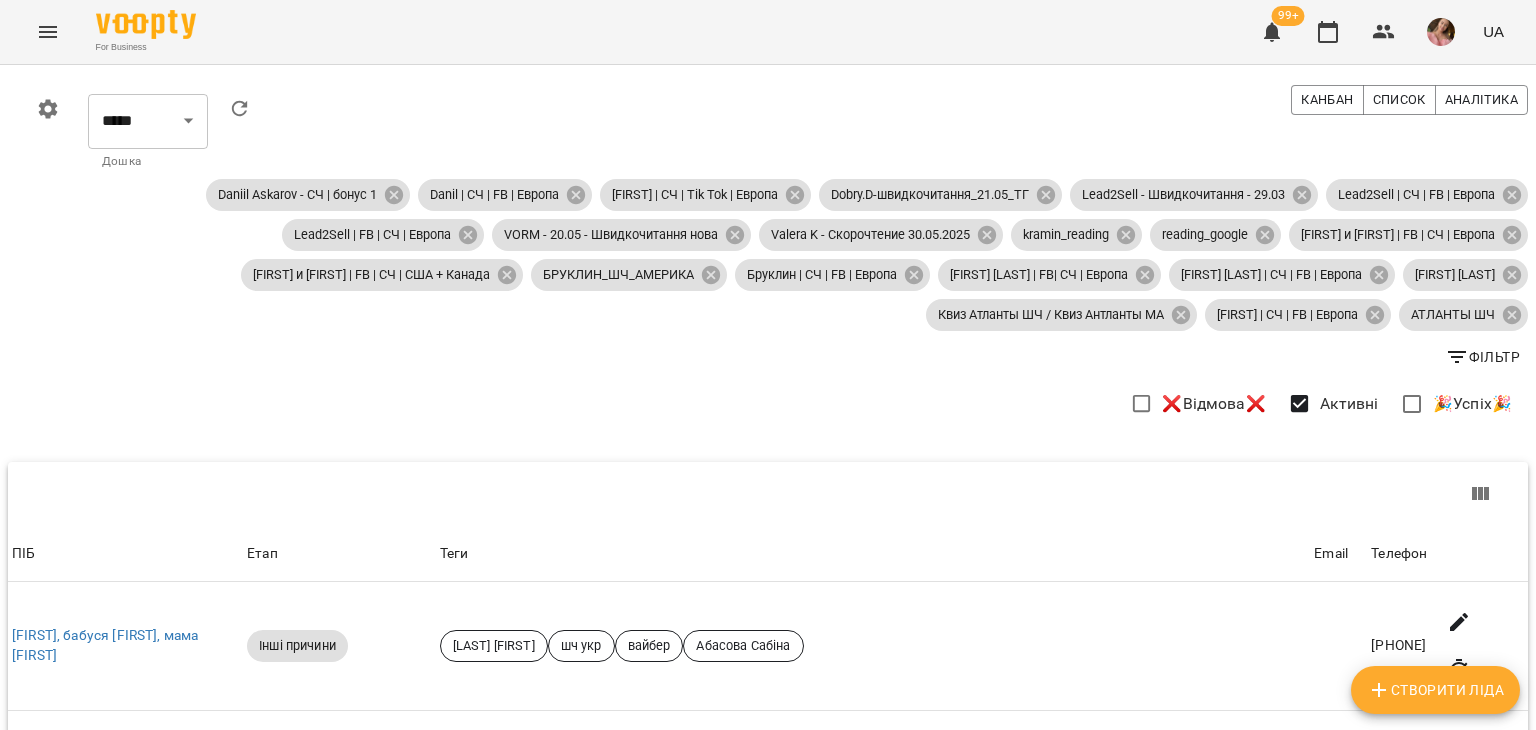 scroll, scrollTop: 0, scrollLeft: 0, axis: both 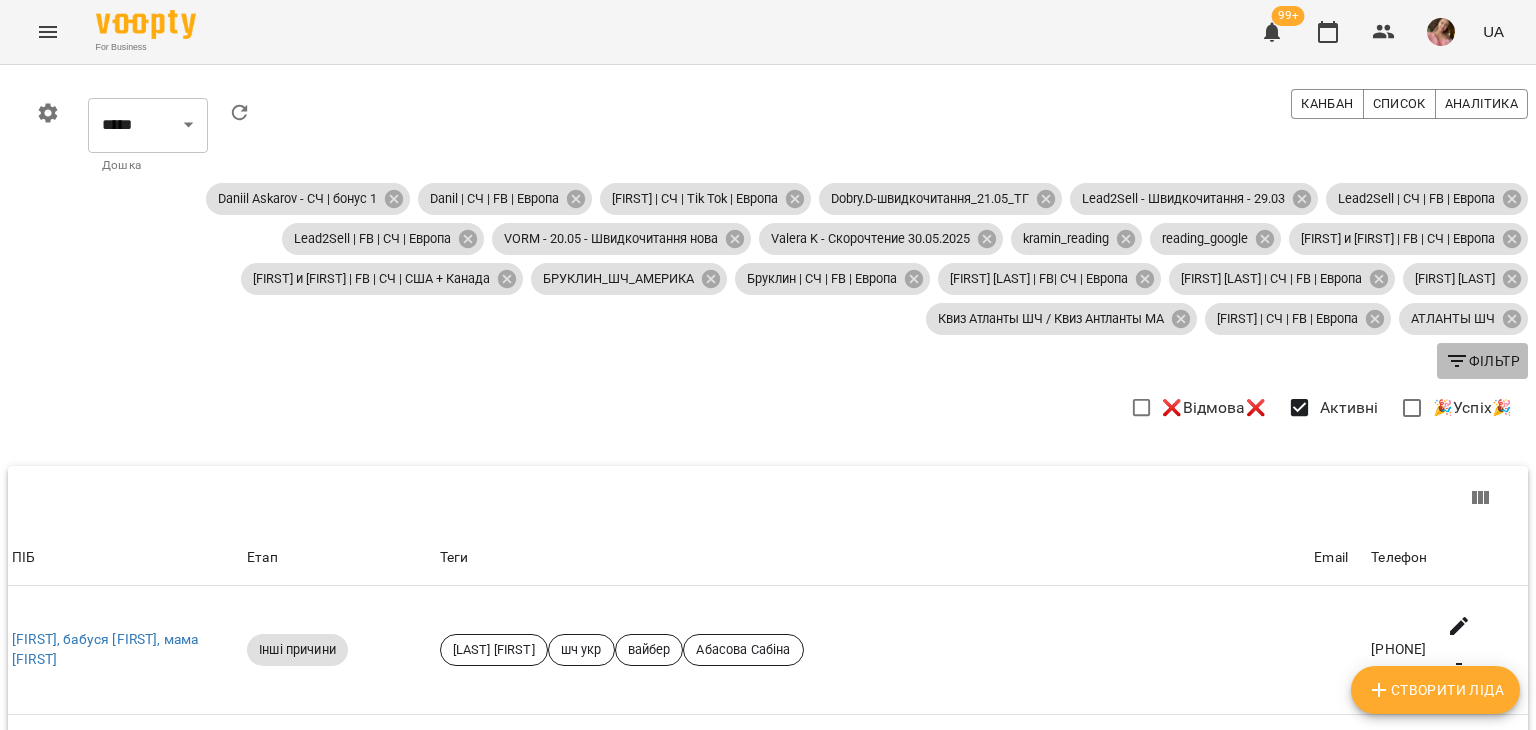 click on "Фільтр" at bounding box center [1482, 361] 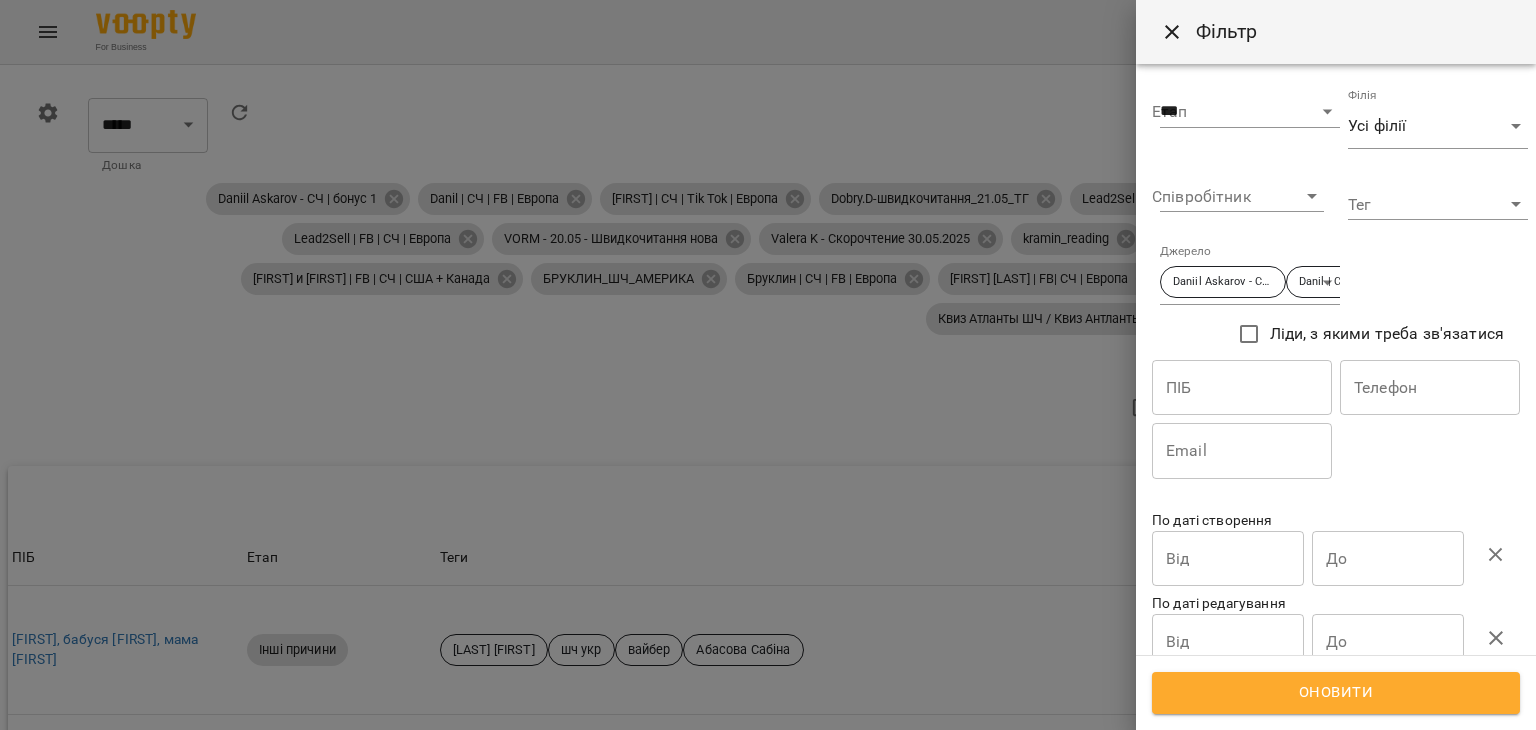 click on "For Business 99+ UA 0 ***** ******** ****** ******** ​ Дошка Канбан Список Аналітика Daniil Askarov - СЧ | бонус 1 Danil | СЧ | FB | Европа Danil | СЧ | Tik Tok | Европа Dobry.D-швидкочитання_21.05_ТГ Lead2Sell - Швидкочитання - 29.03 Lead2Sell | СЧ | FB | Европа Lead2Sell | FB | СЧ | Европа VORM - 20.05 - Швидкочитання нова Valera K - Скорочтение  30.05.2025 kramin_reading reading_google Алексей и Стася | FB | СЧ | Европа Алексей и Стася | FB | СЧ | США + Канада БРУКЛИН_ШЧ_АМЕРИКА Бруклин | СЧ | FB | Европа Даниил Аскаров | FB| СЧ | Европа Даниила Аскаров | СЧ | FB | Европа Данил Скорочтение Квиз Атланты ШЧ / Квиз Антланты МА АТЛАНТЫ ШЧ Фільтр" at bounding box center (768, 1024) 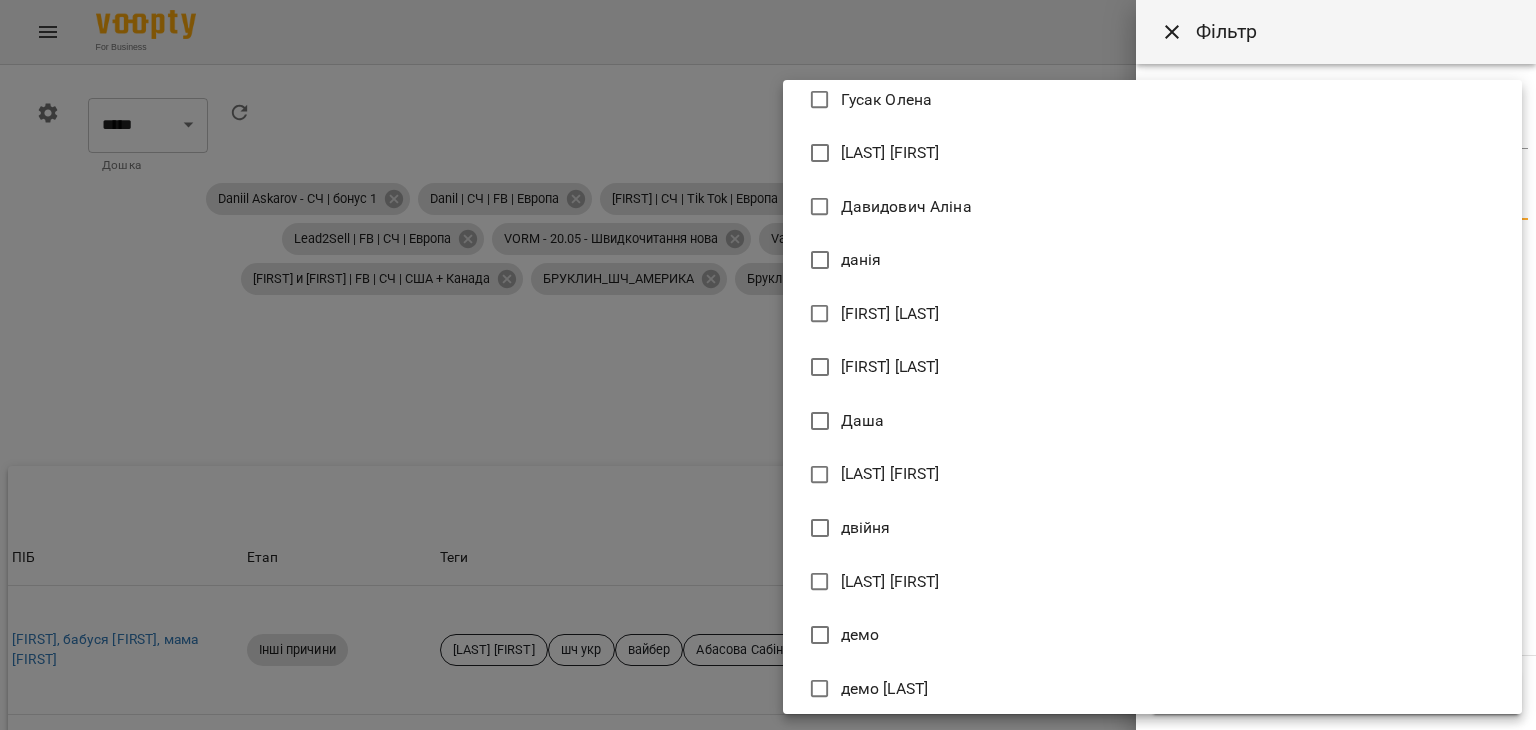 scroll, scrollTop: 19945, scrollLeft: 0, axis: vertical 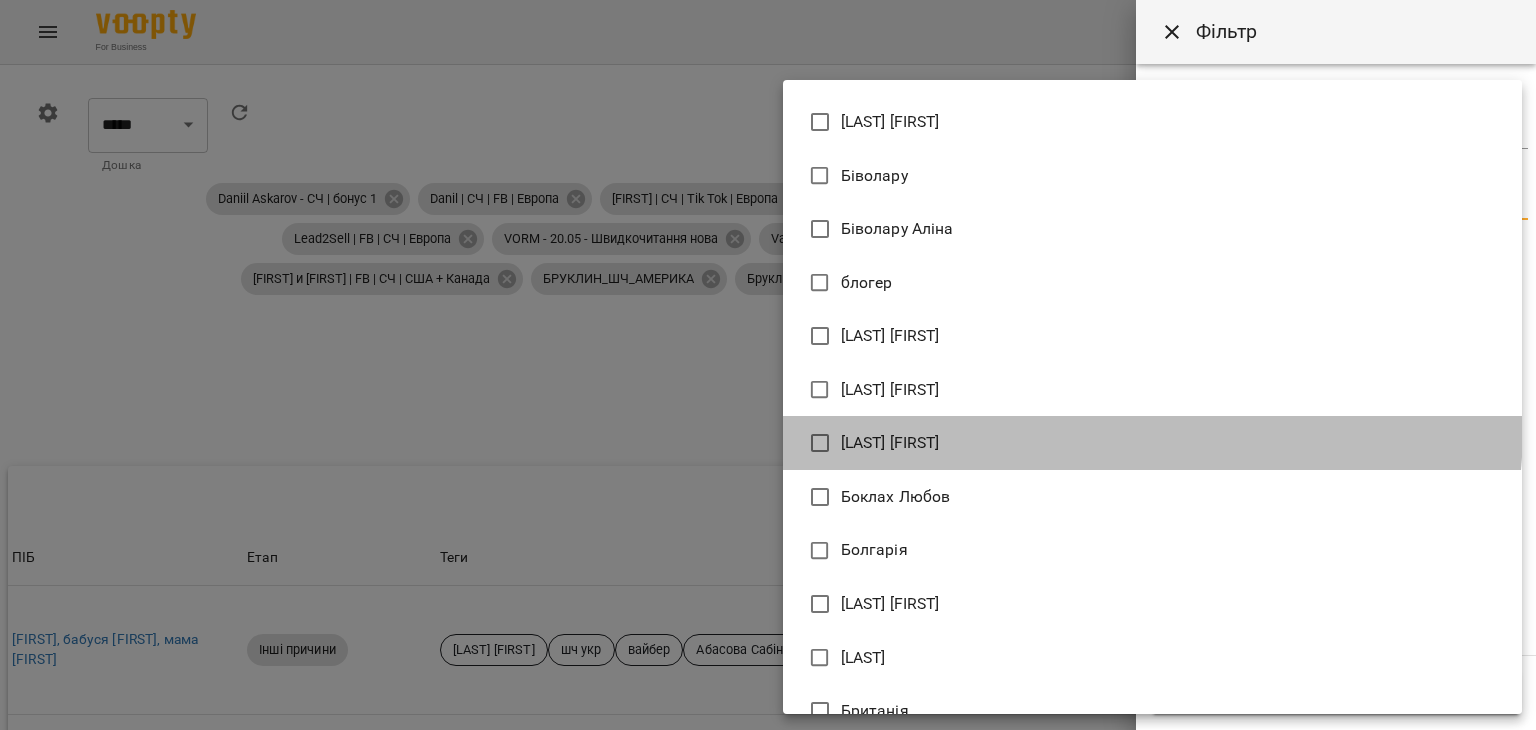 click on "Бойко Юля" at bounding box center [1152, 443] 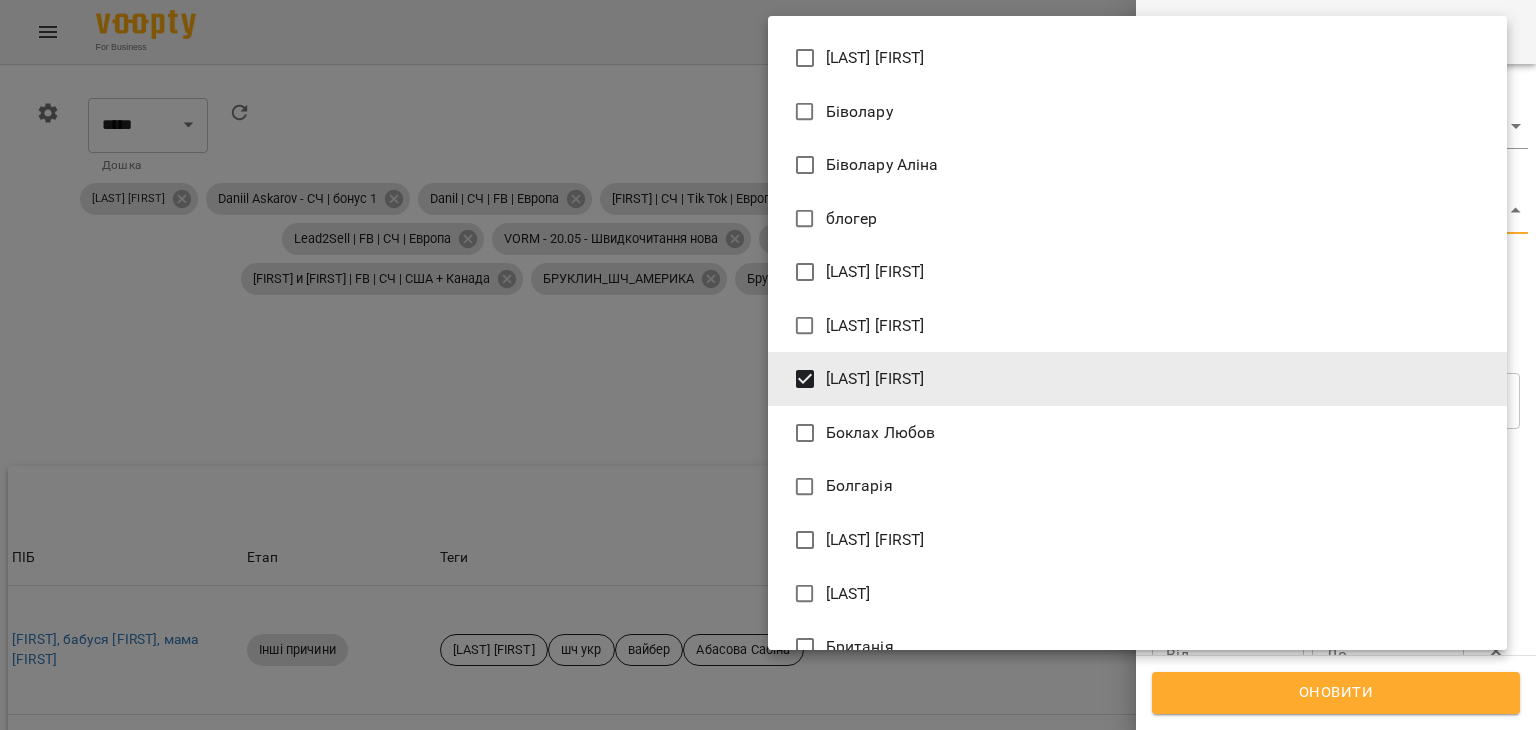 click on "Бойко Юлія" at bounding box center (1137, 326) 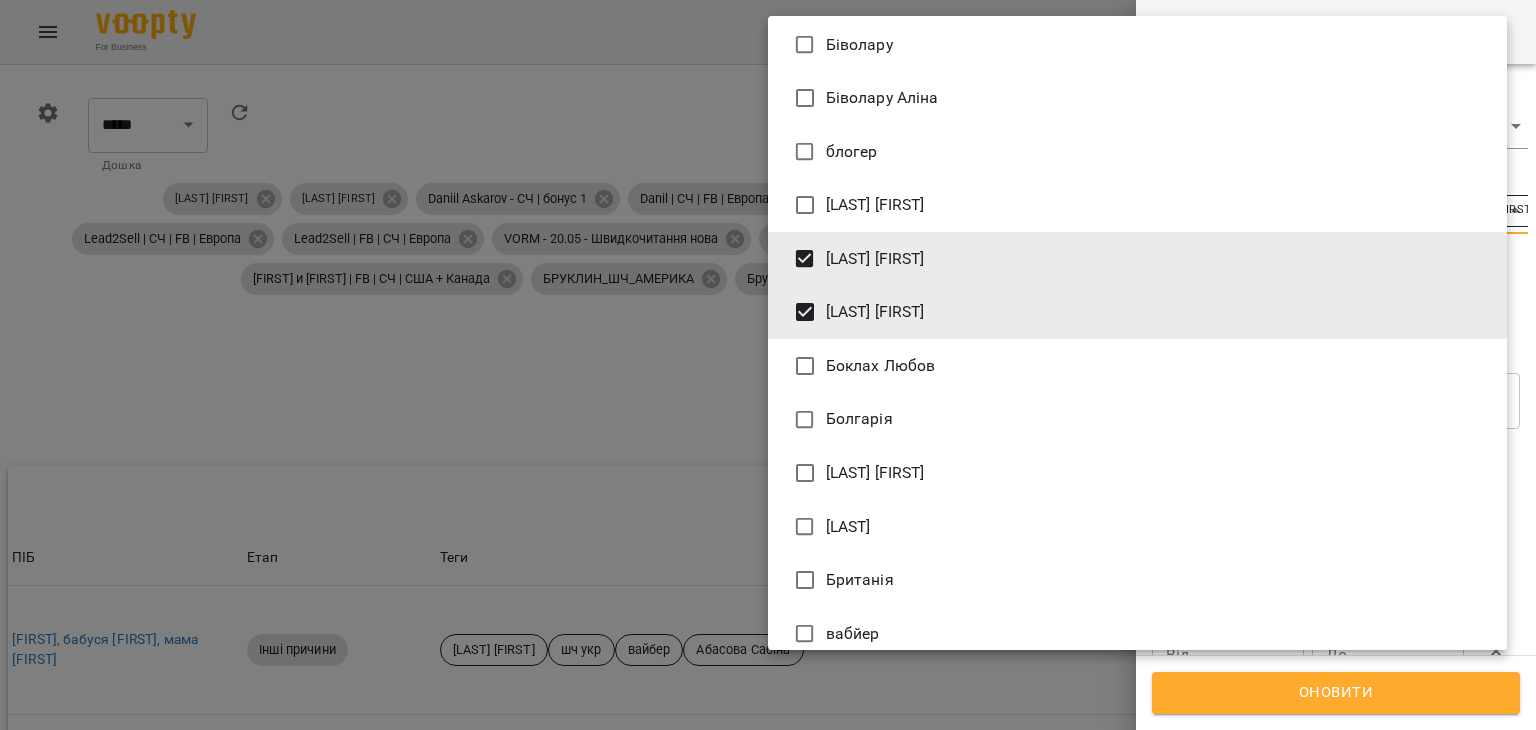 scroll, scrollTop: 17245, scrollLeft: 0, axis: vertical 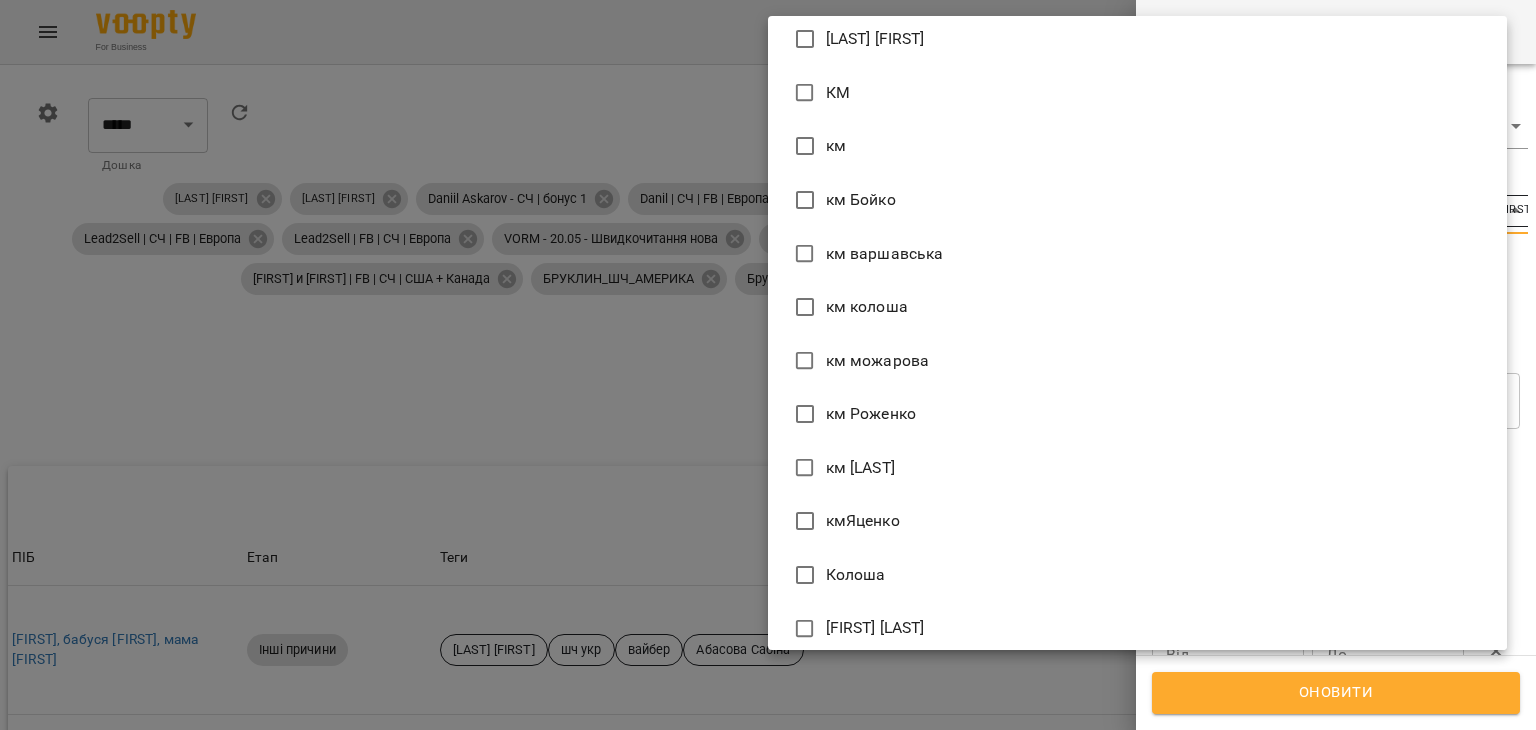 click on "км Бойко" at bounding box center (1137, 200) 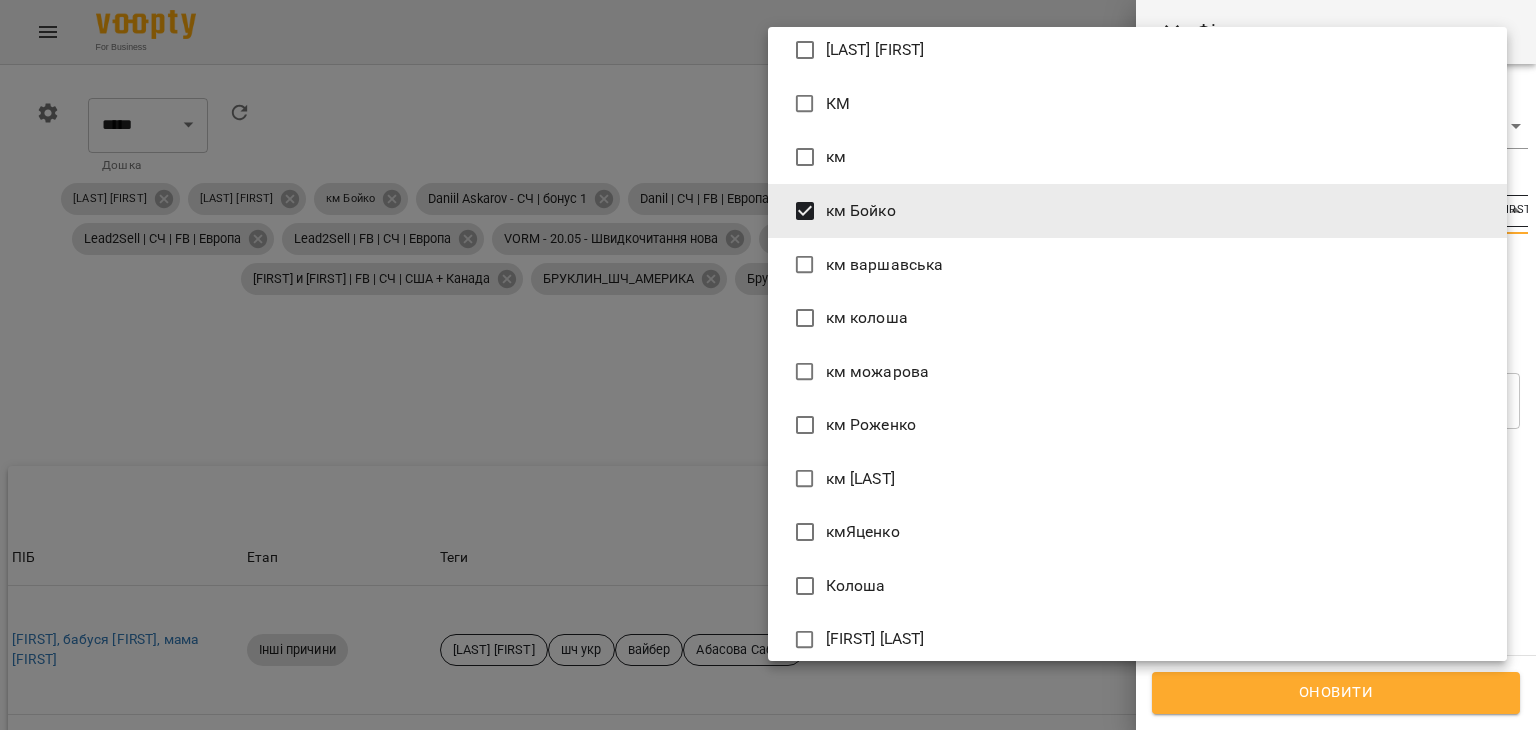 click at bounding box center (768, 365) 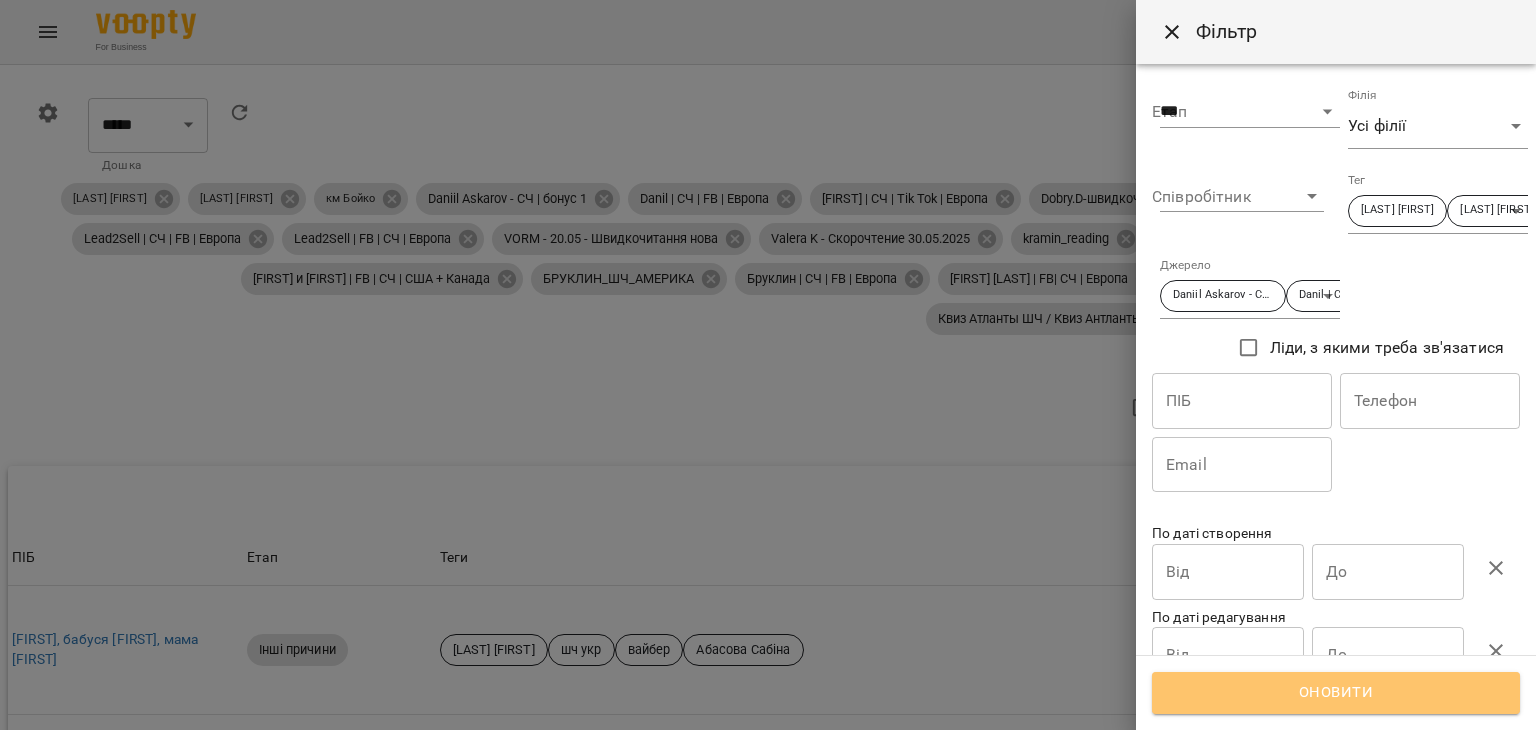 click on "Оновити" at bounding box center [1336, 693] 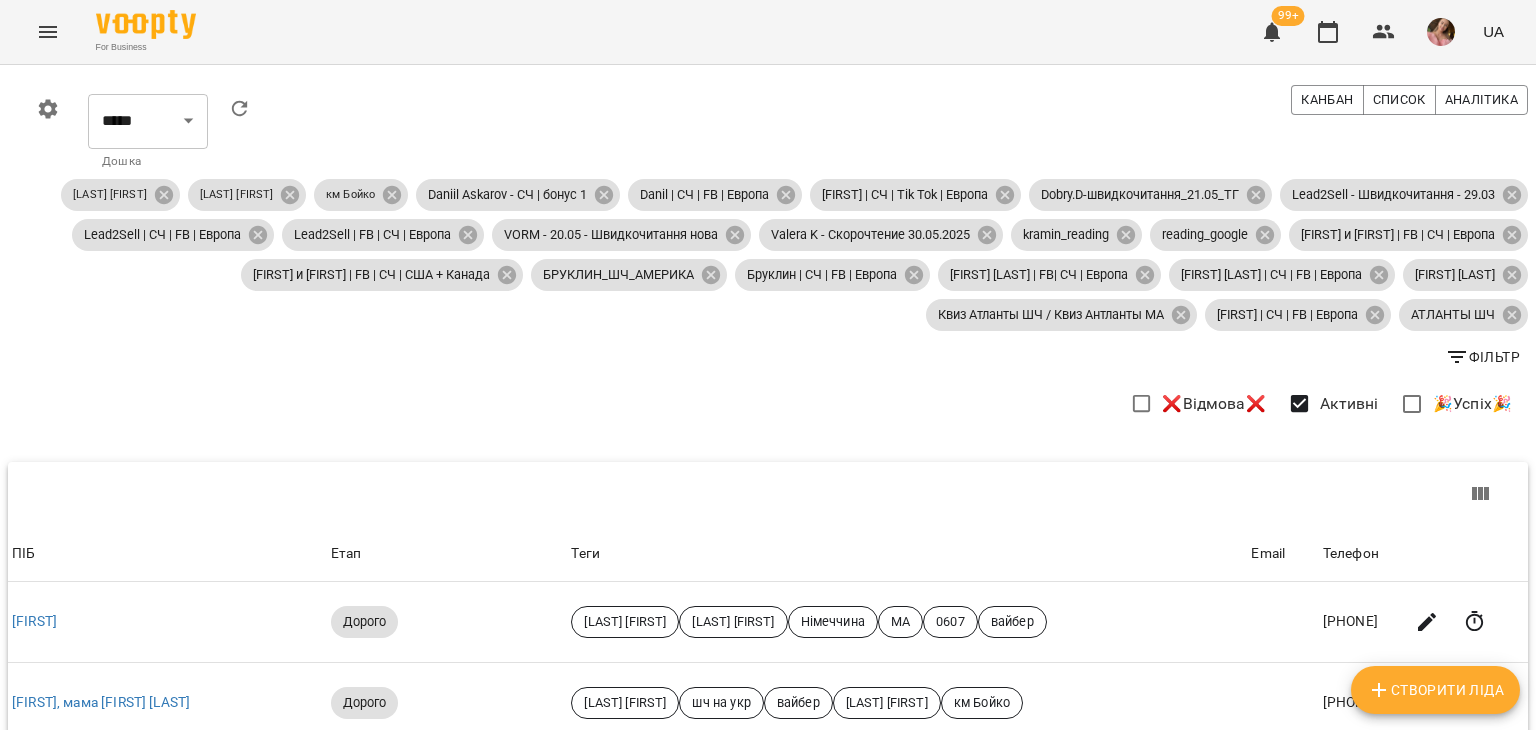 scroll, scrollTop: 0, scrollLeft: 0, axis: both 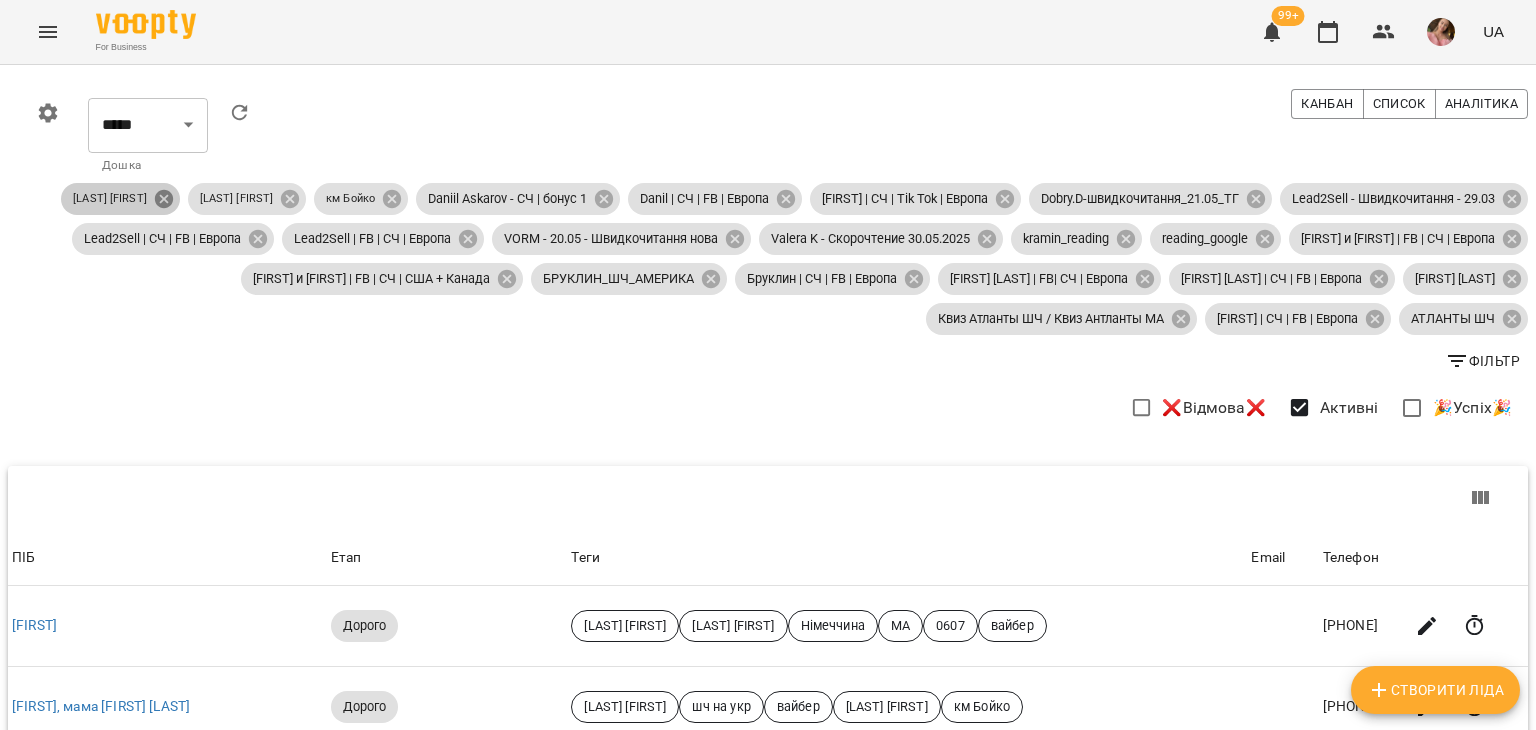 click 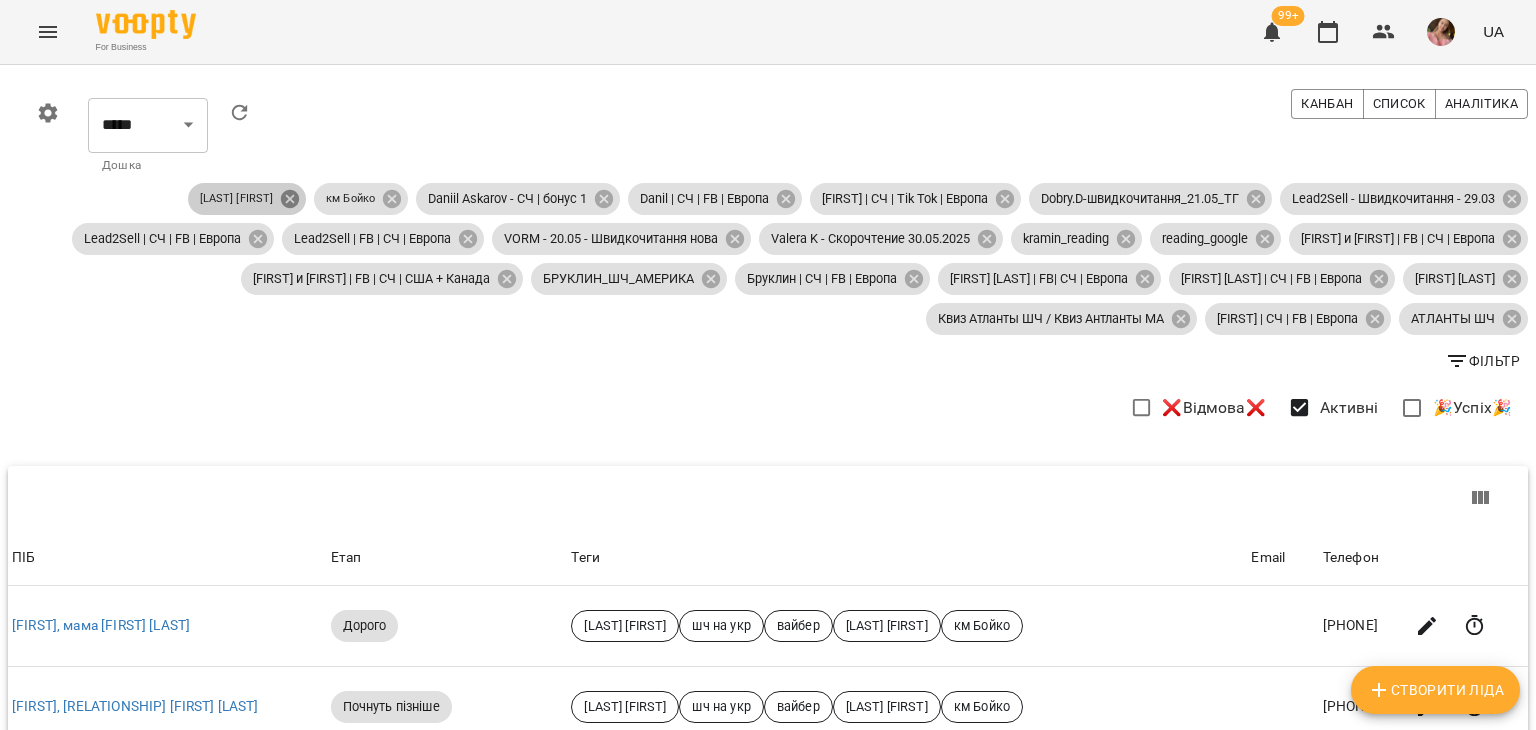 click 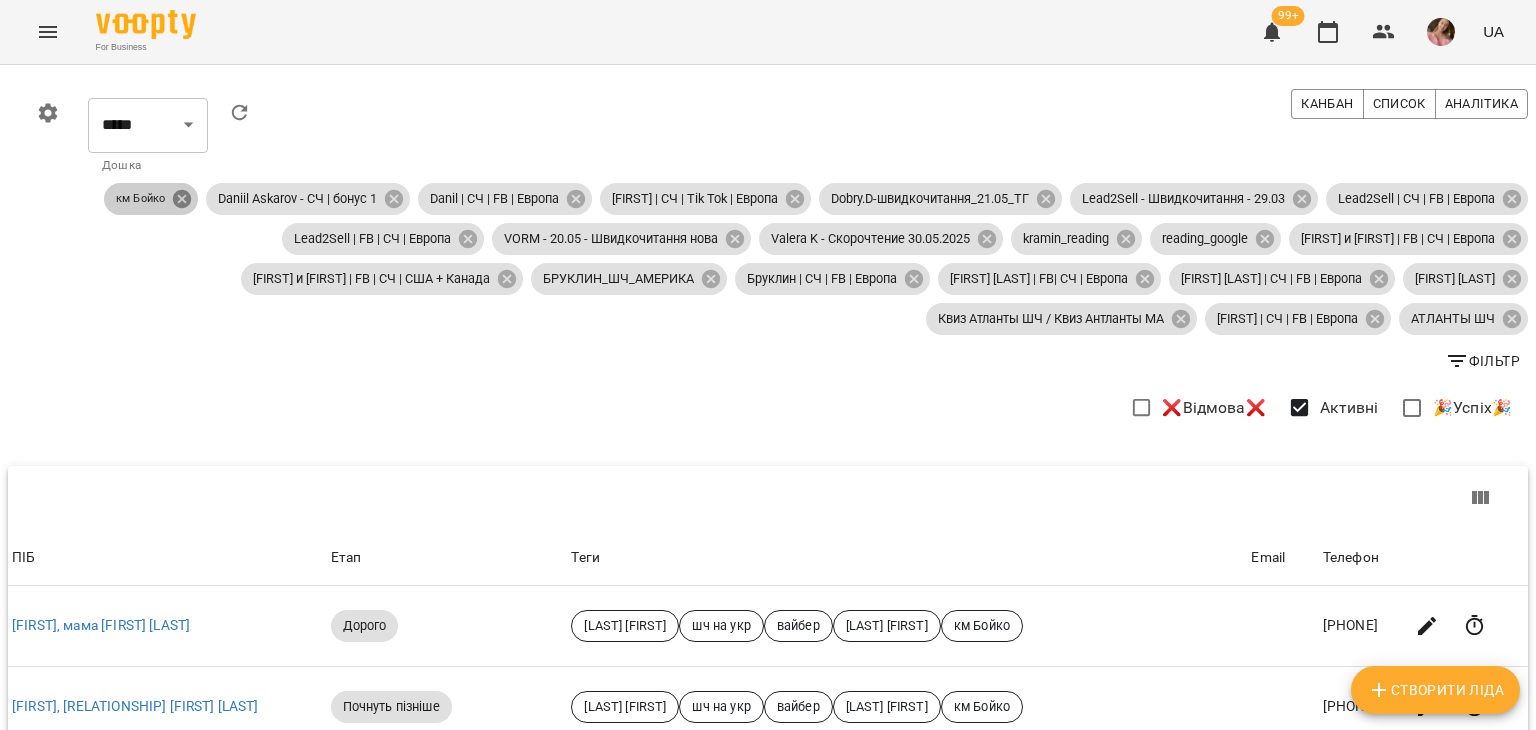 click 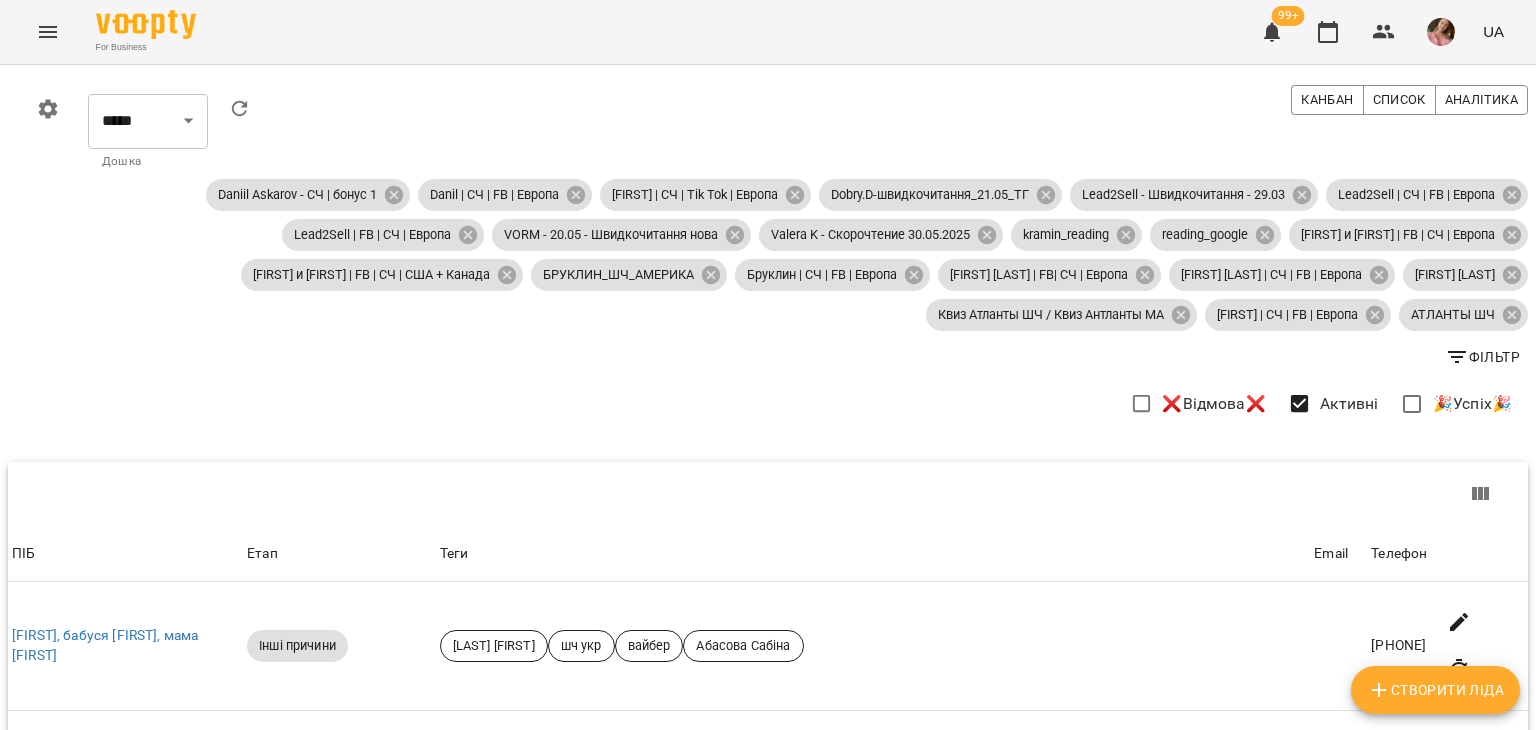 scroll, scrollTop: 0, scrollLeft: 0, axis: both 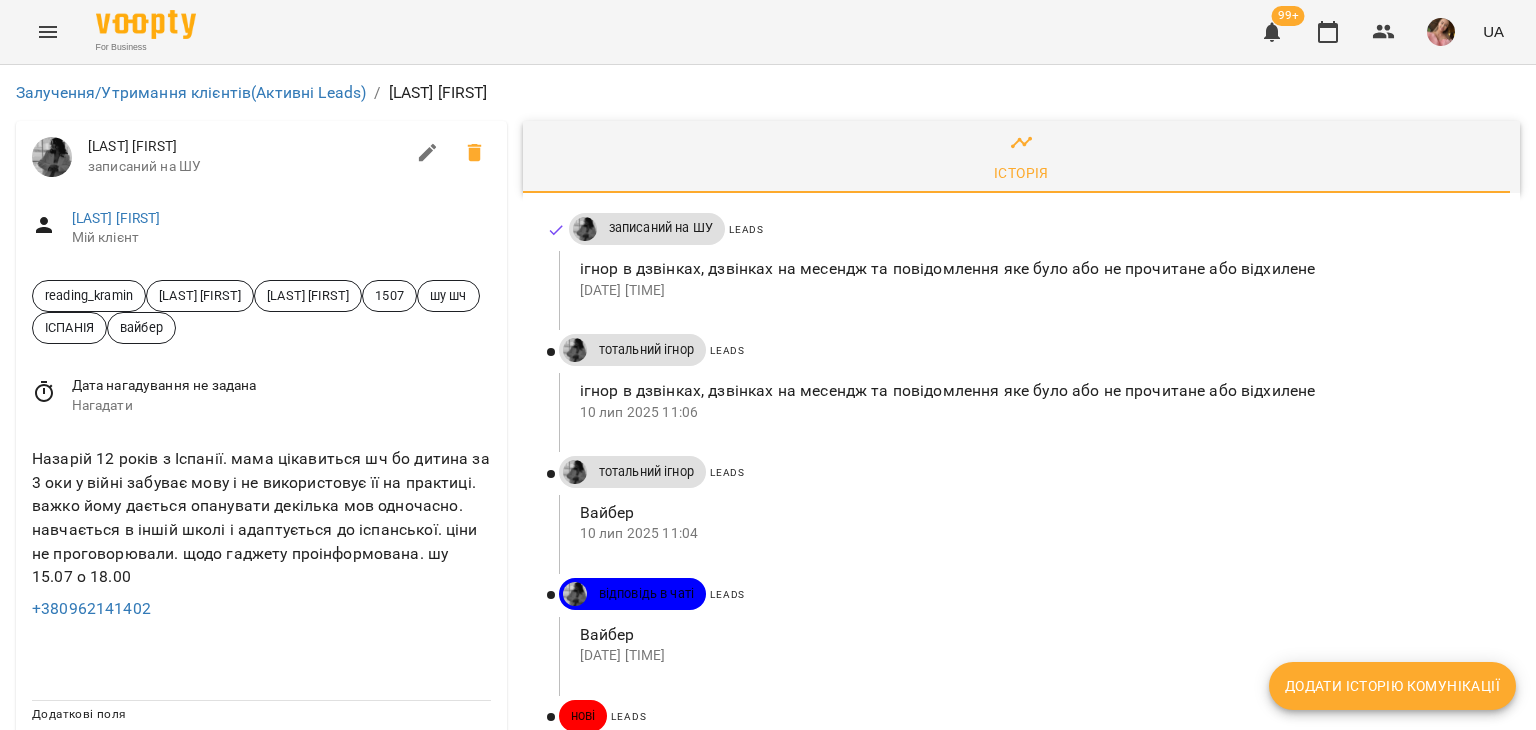 click on "Історія" at bounding box center (1021, 173) 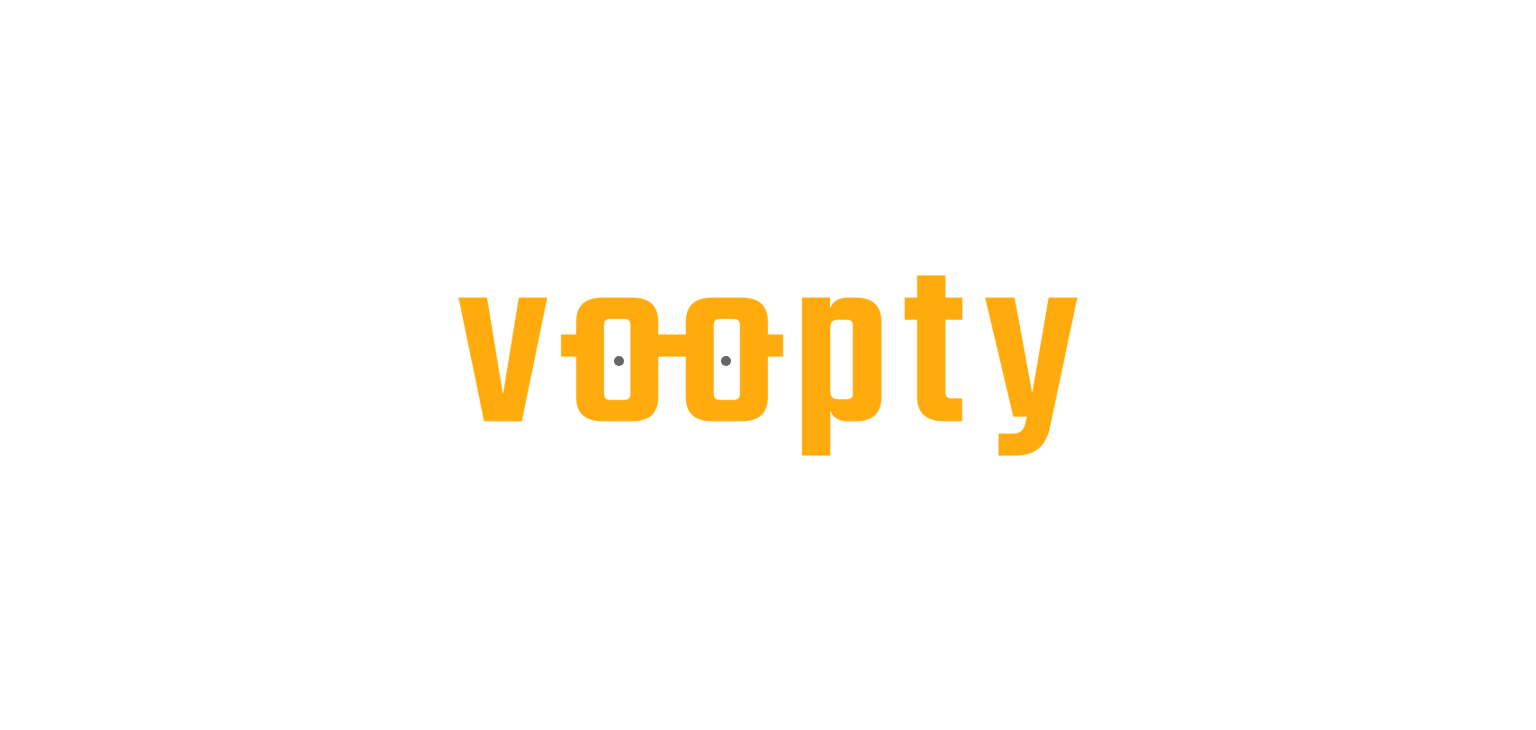 scroll, scrollTop: 0, scrollLeft: 0, axis: both 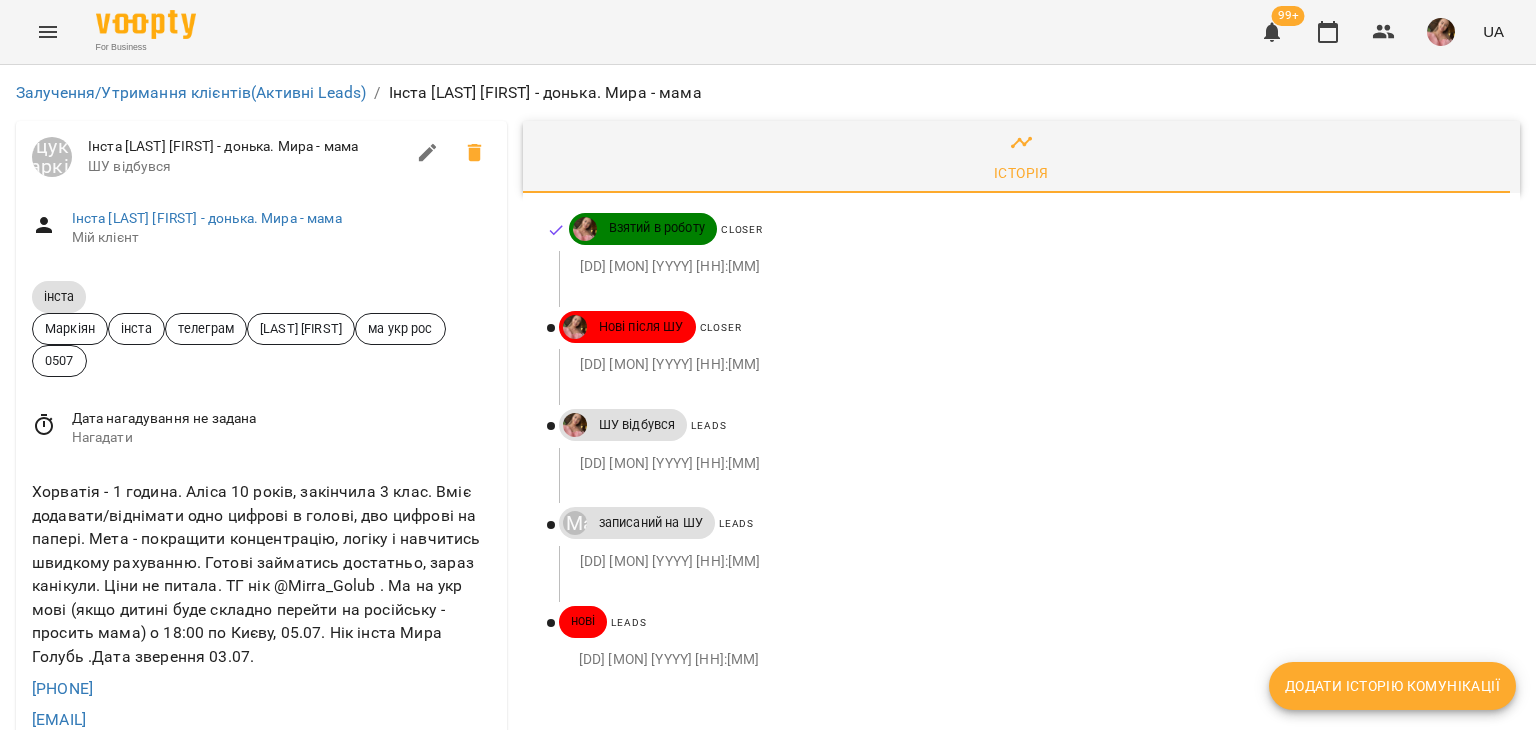 drag, startPoint x: 158, startPoint y: 585, endPoint x: 0, endPoint y: 581, distance: 158.05063 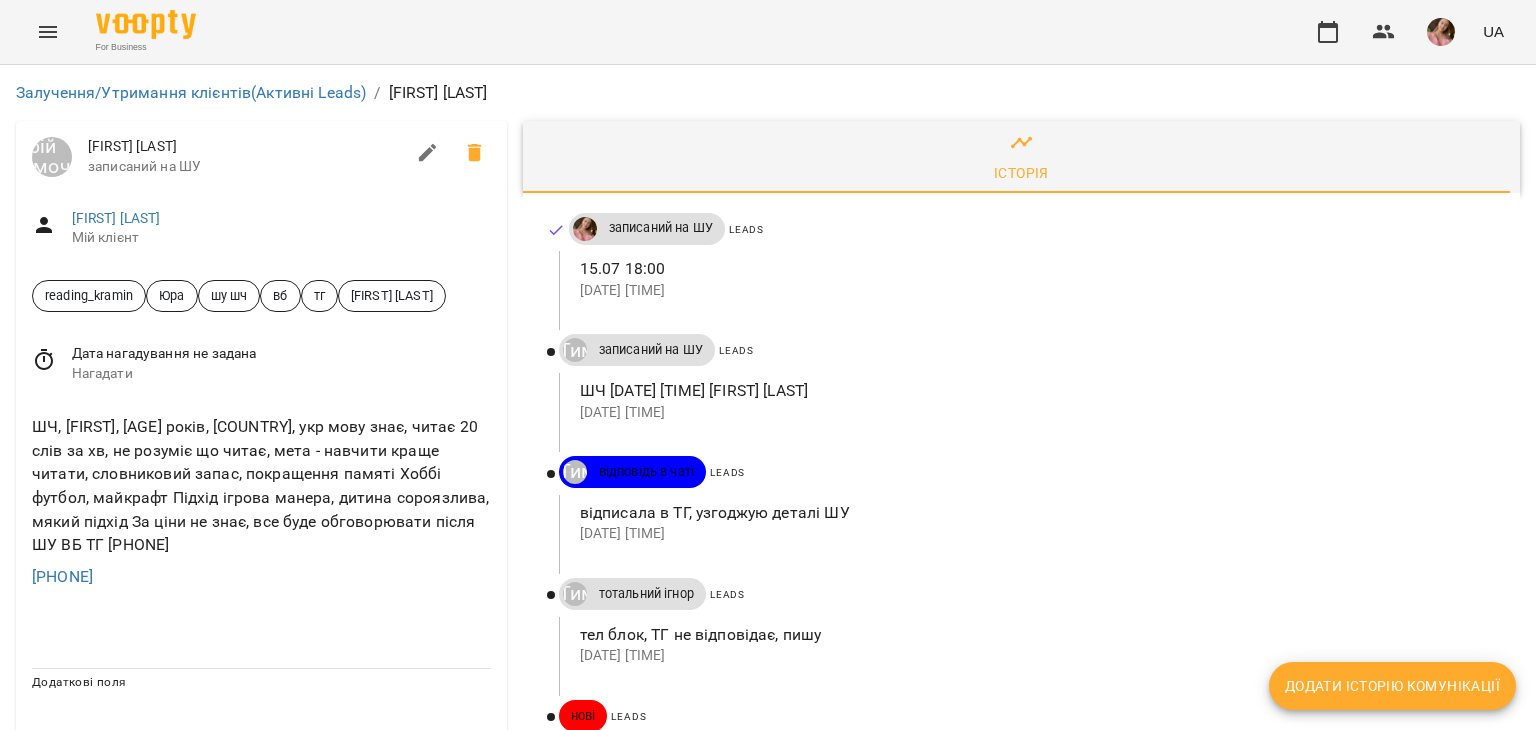 scroll, scrollTop: 0, scrollLeft: 0, axis: both 